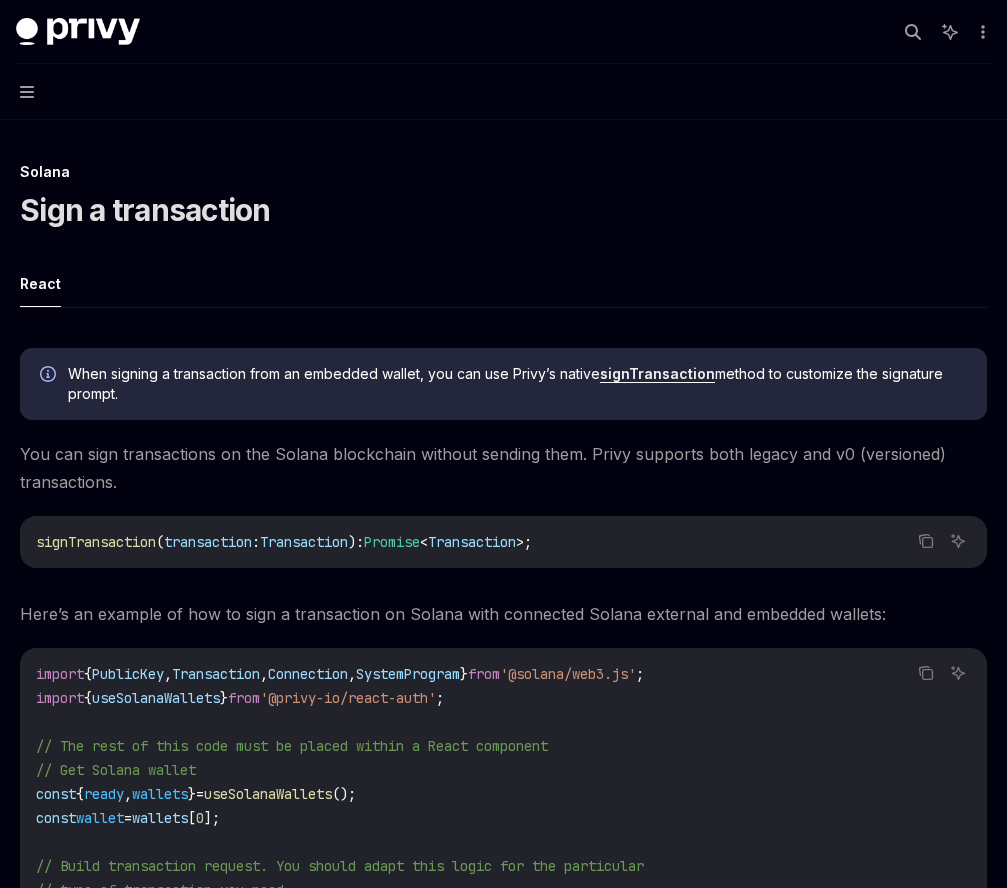scroll, scrollTop: 0, scrollLeft: 0, axis: both 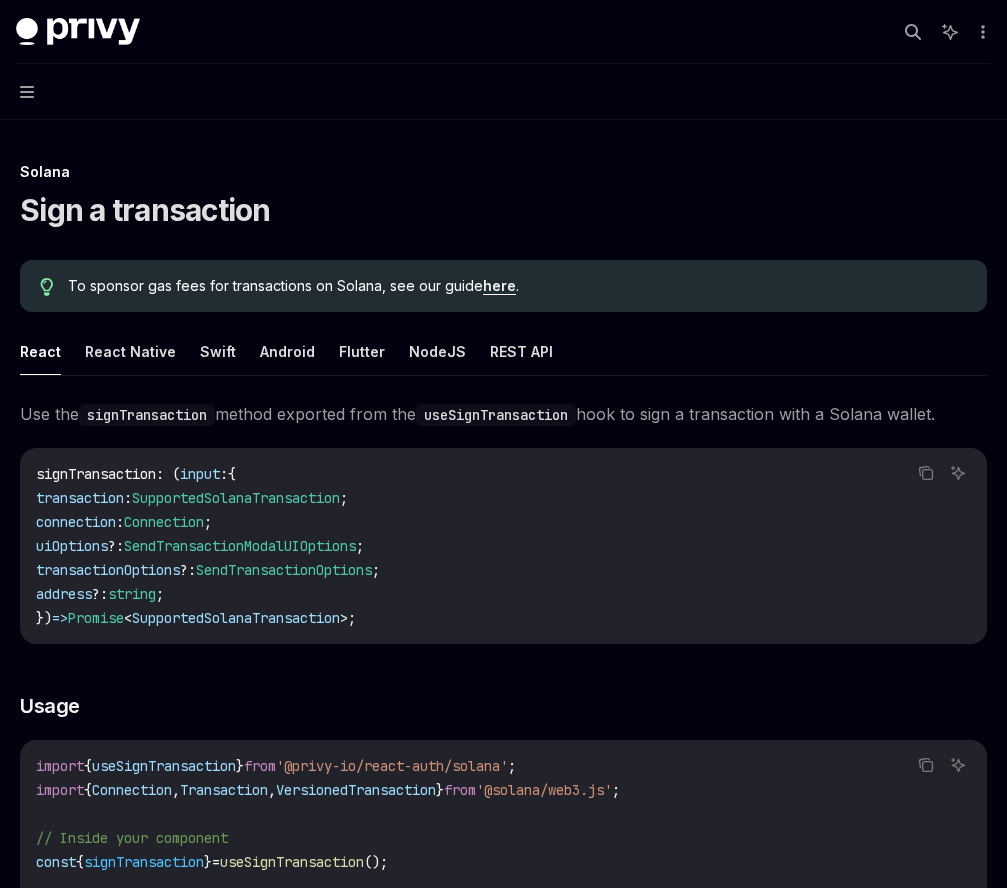 type on "*" 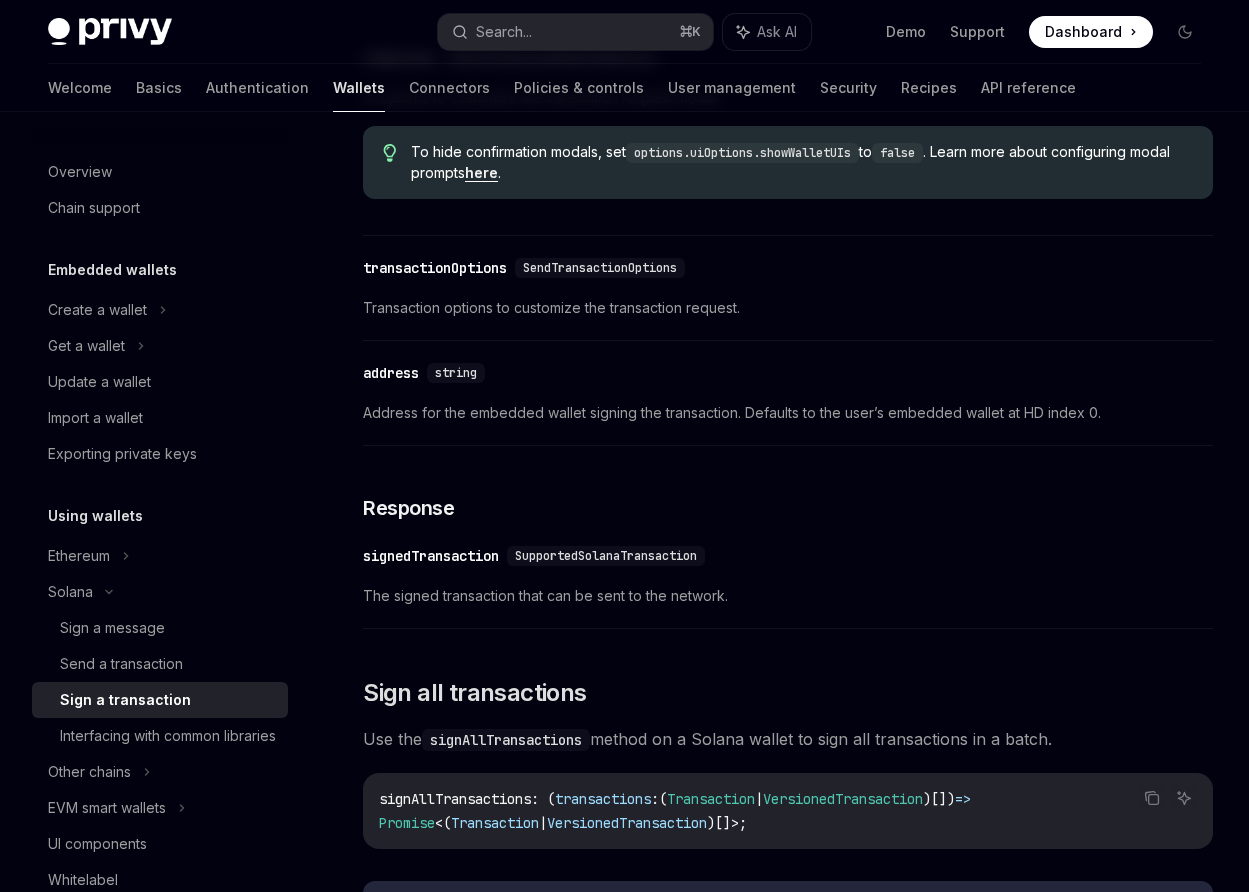 scroll, scrollTop: 1630, scrollLeft: 0, axis: vertical 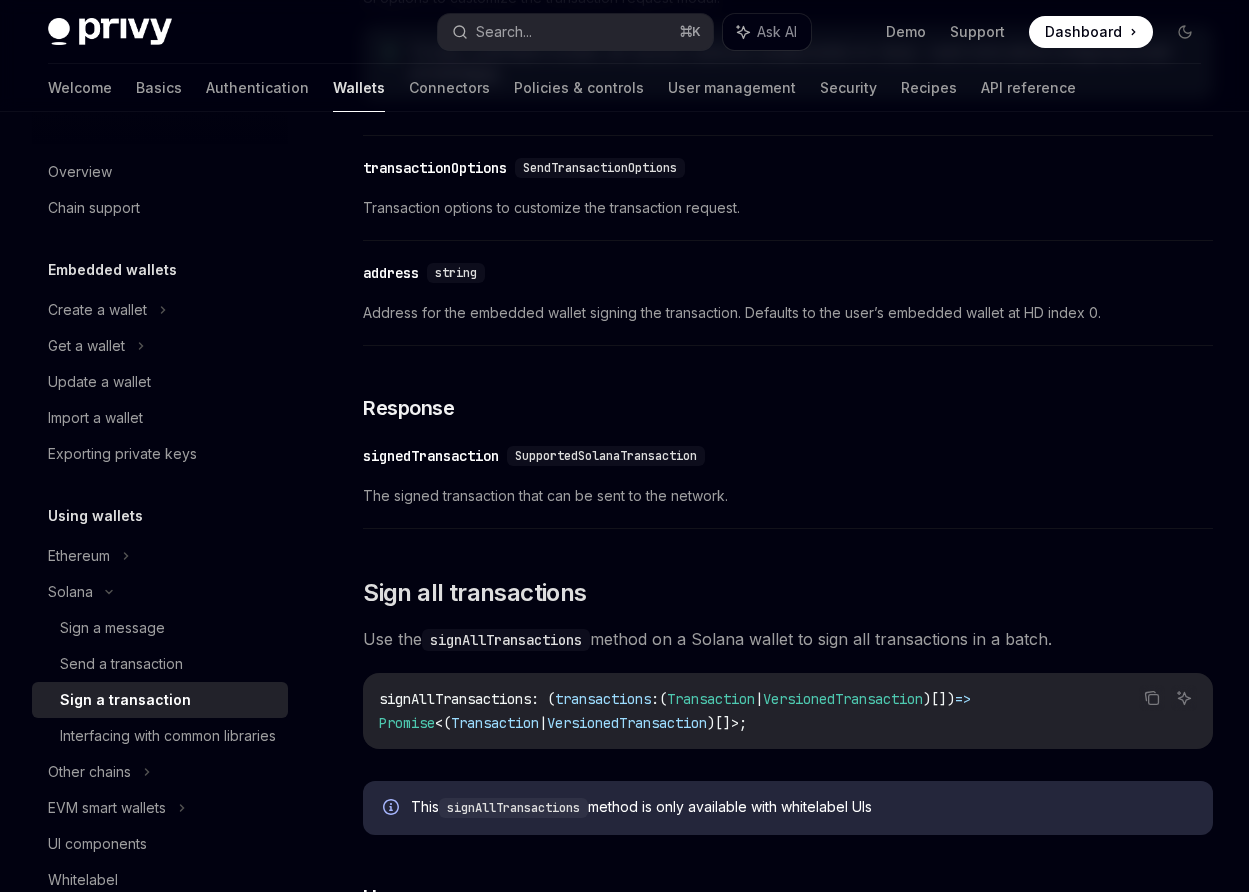 click on "SupportedSolanaTransaction" at bounding box center (606, 456) 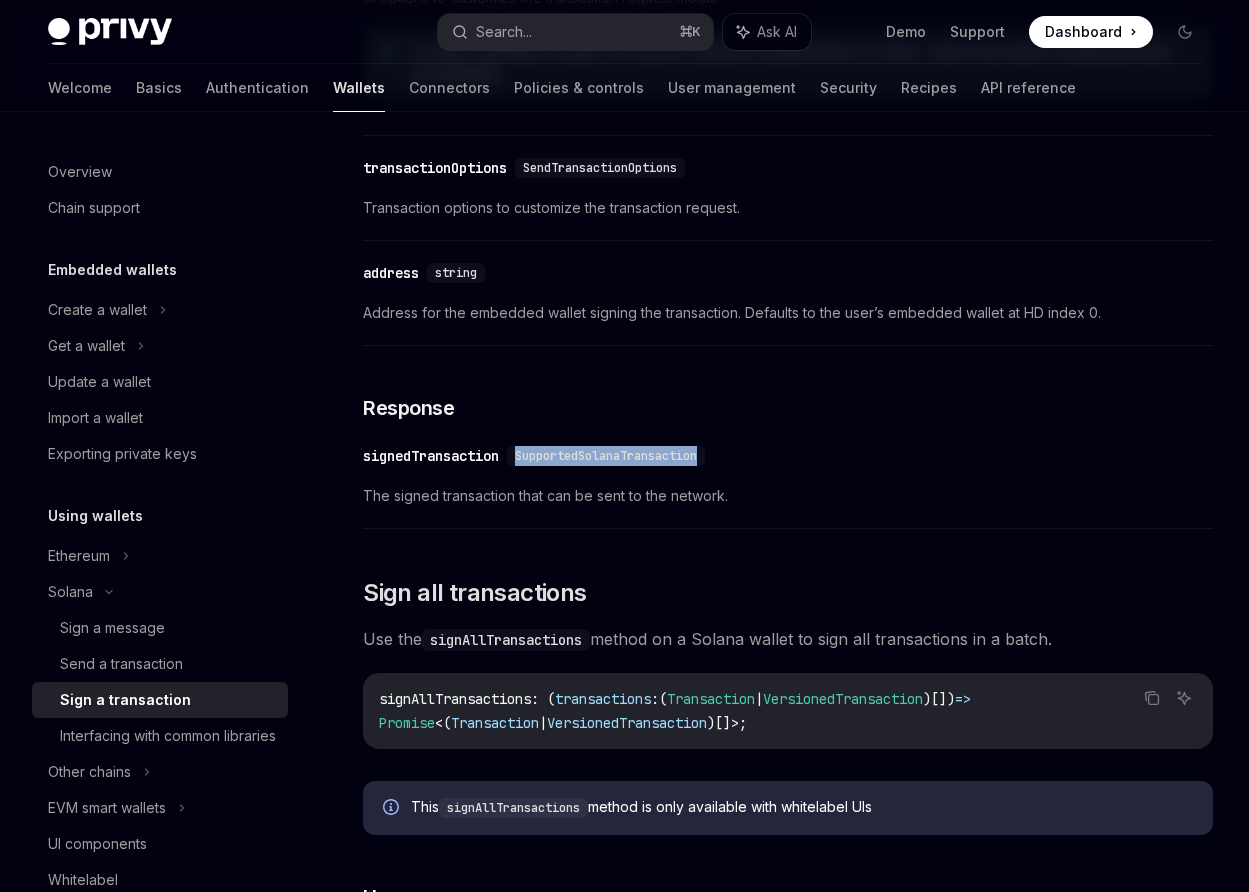 click on "SupportedSolanaTransaction" at bounding box center [606, 456] 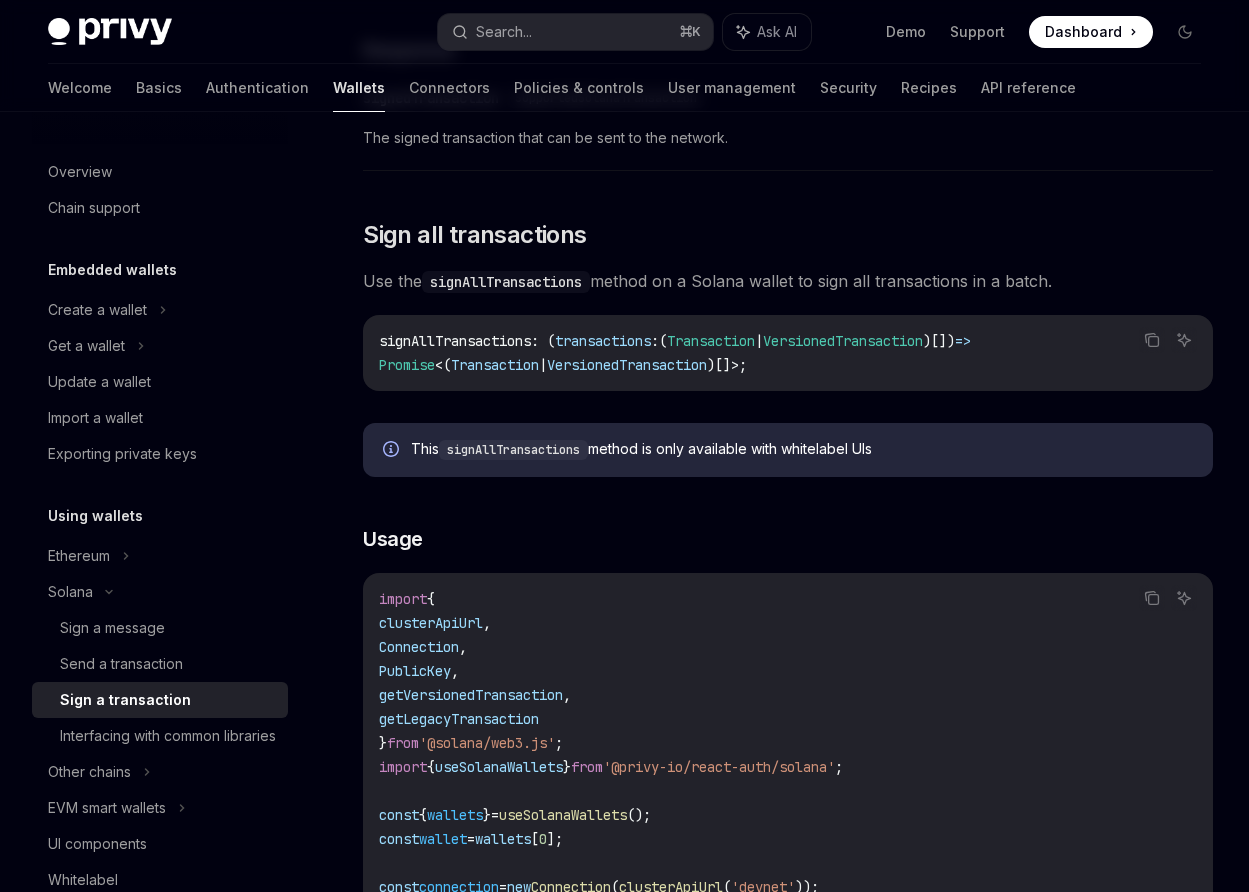 scroll, scrollTop: 2970, scrollLeft: 0, axis: vertical 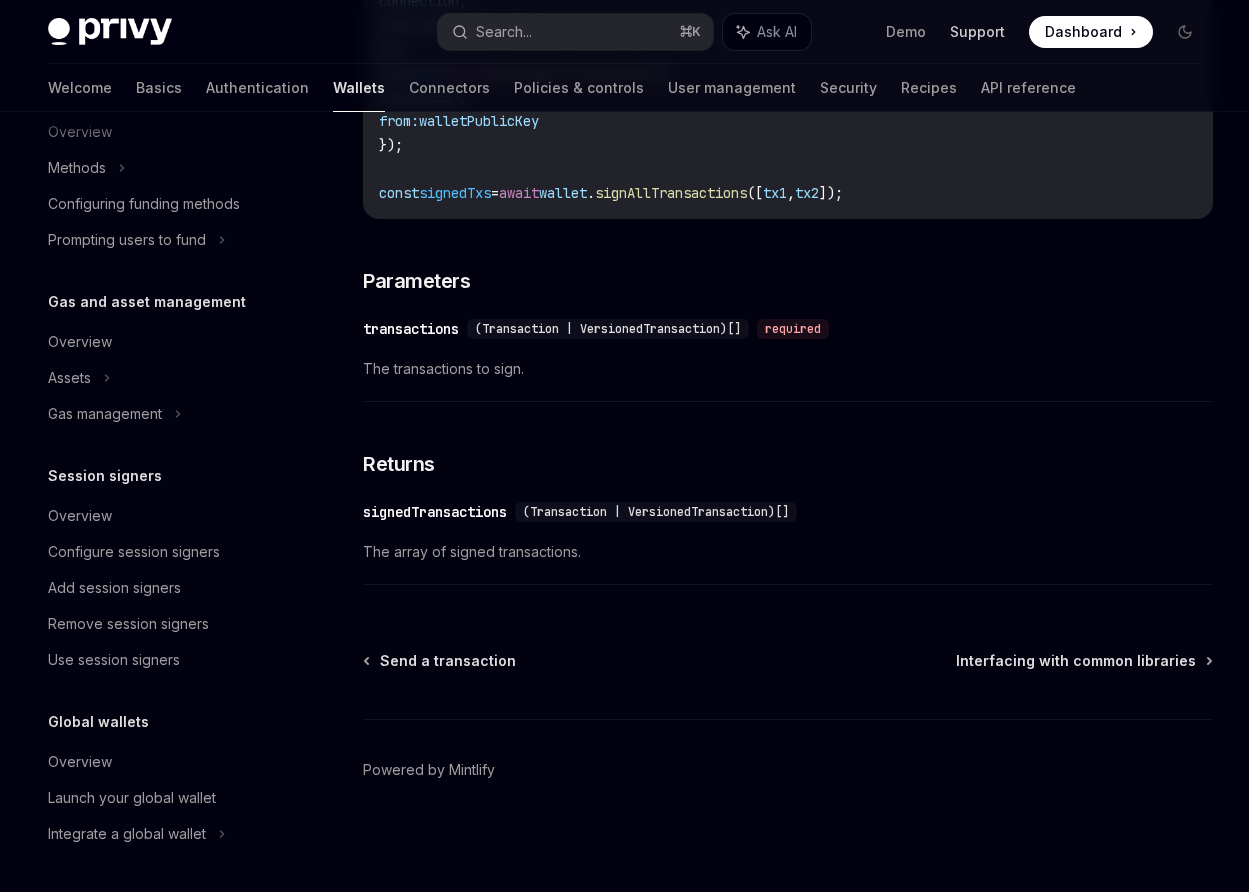 click on "Support" at bounding box center (977, 32) 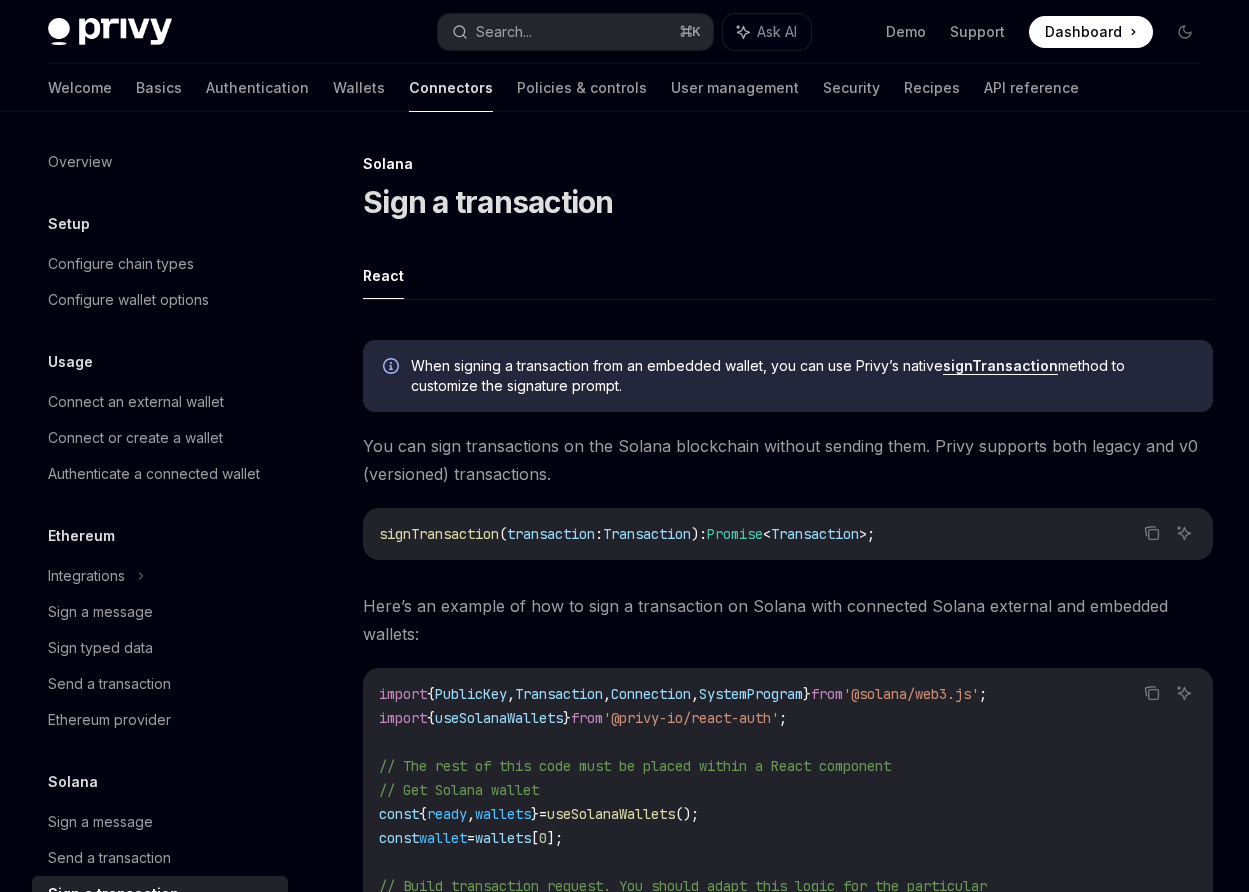scroll, scrollTop: 0, scrollLeft: 0, axis: both 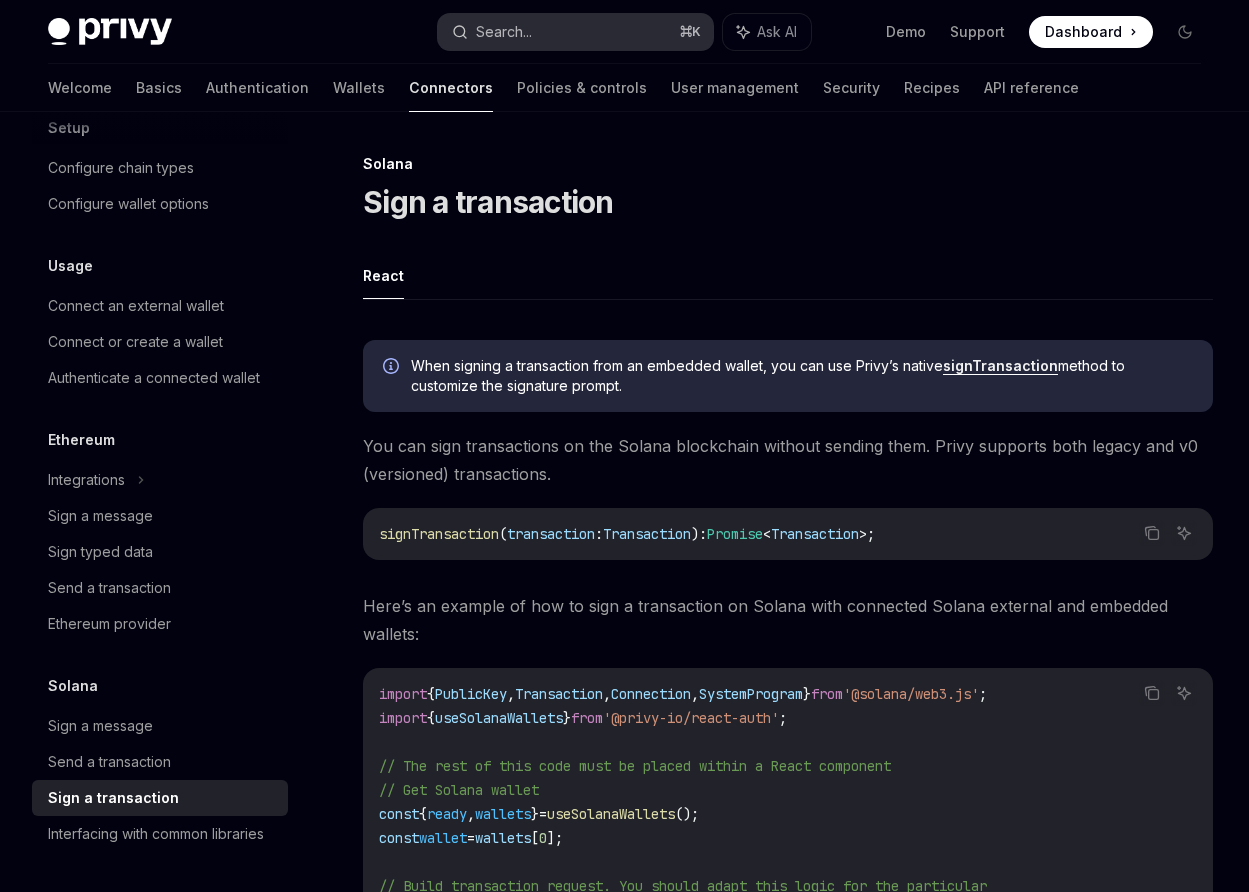 click on "Search..." at bounding box center (504, 32) 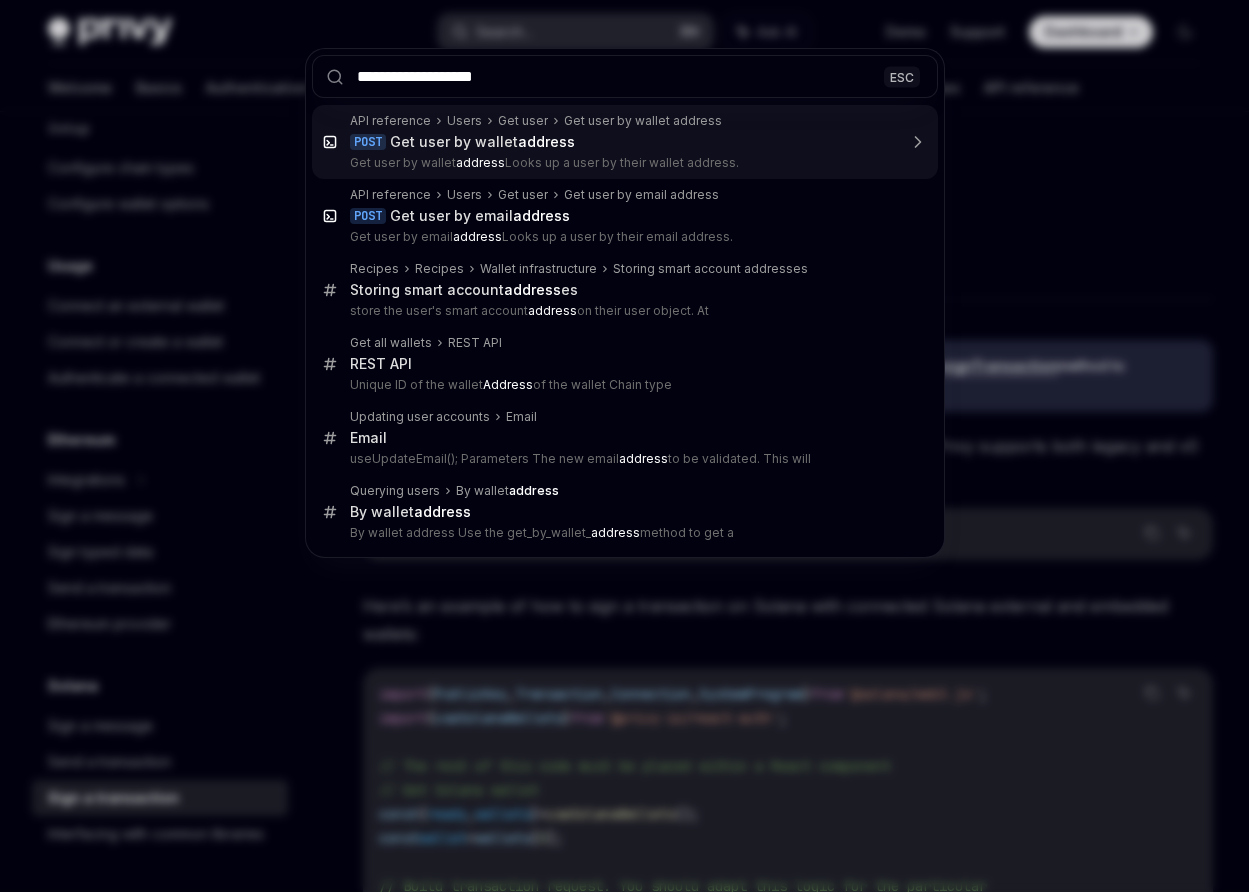 type on "**********" 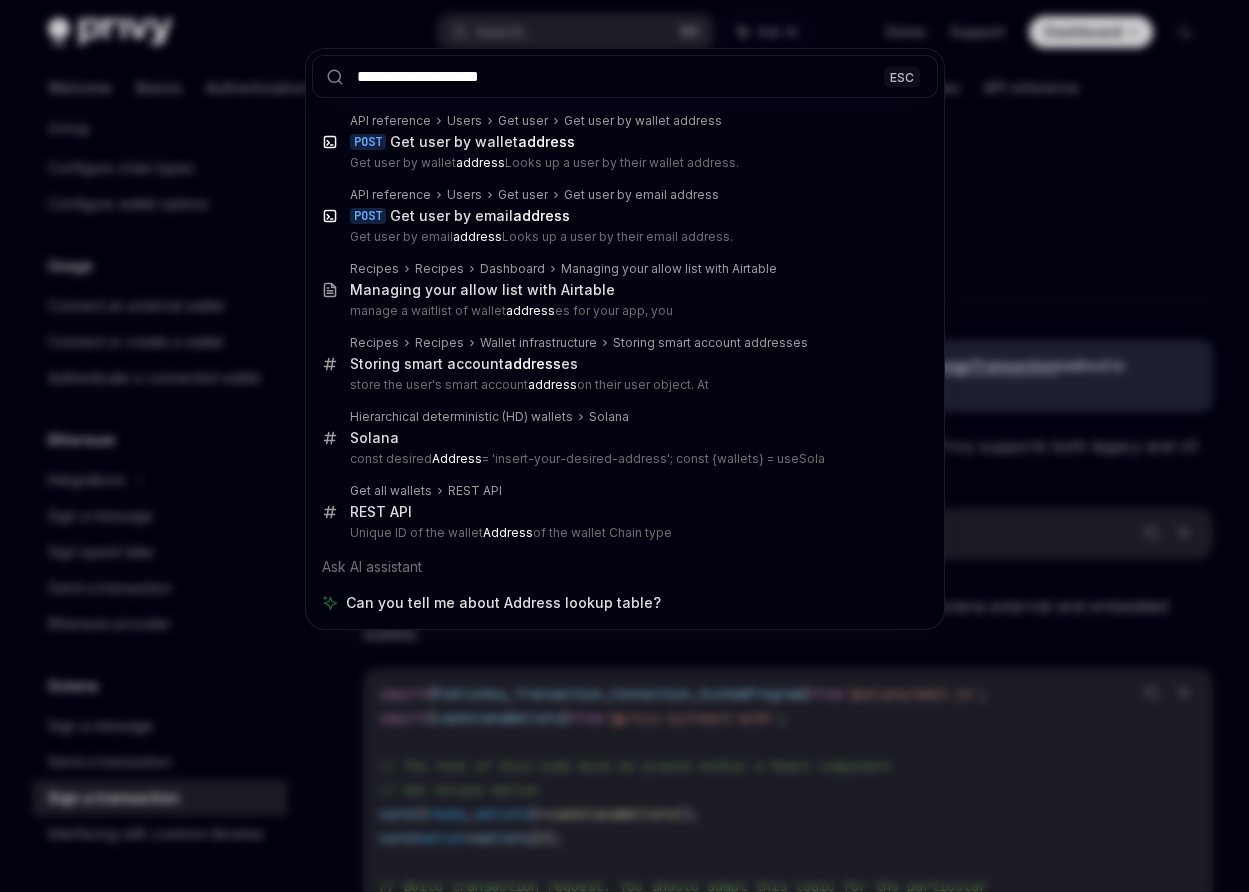 click on "Get user by wallet  address
Looks up a user by their wallet address." at bounding box center (623, 163) 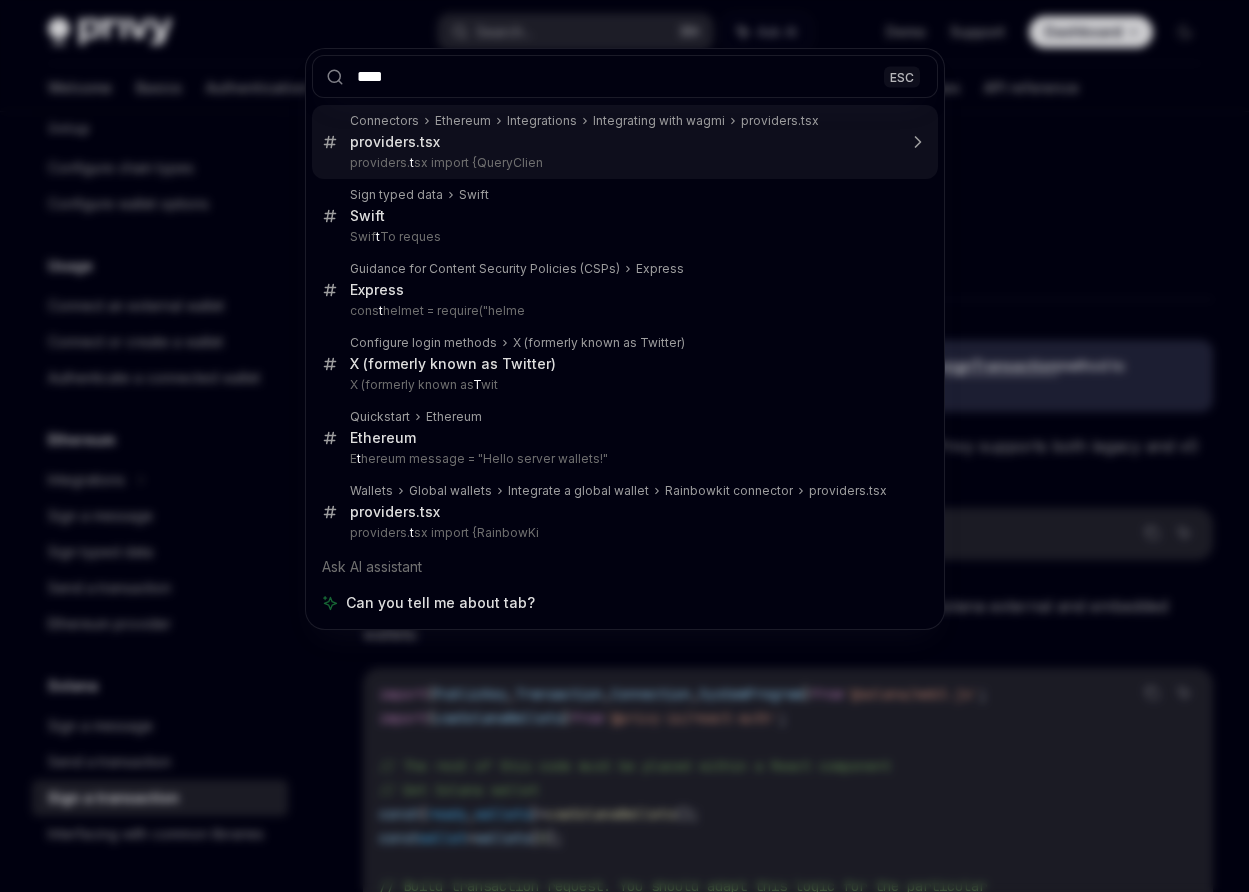 type on "*****" 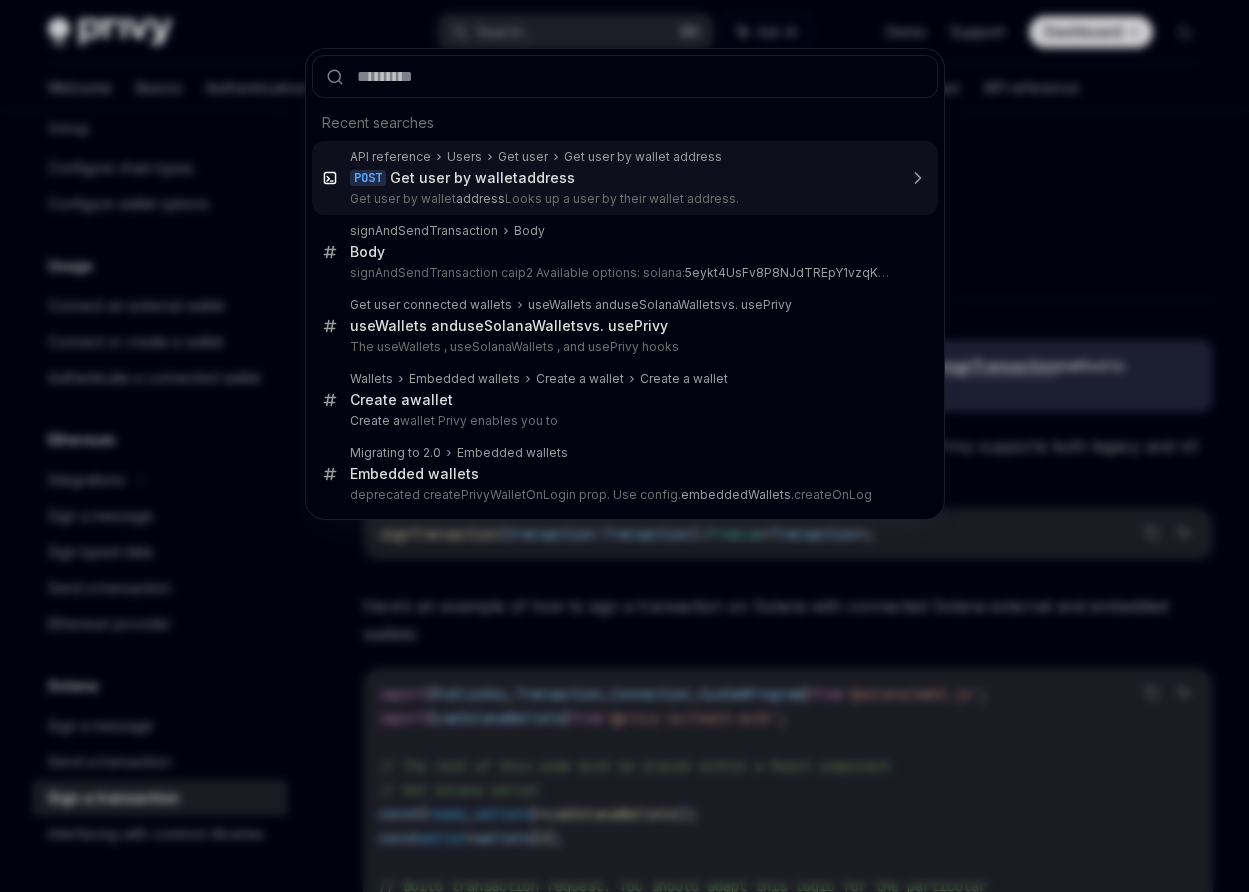 type on "*" 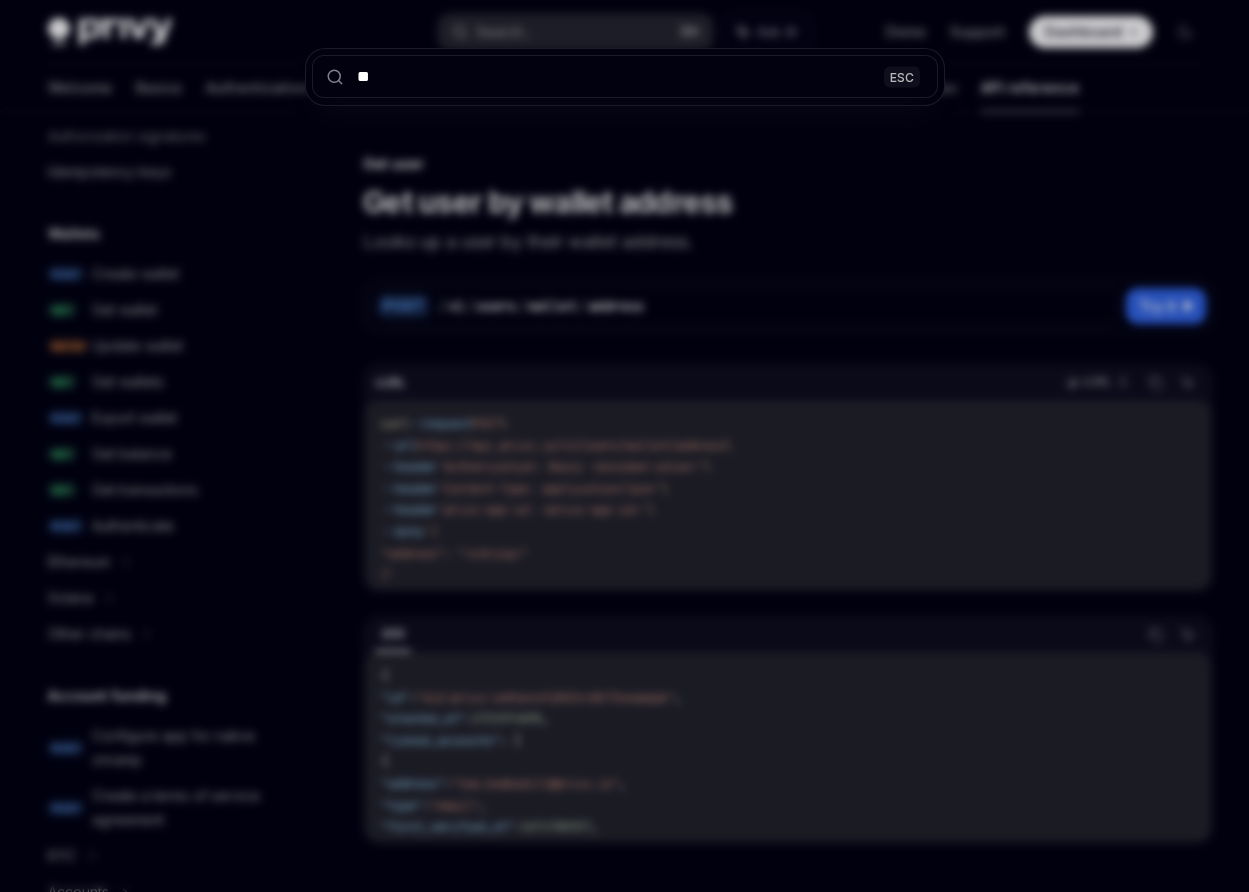 type on "*" 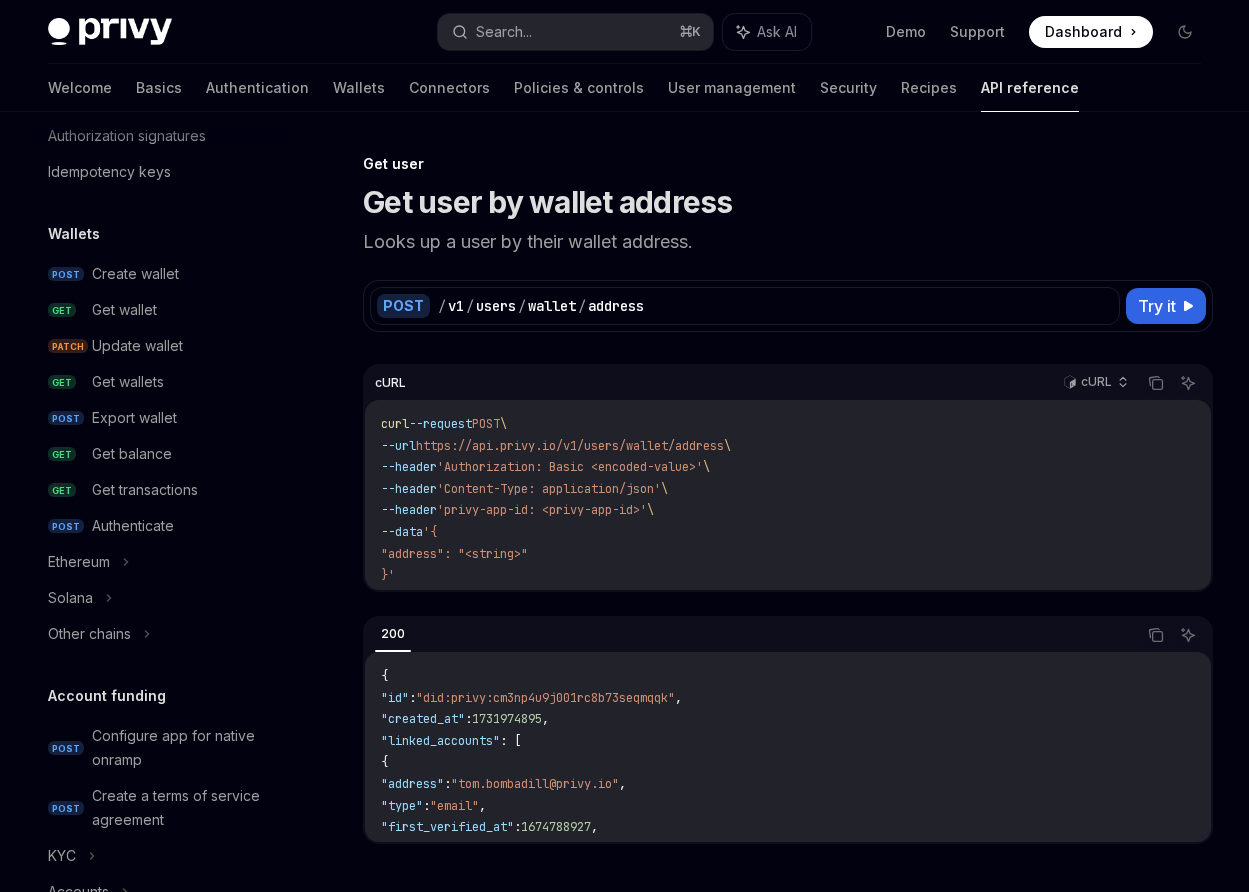 scroll, scrollTop: 1318, scrollLeft: 0, axis: vertical 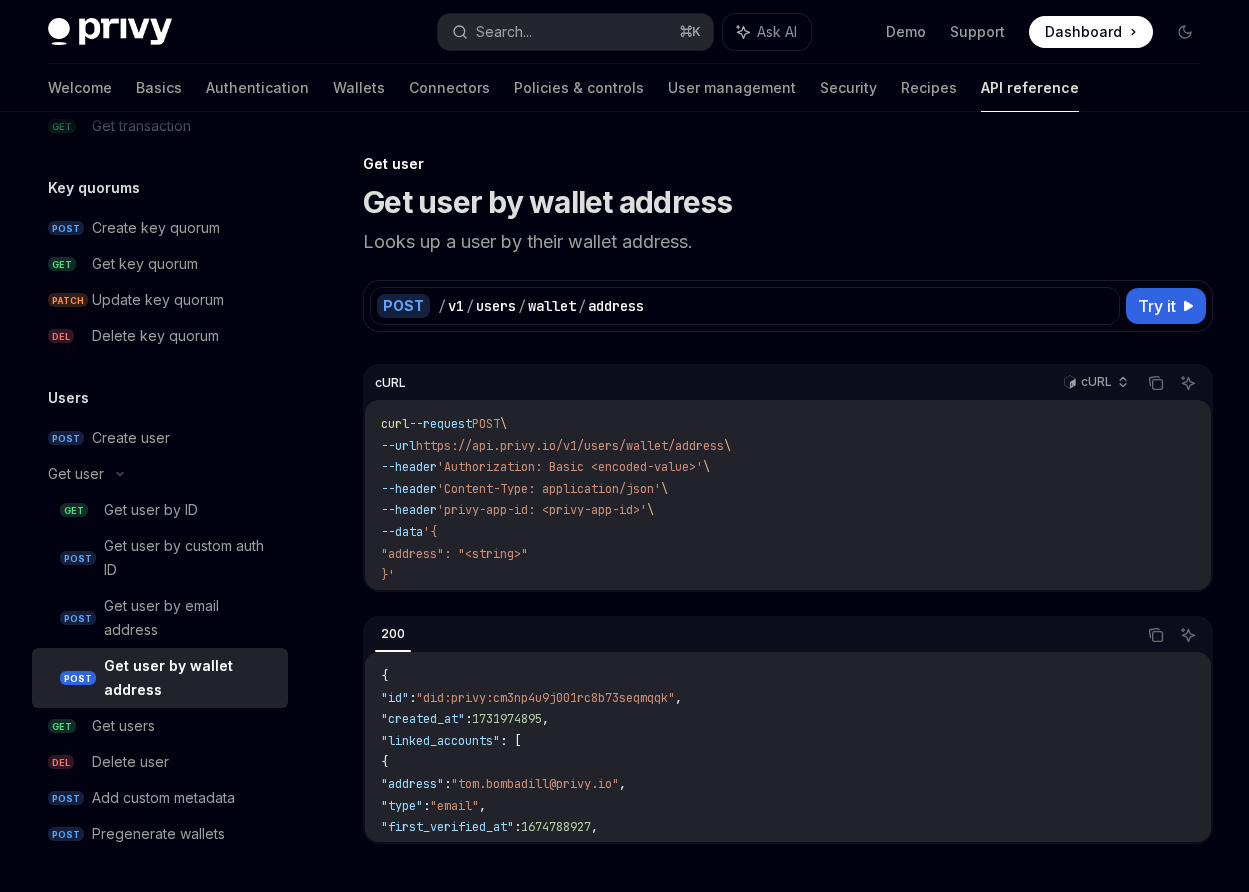 type 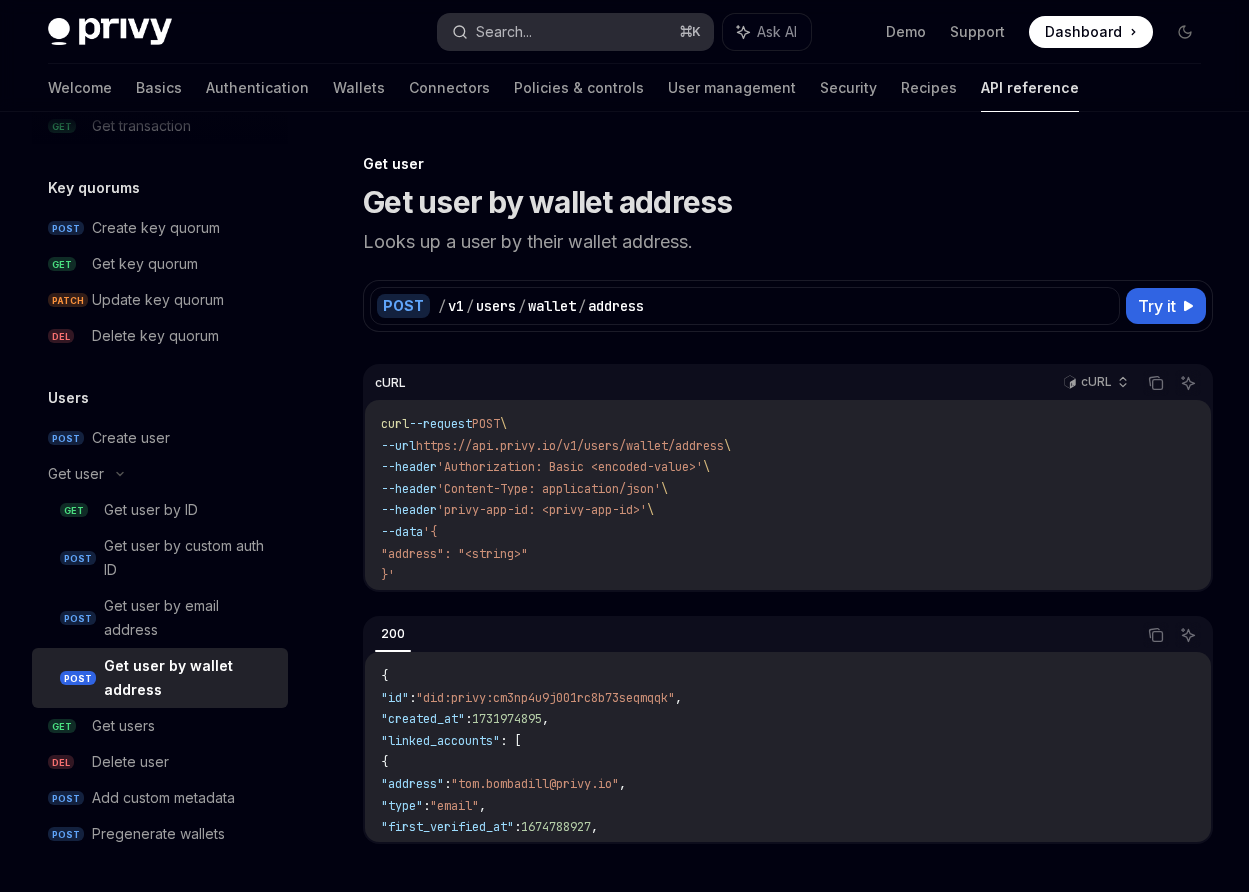 click on "Search... ⌘ K" at bounding box center [576, 32] 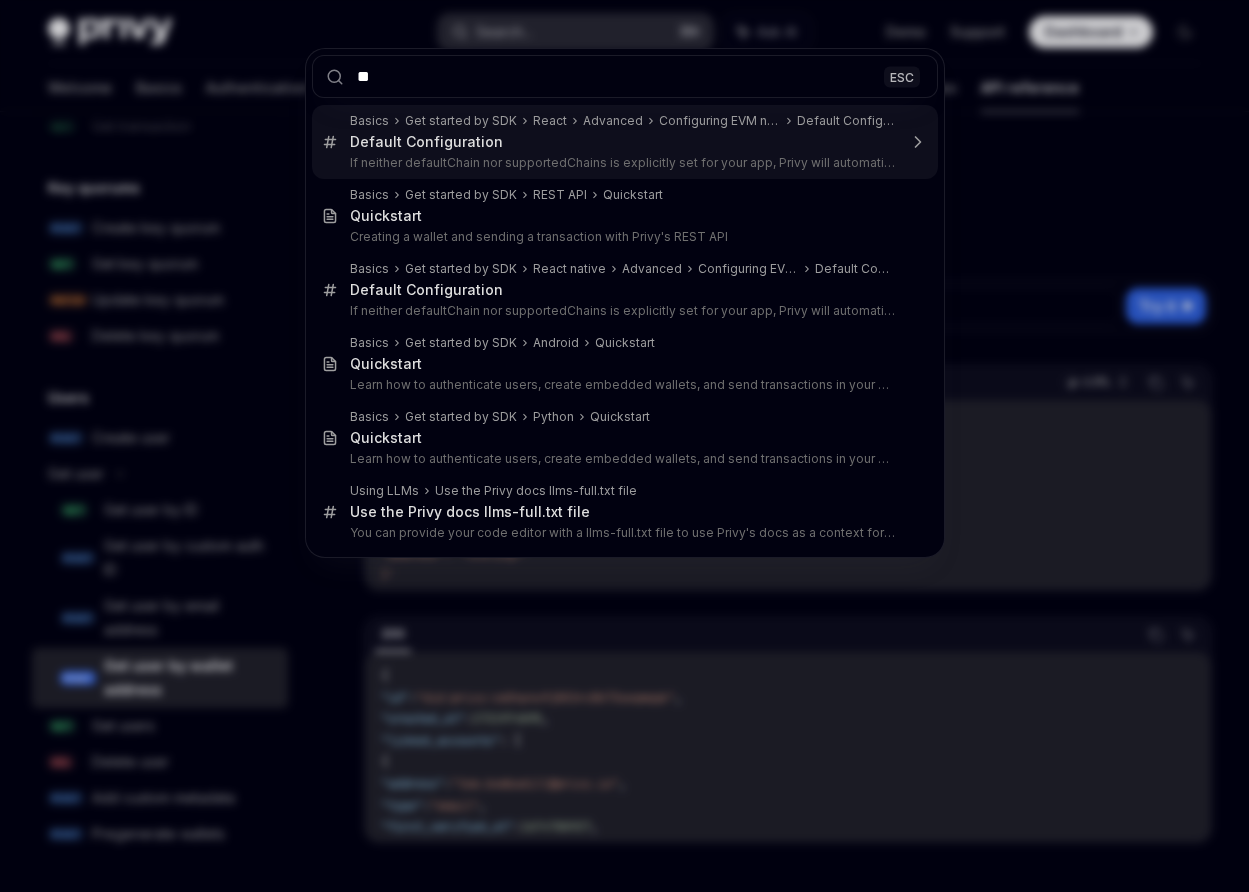 type on "***" 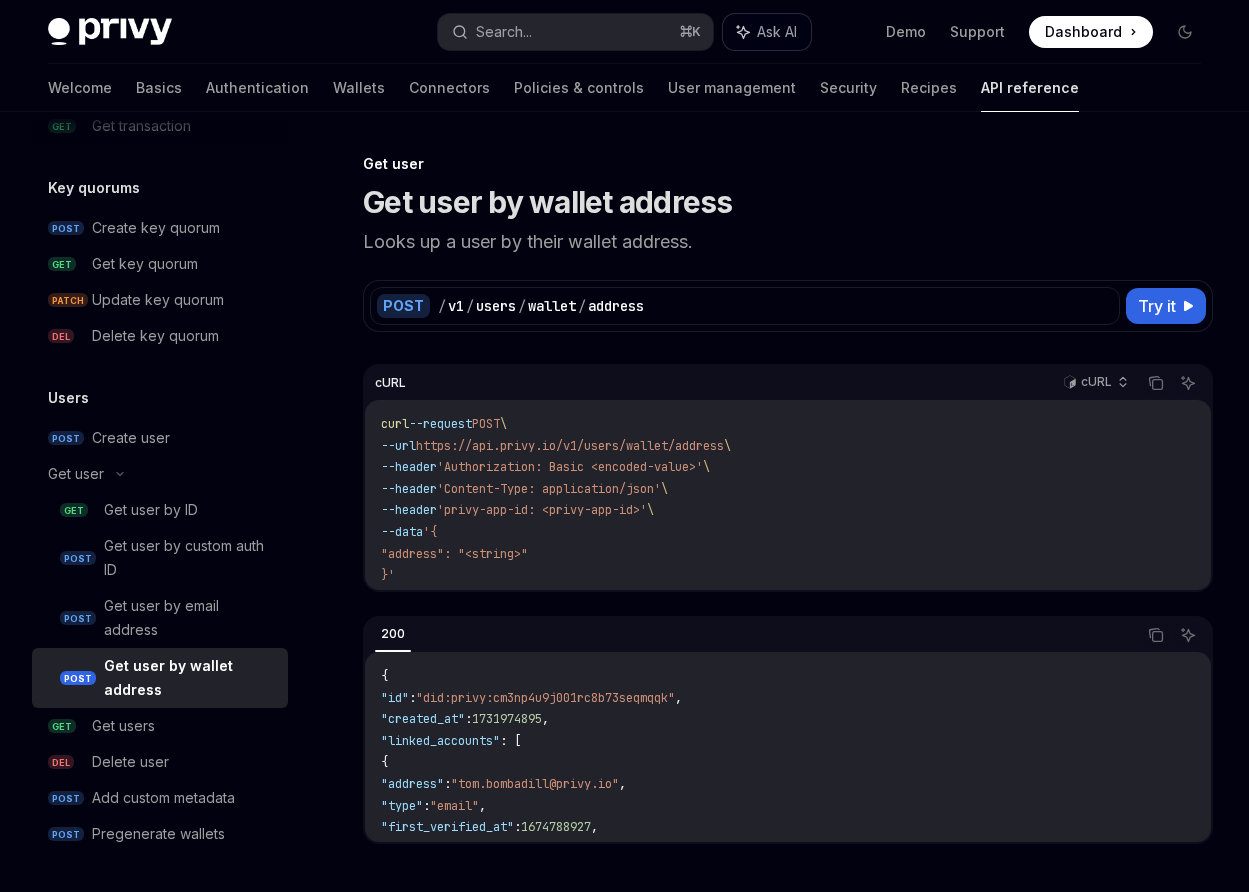 click on "Ask AI" at bounding box center (767, 32) 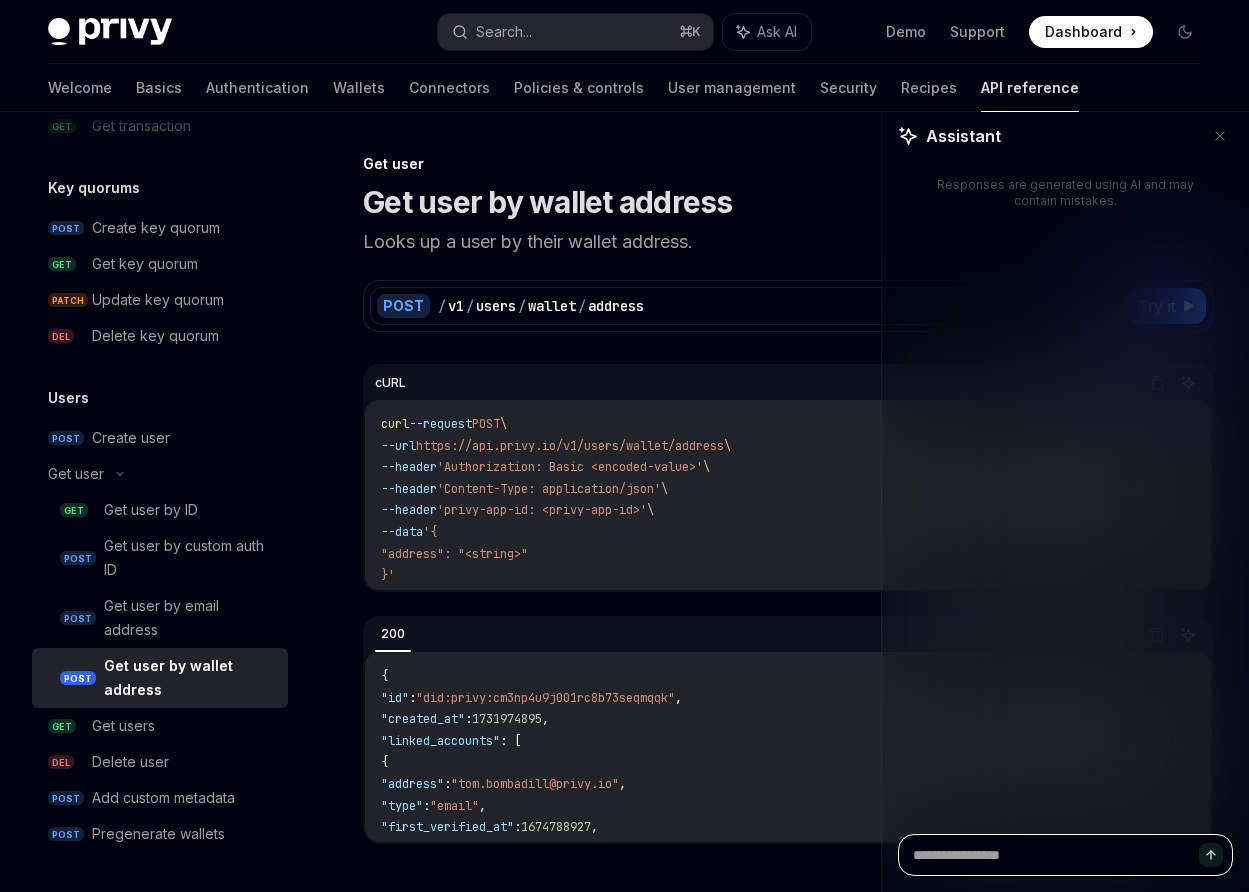 type on "*" 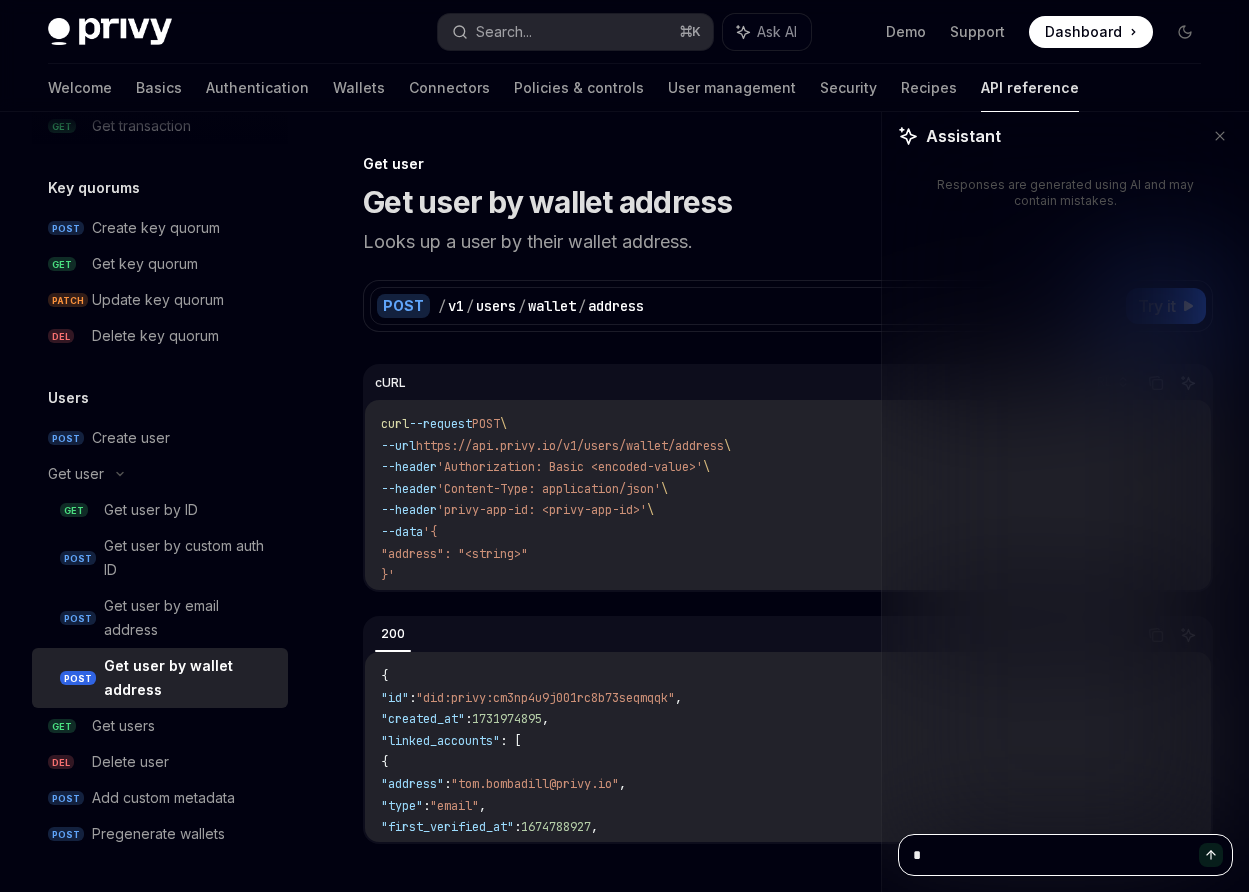 type on "**" 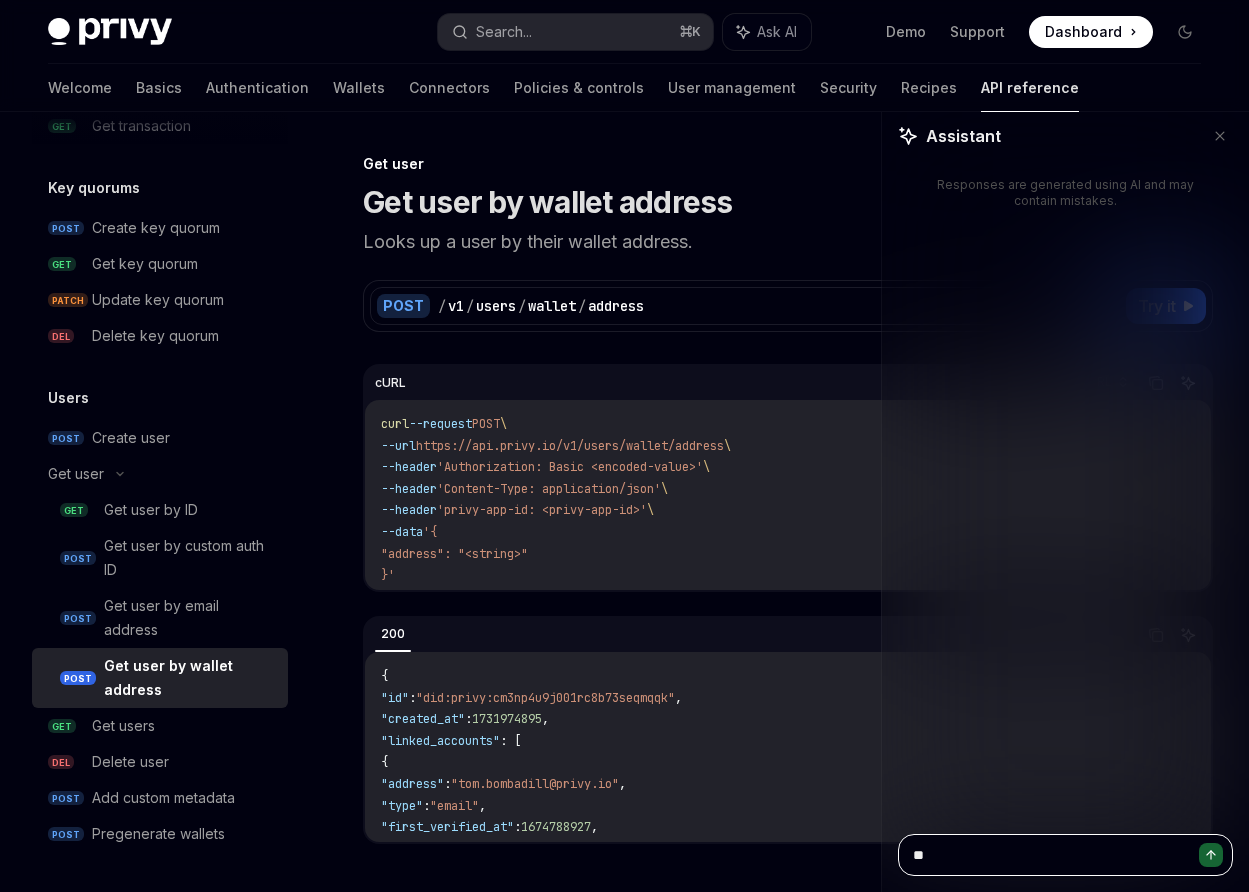 type on "*" 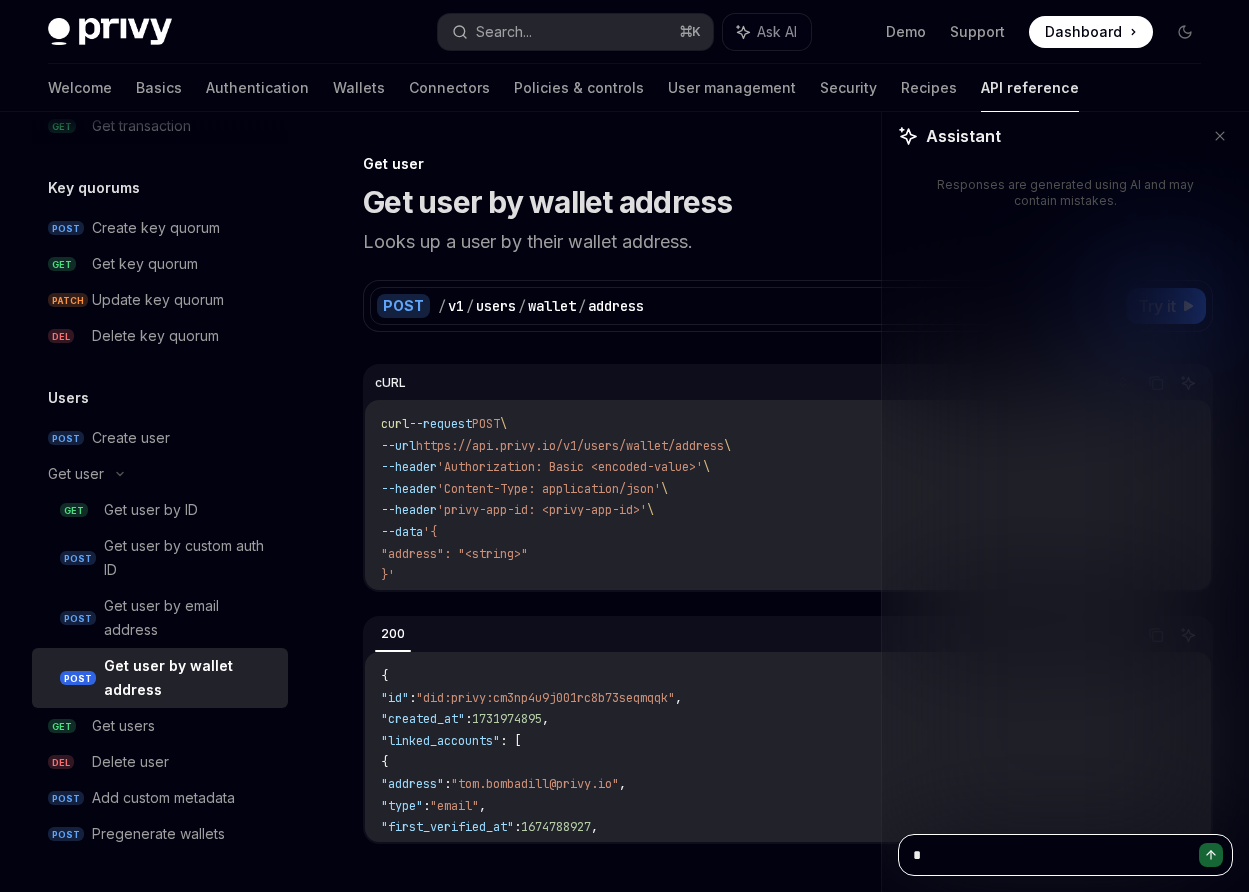 type 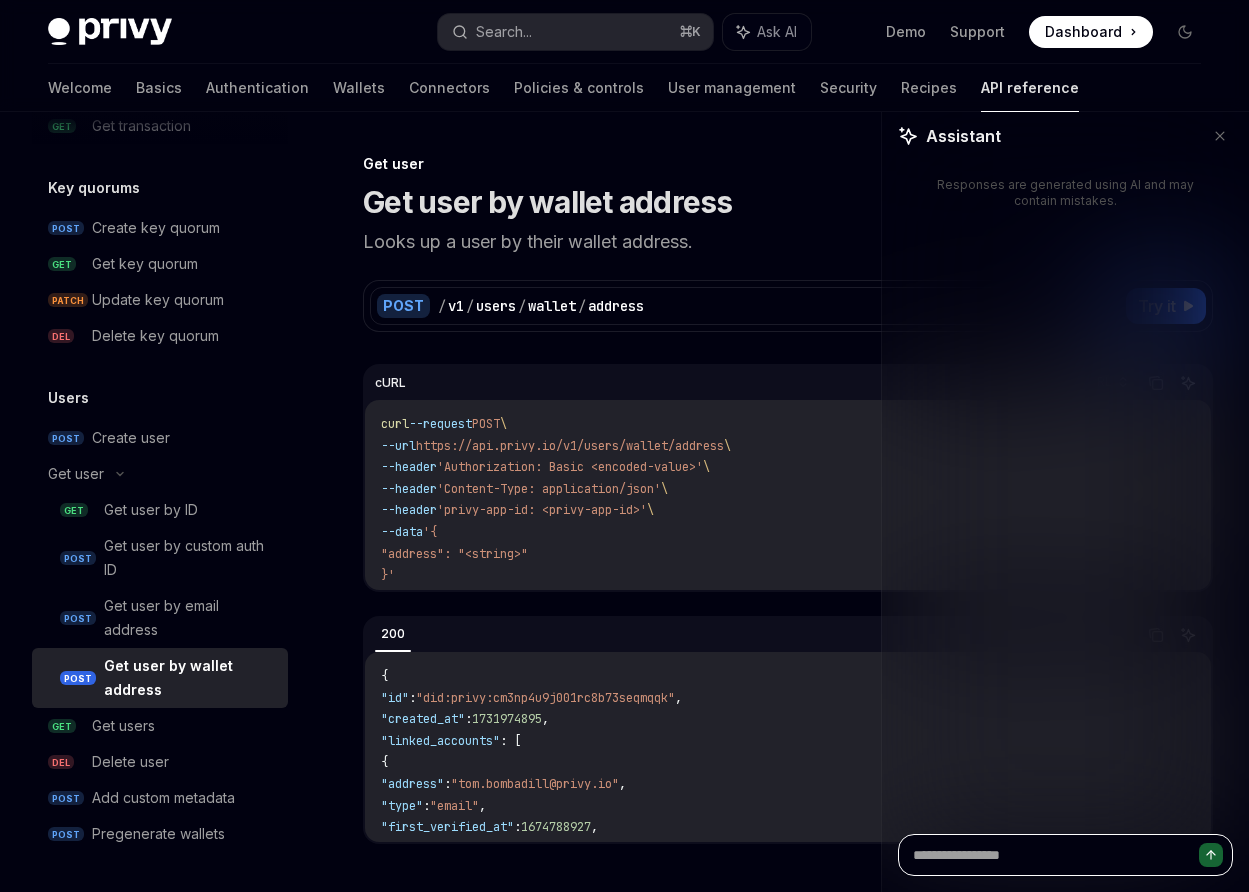 type on "*" 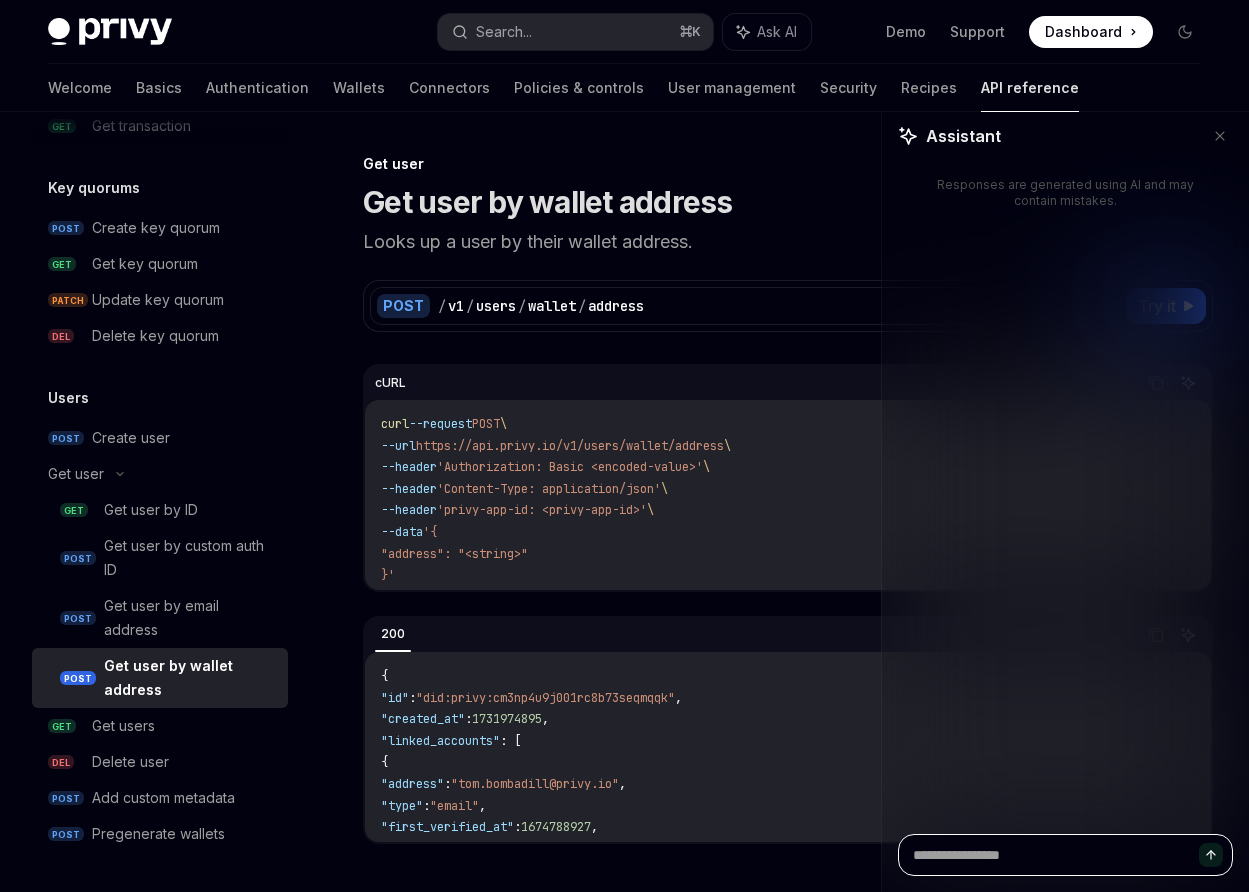 type on "*" 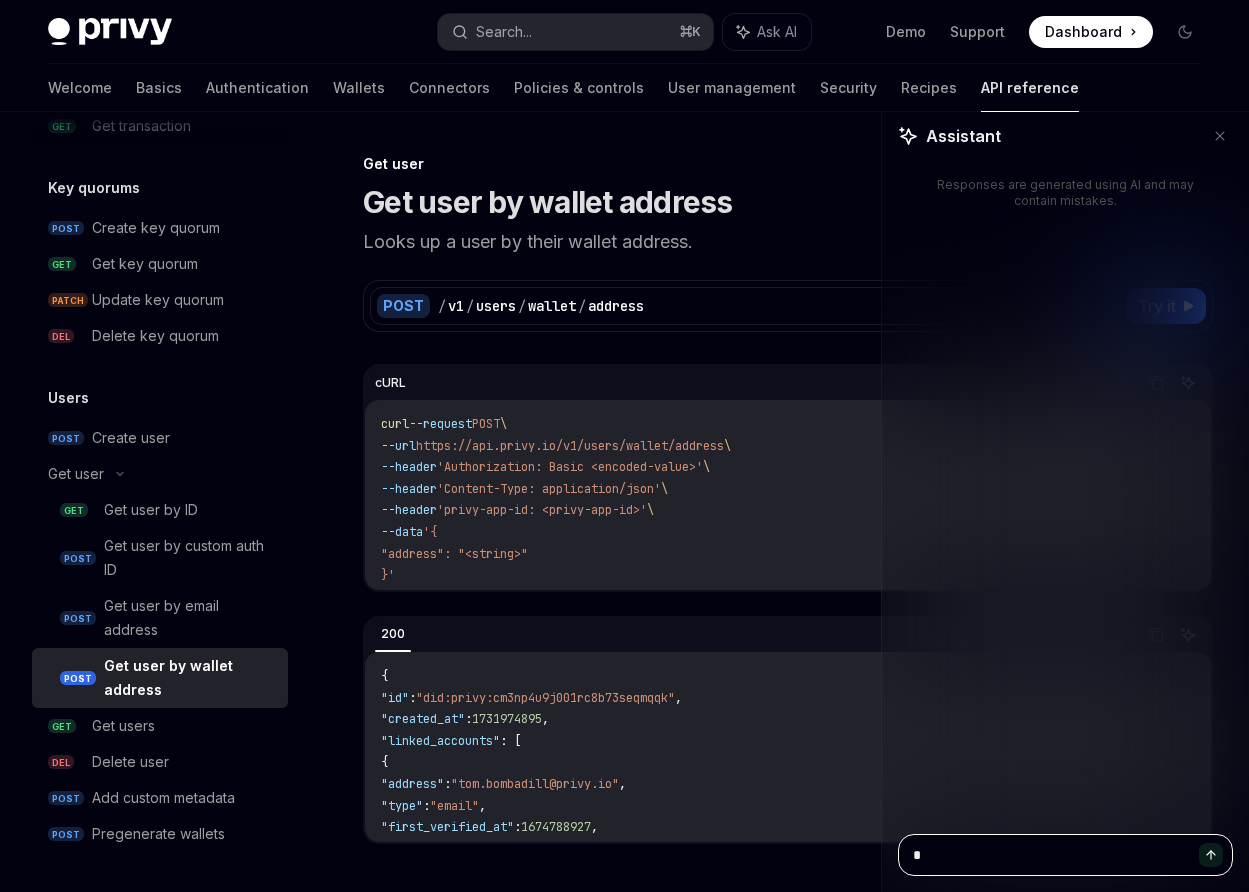 type on "**" 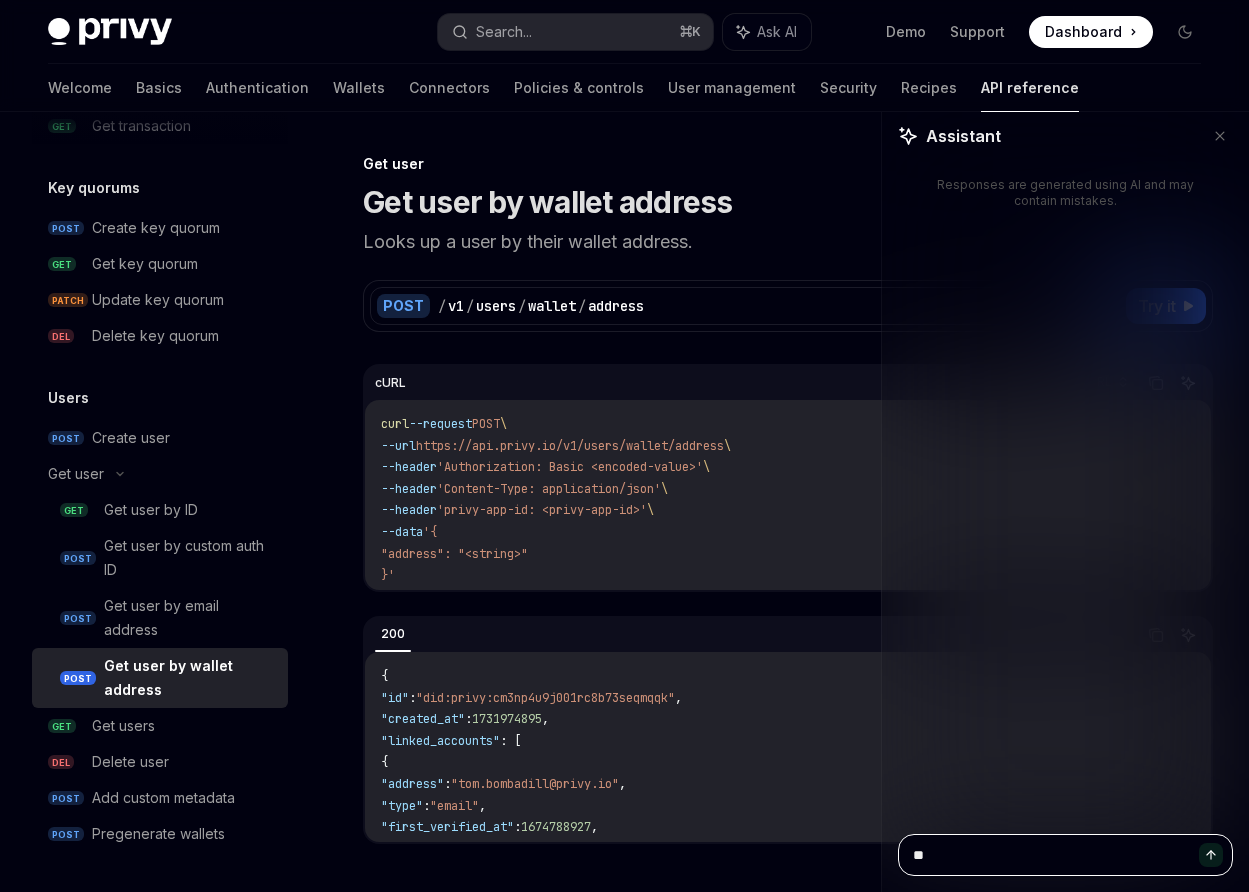 type on "***" 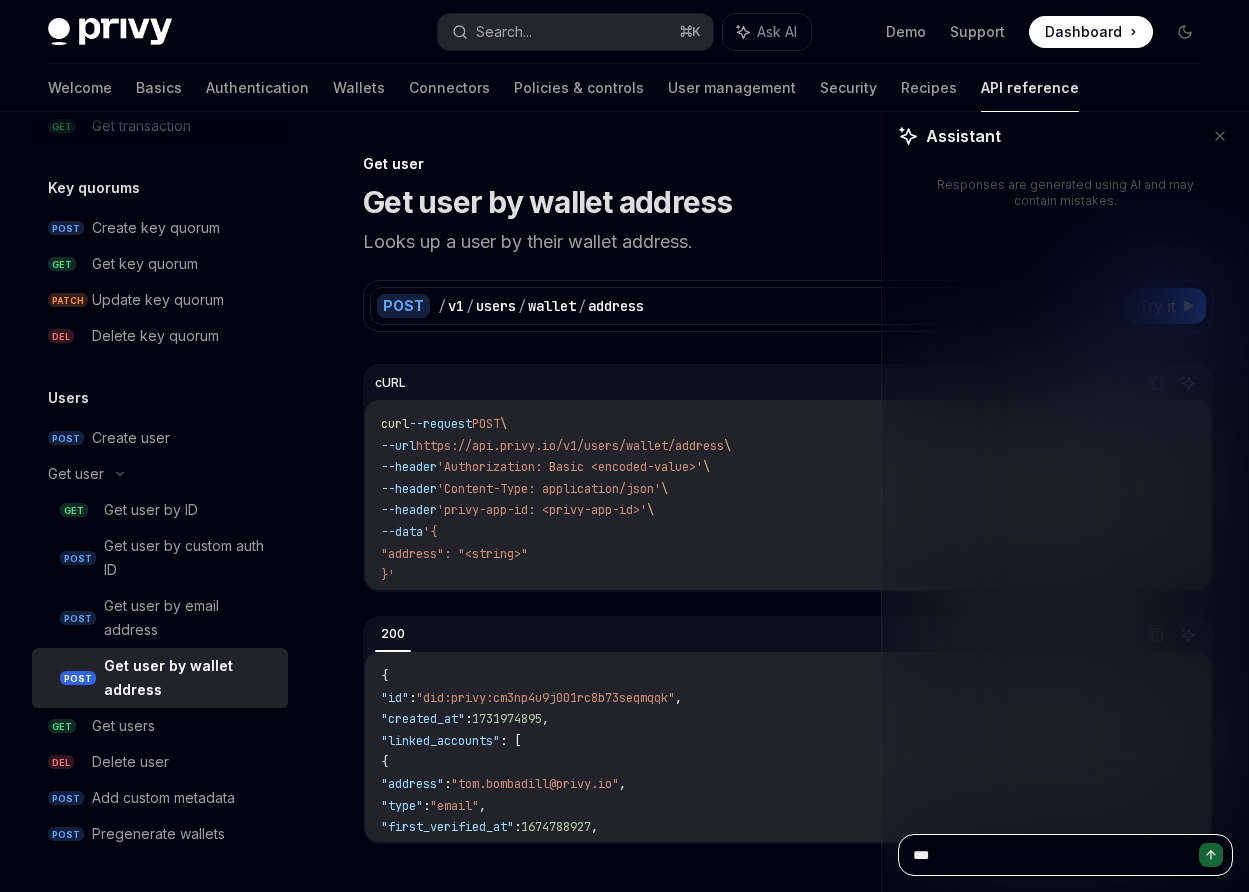 type on "****" 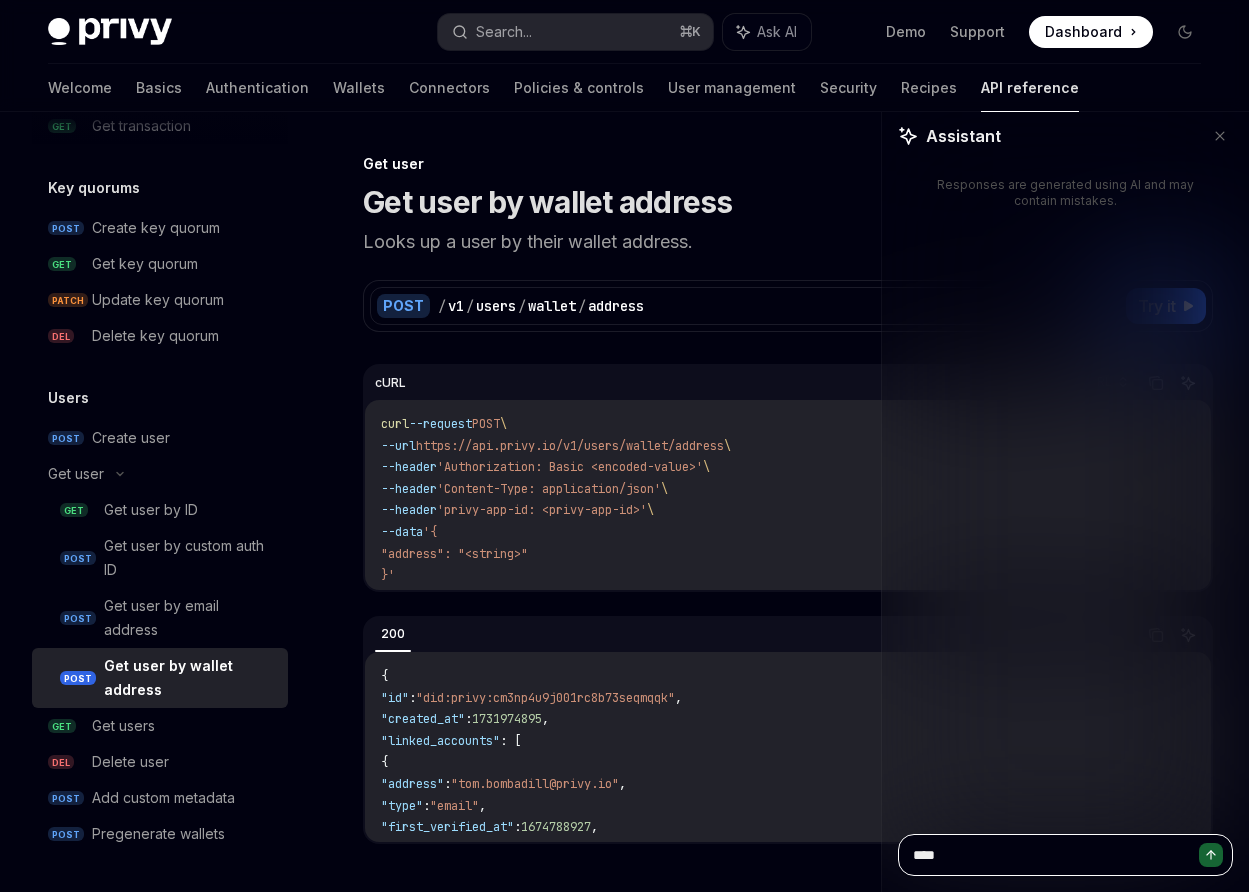 type on "****" 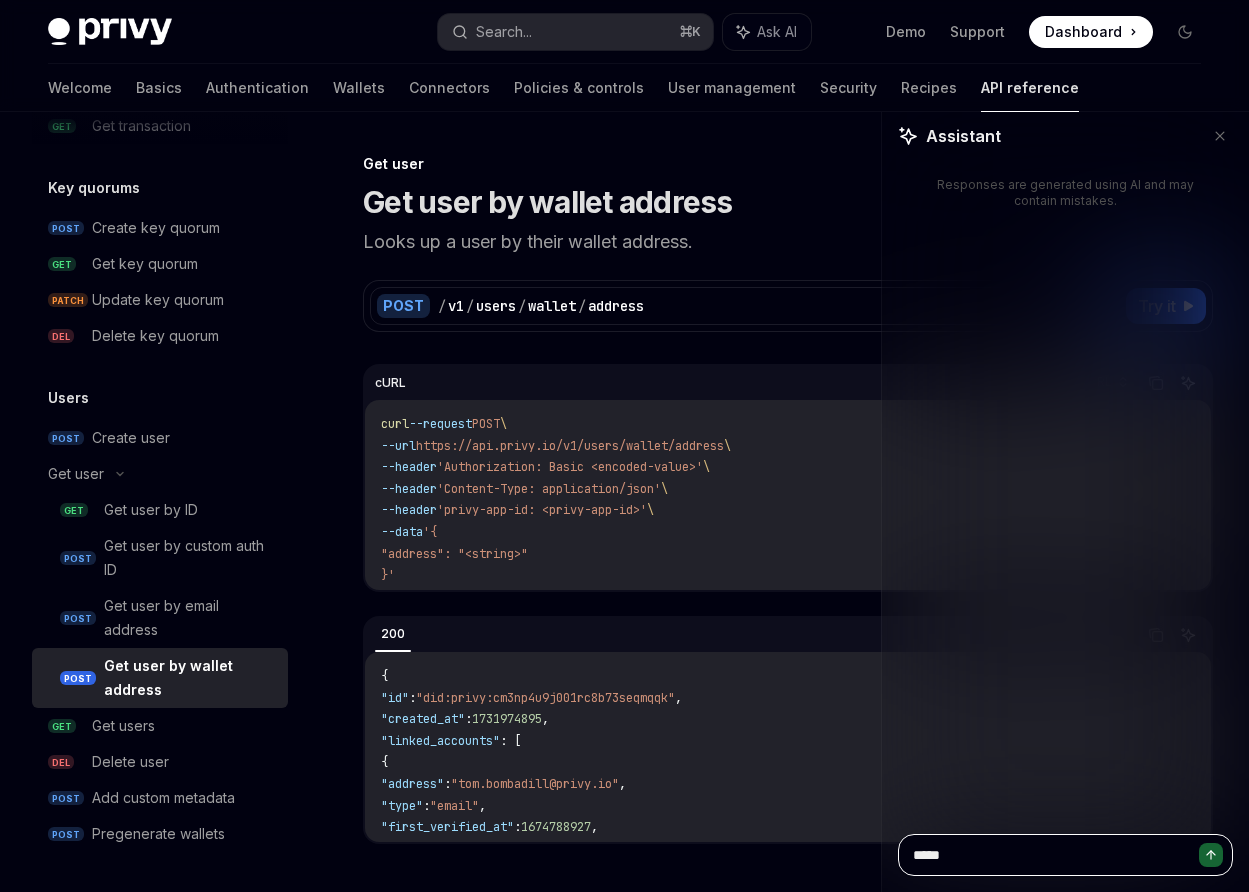 type on "******" 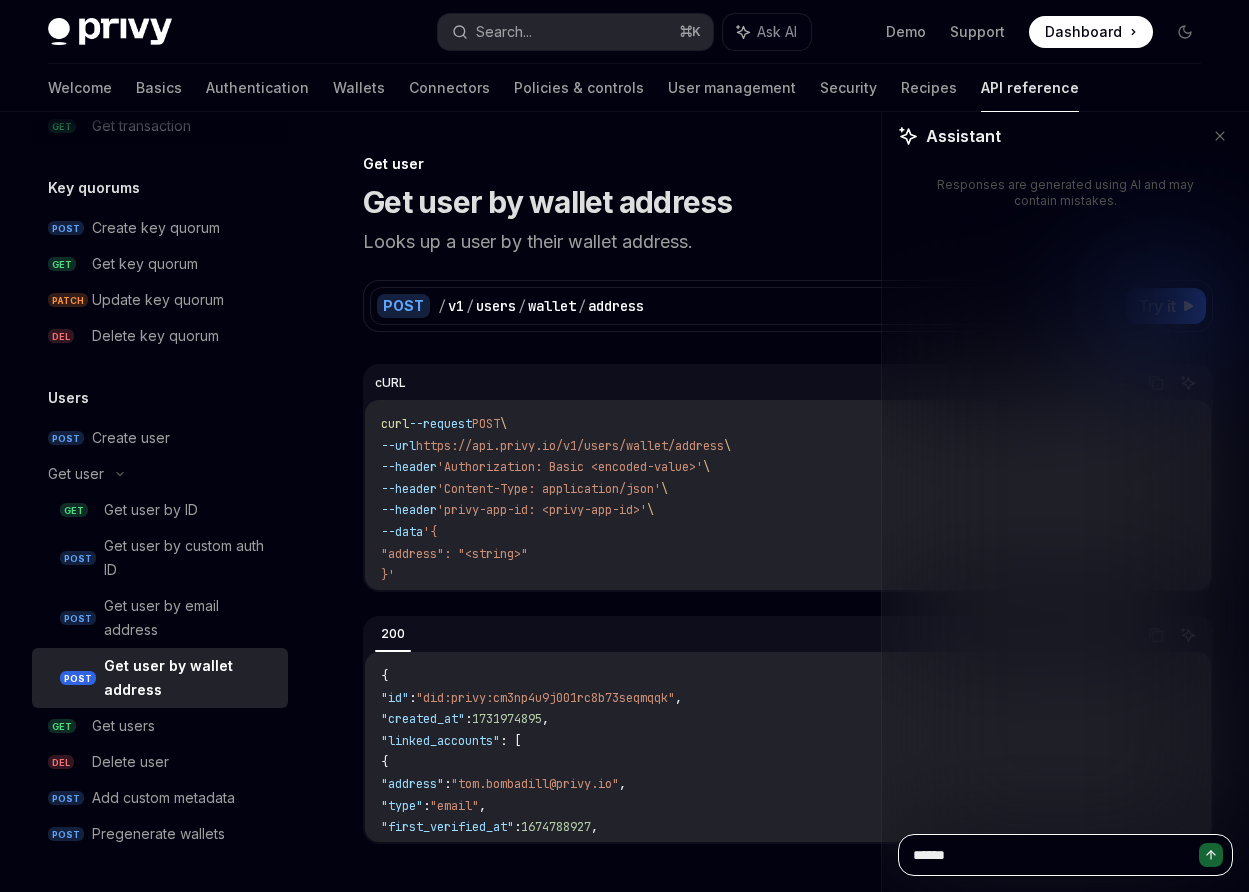 type on "*******" 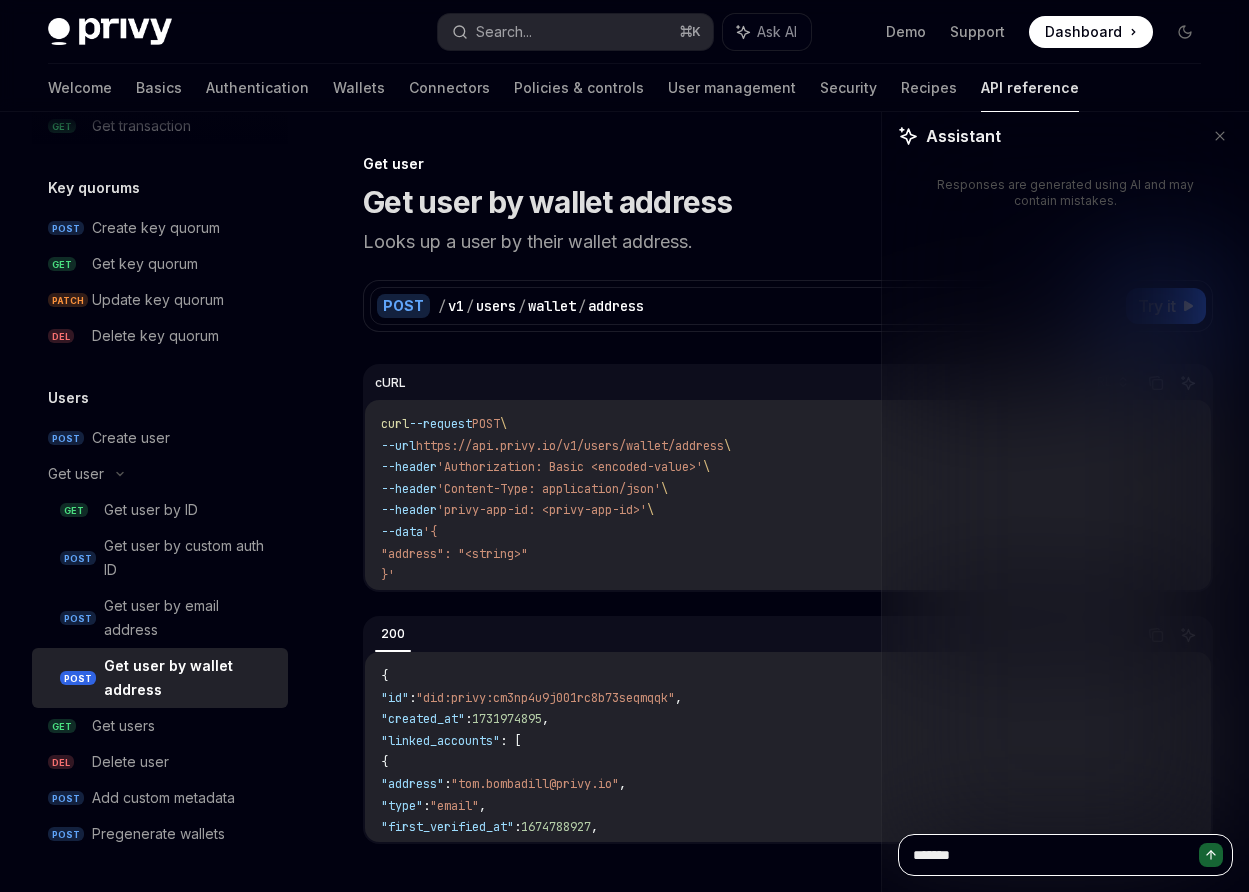 type on "*" 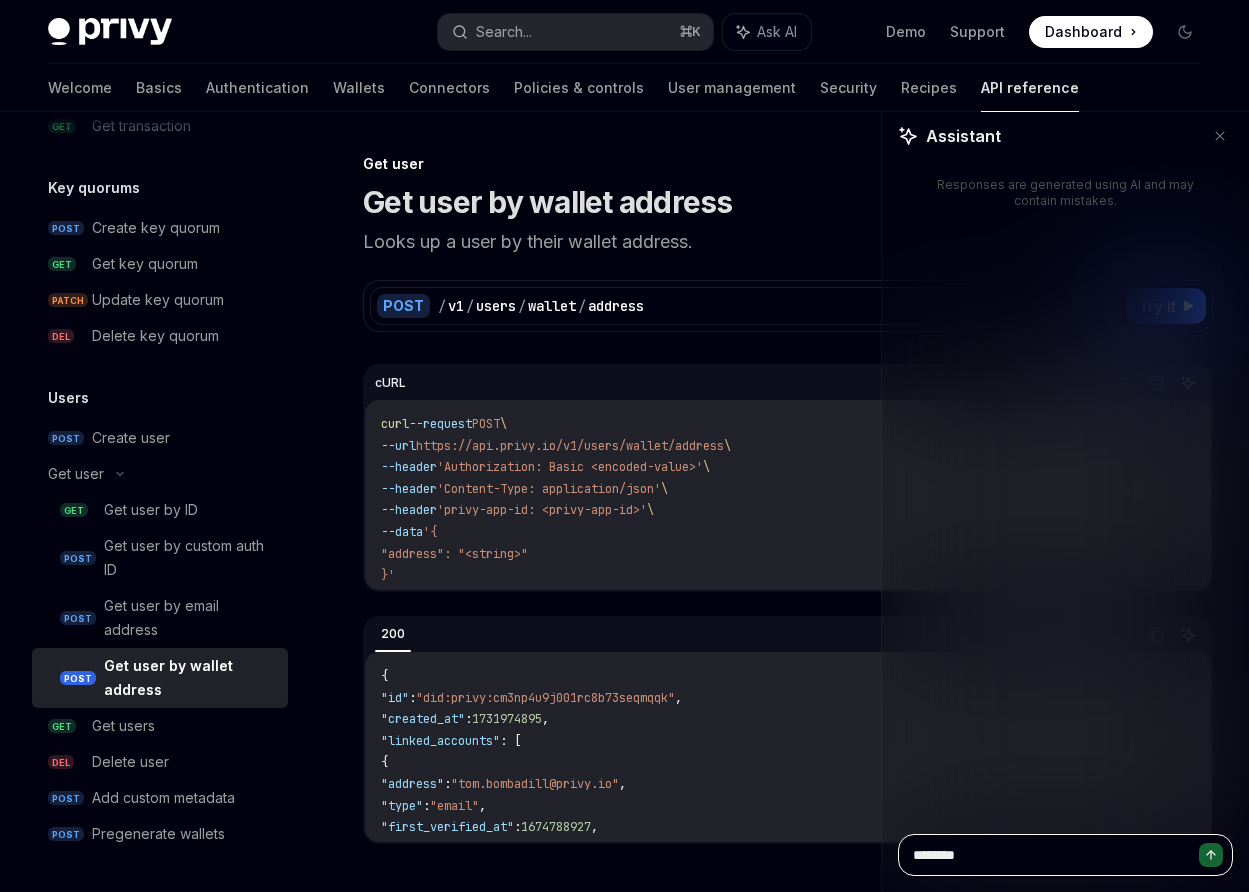 type on "*********" 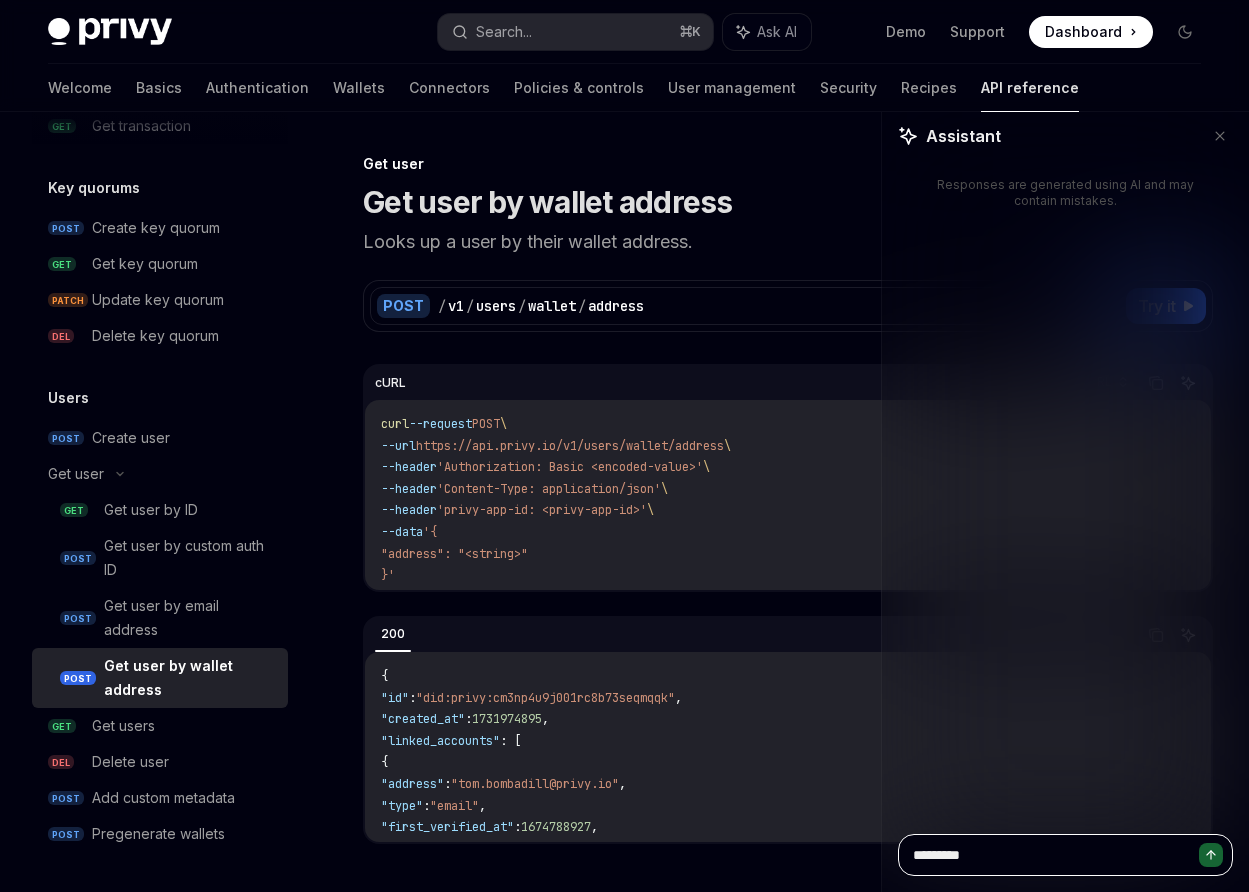 type on "**********" 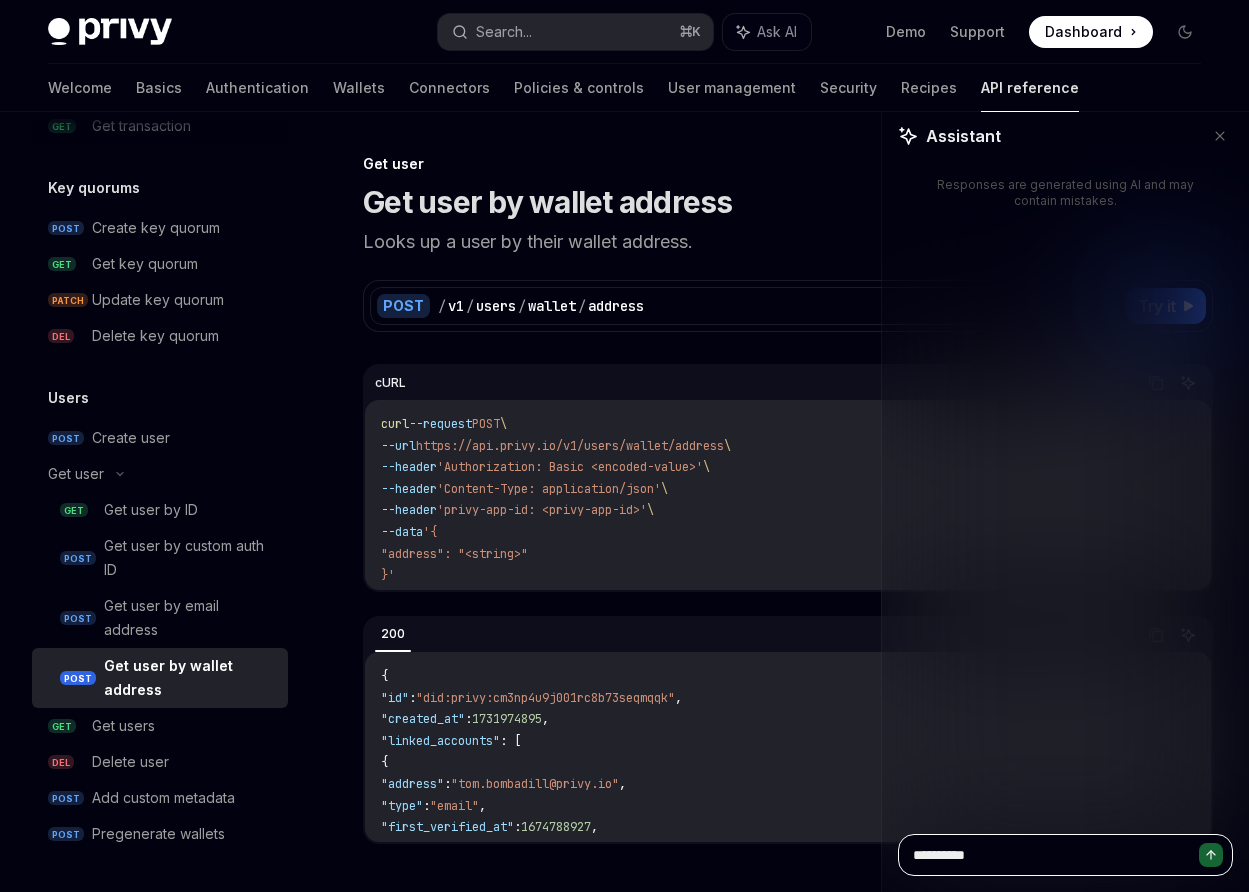 type on "**********" 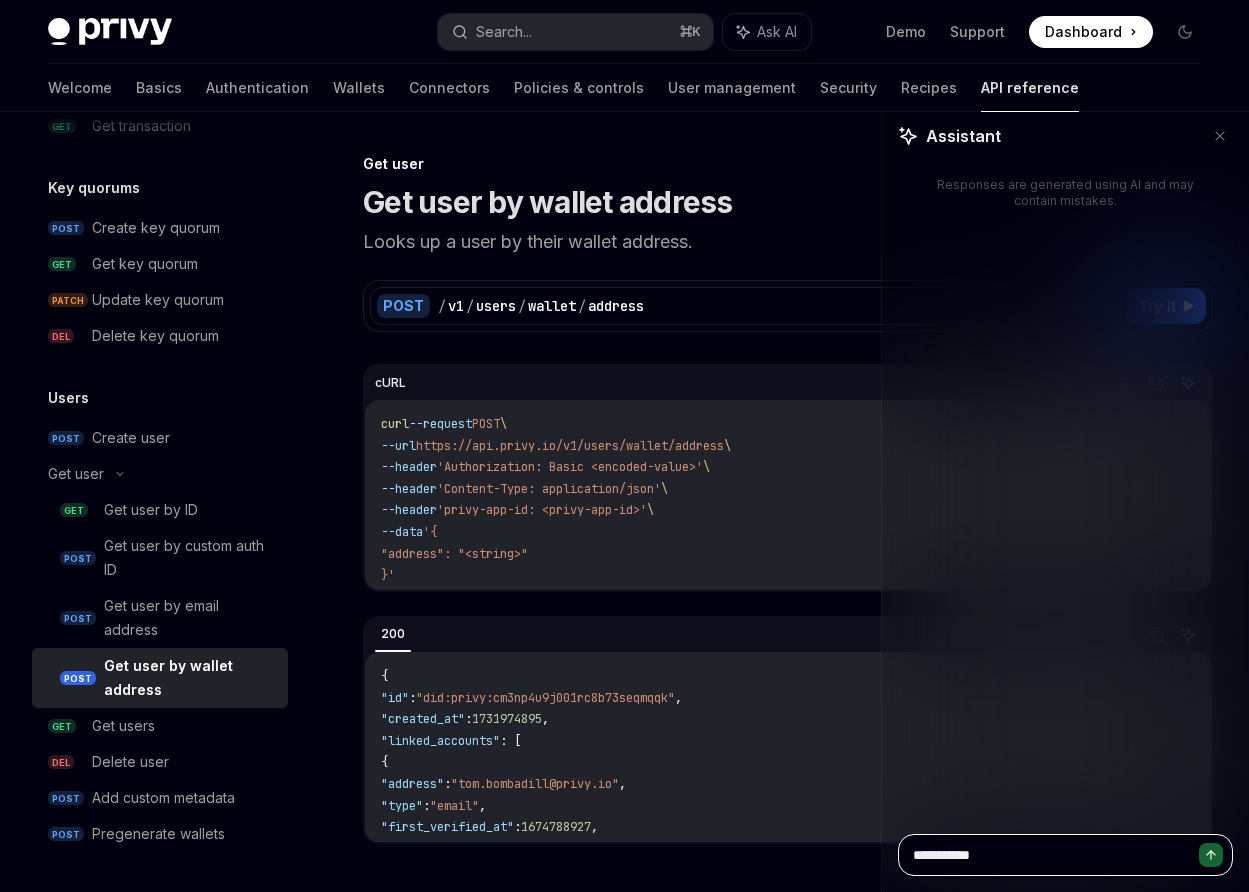 type on "**********" 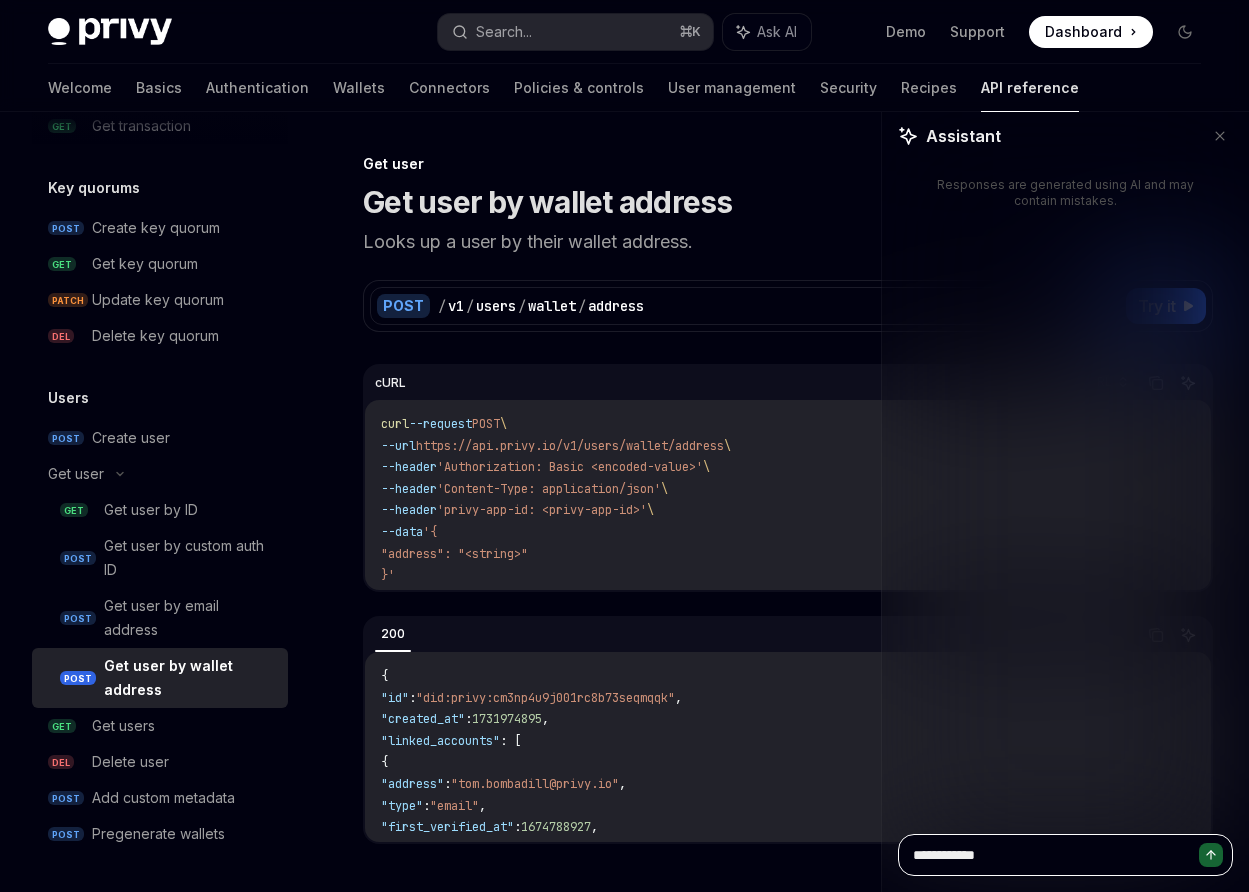 type on "*" 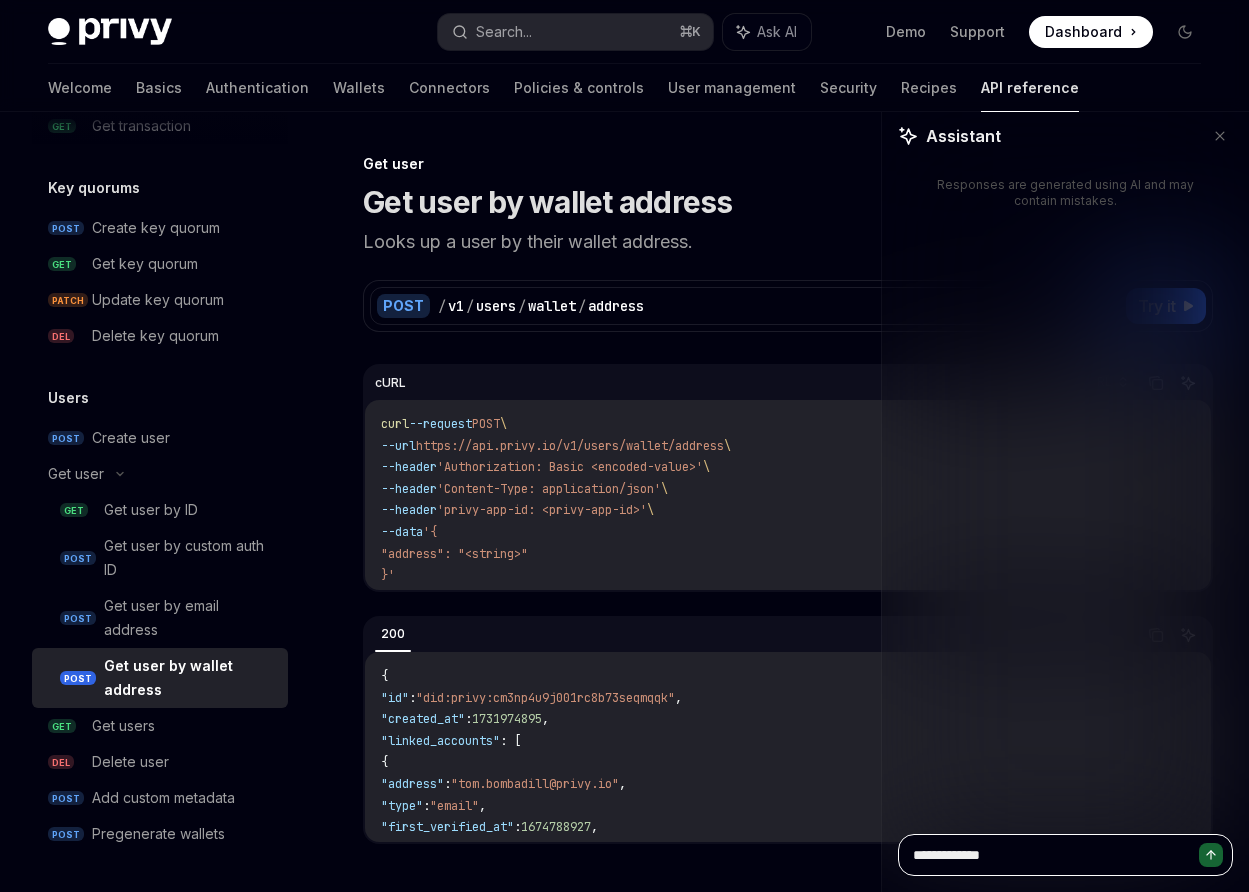 type on "**********" 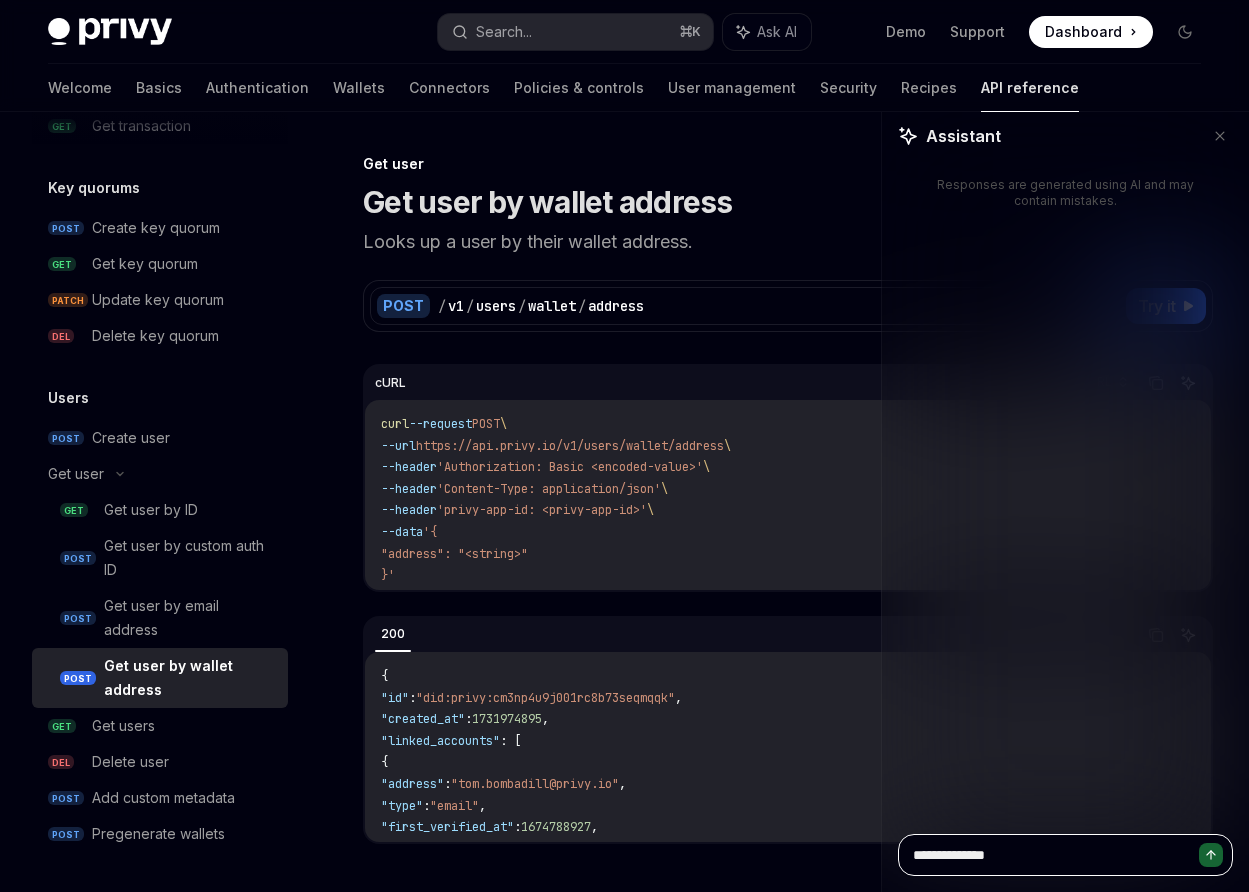 type on "**********" 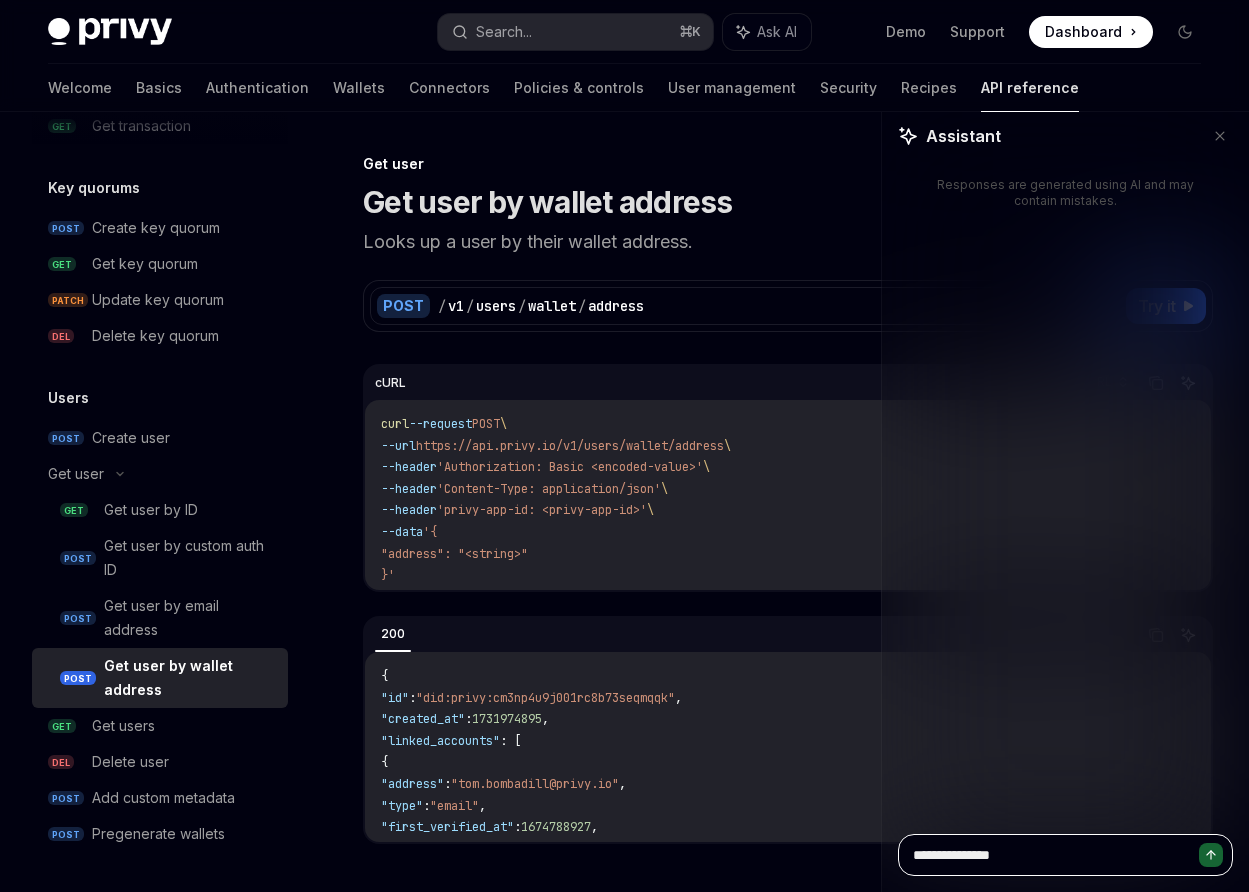 type on "**********" 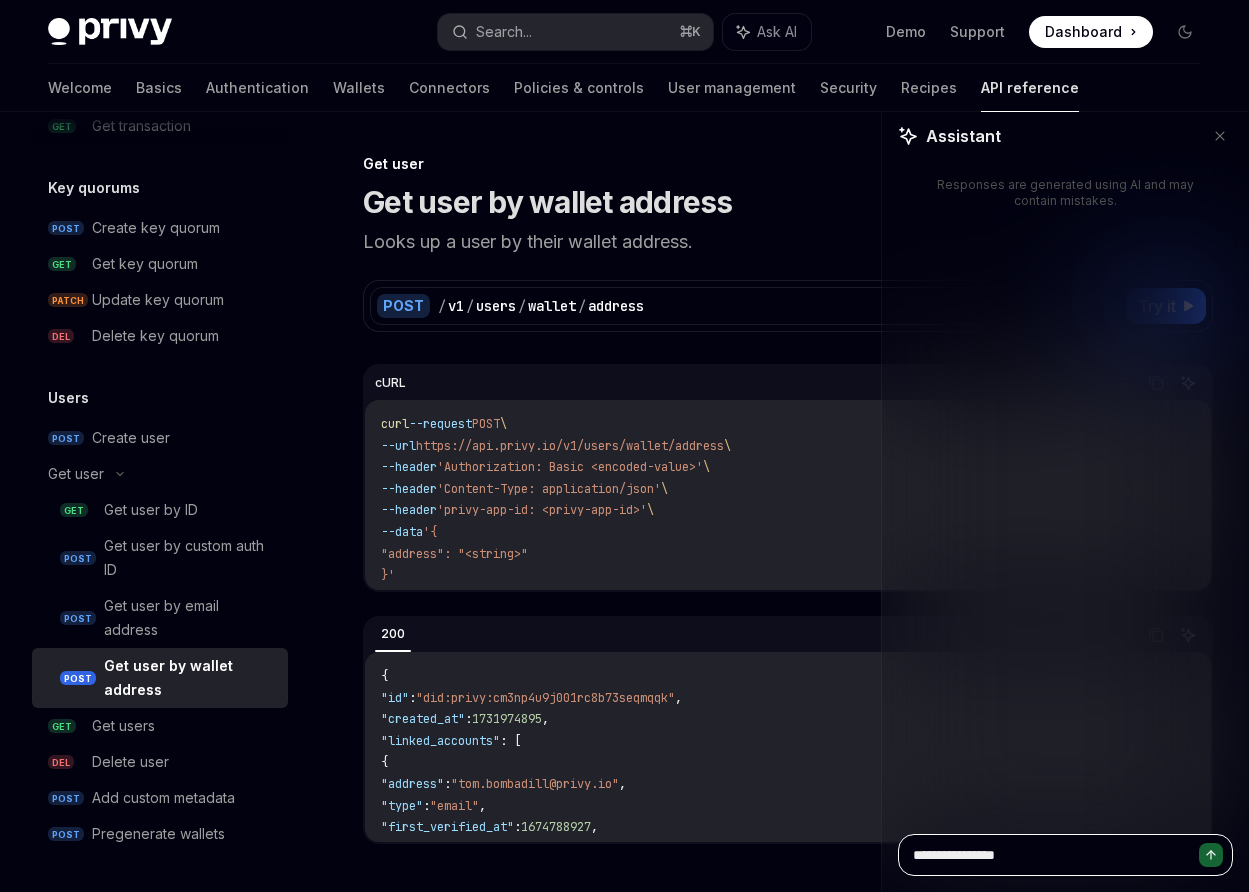 type on "**********" 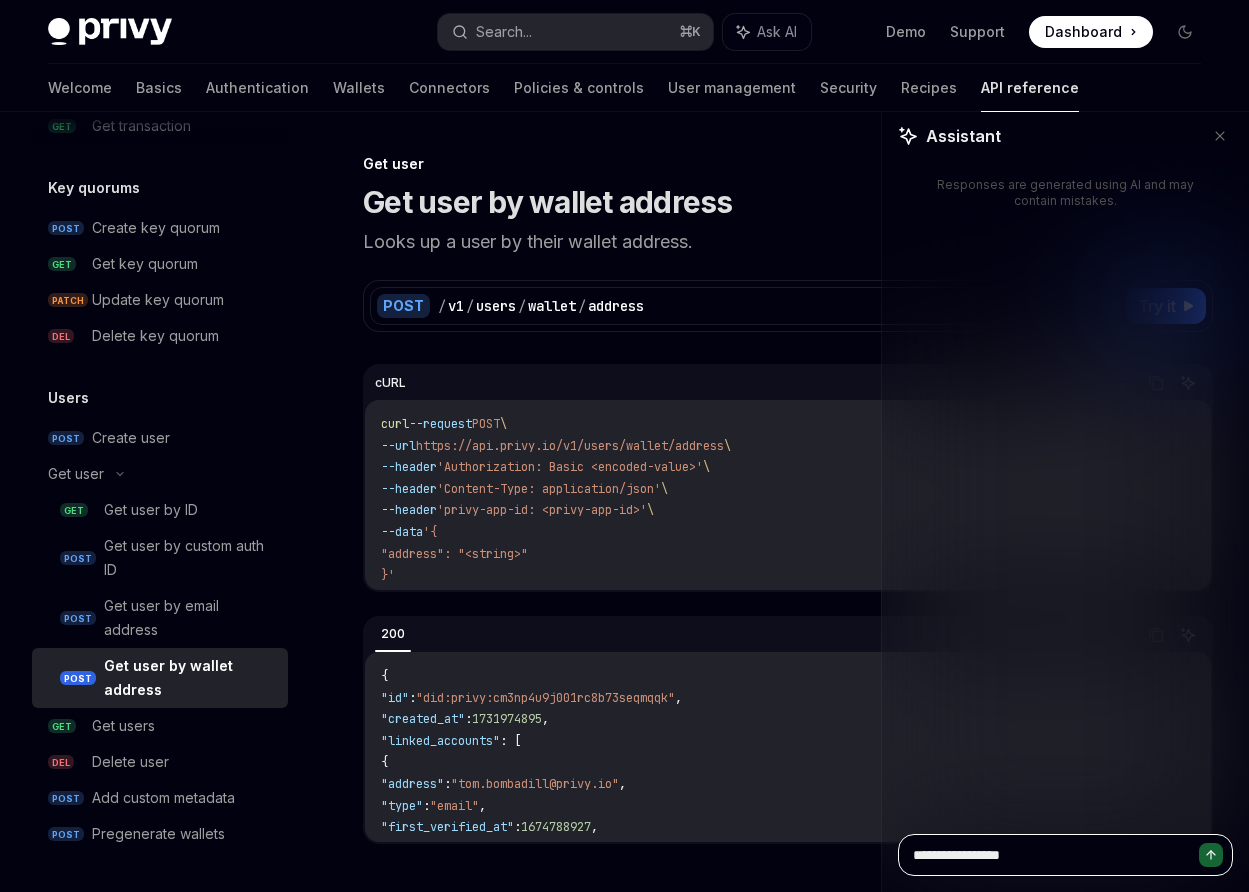 type on "**********" 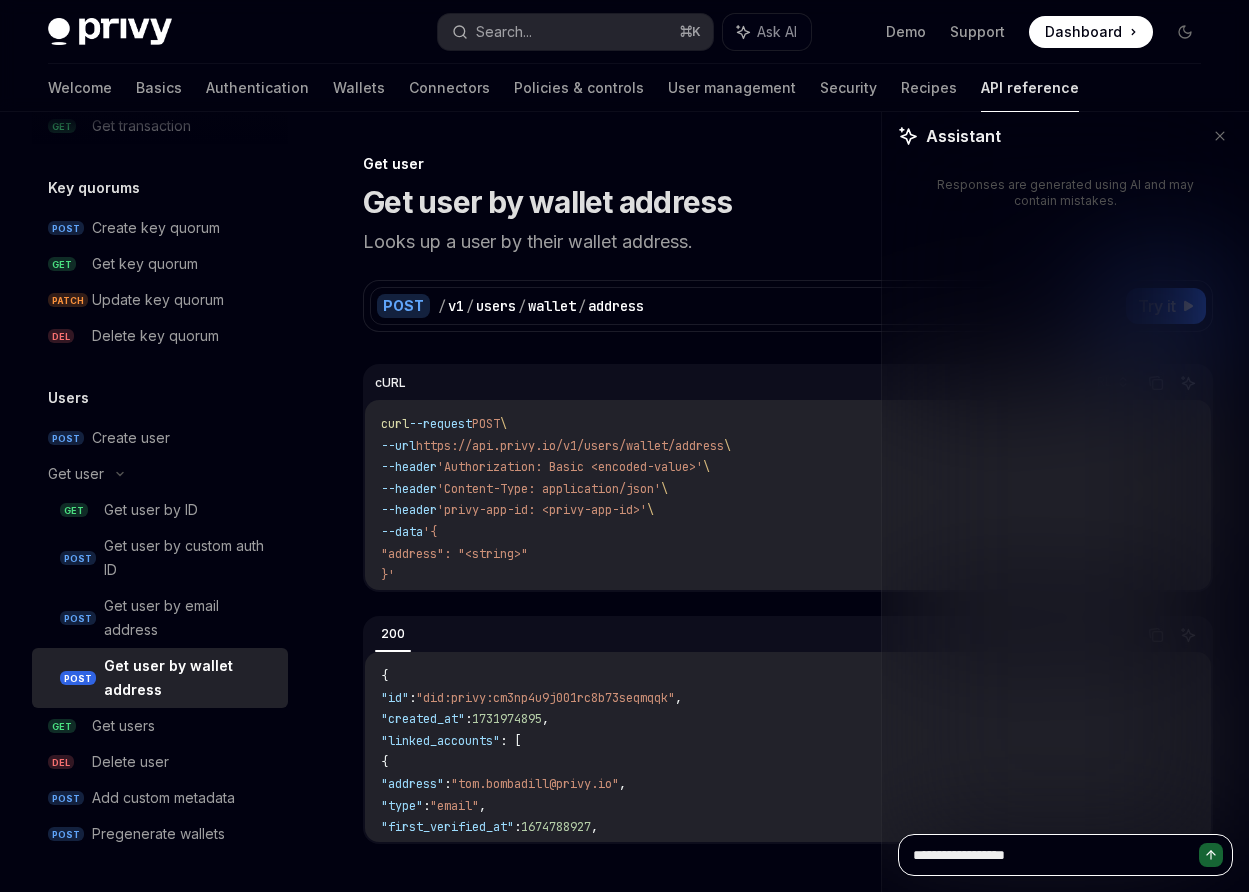 type on "**********" 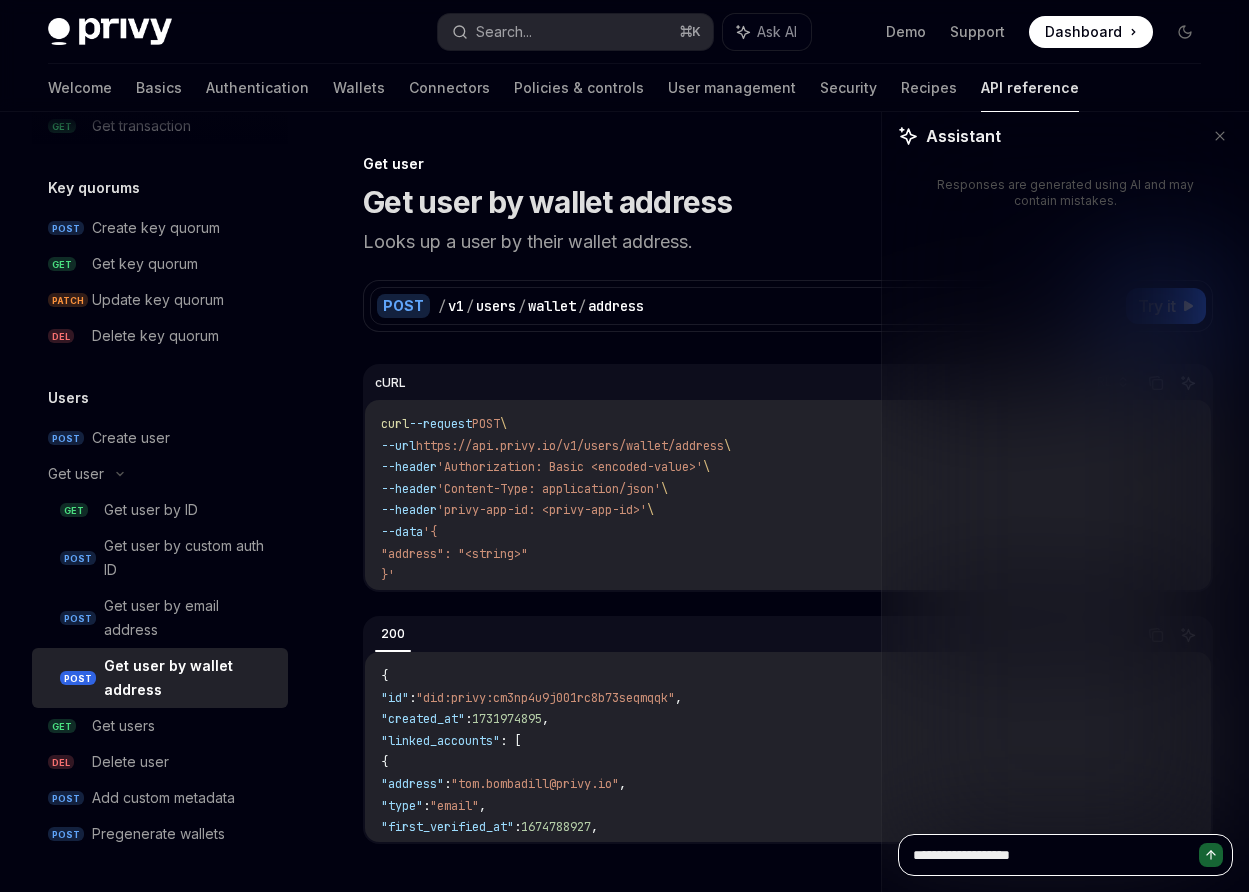 type on "**********" 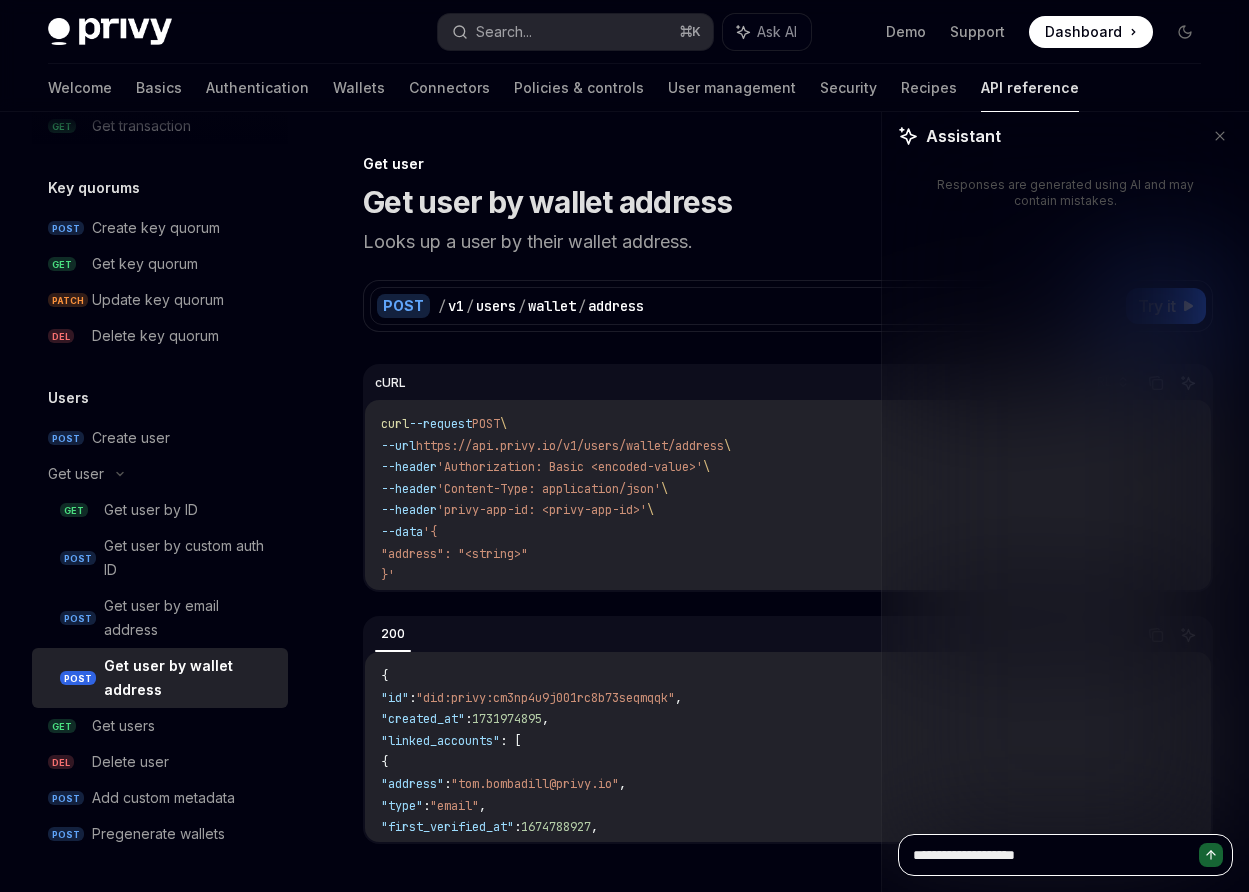 type on "**********" 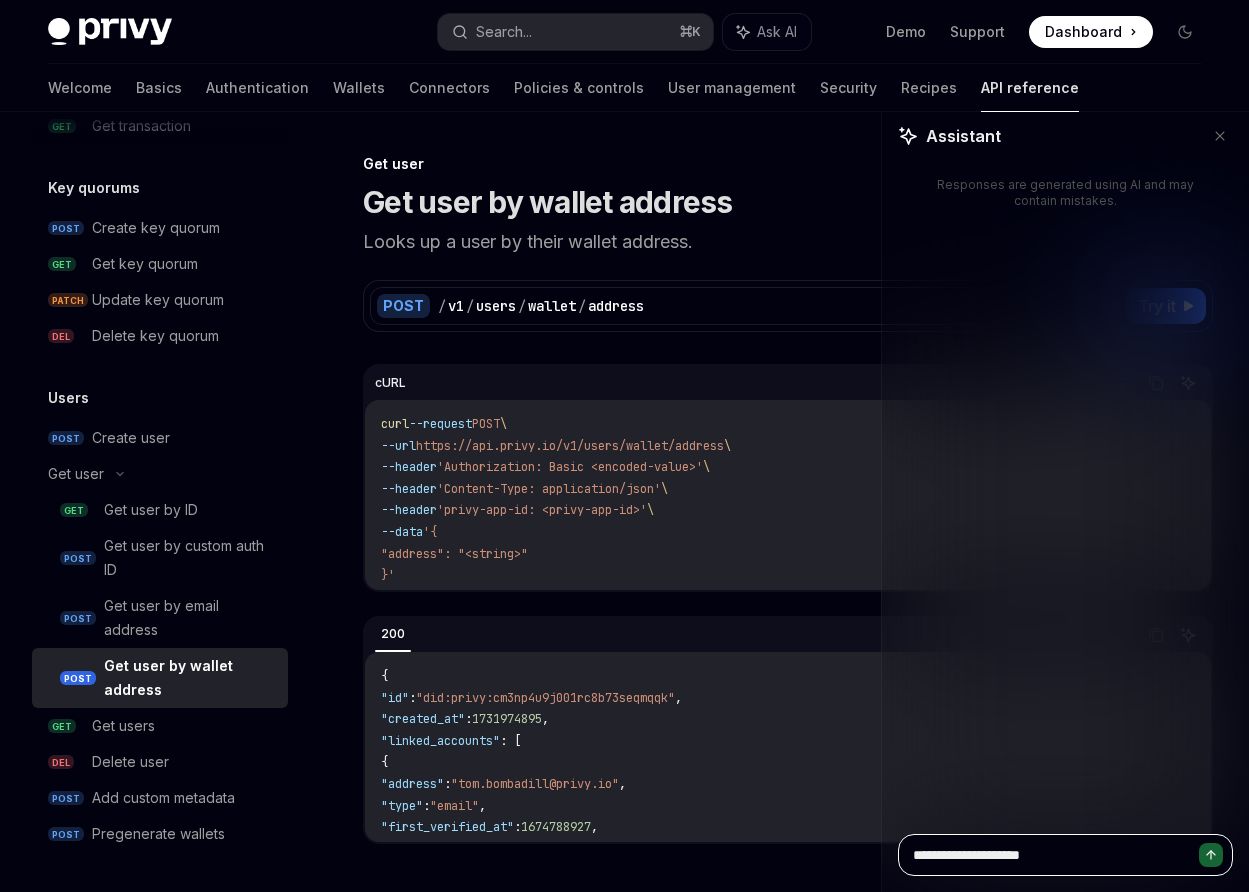 type on "**********" 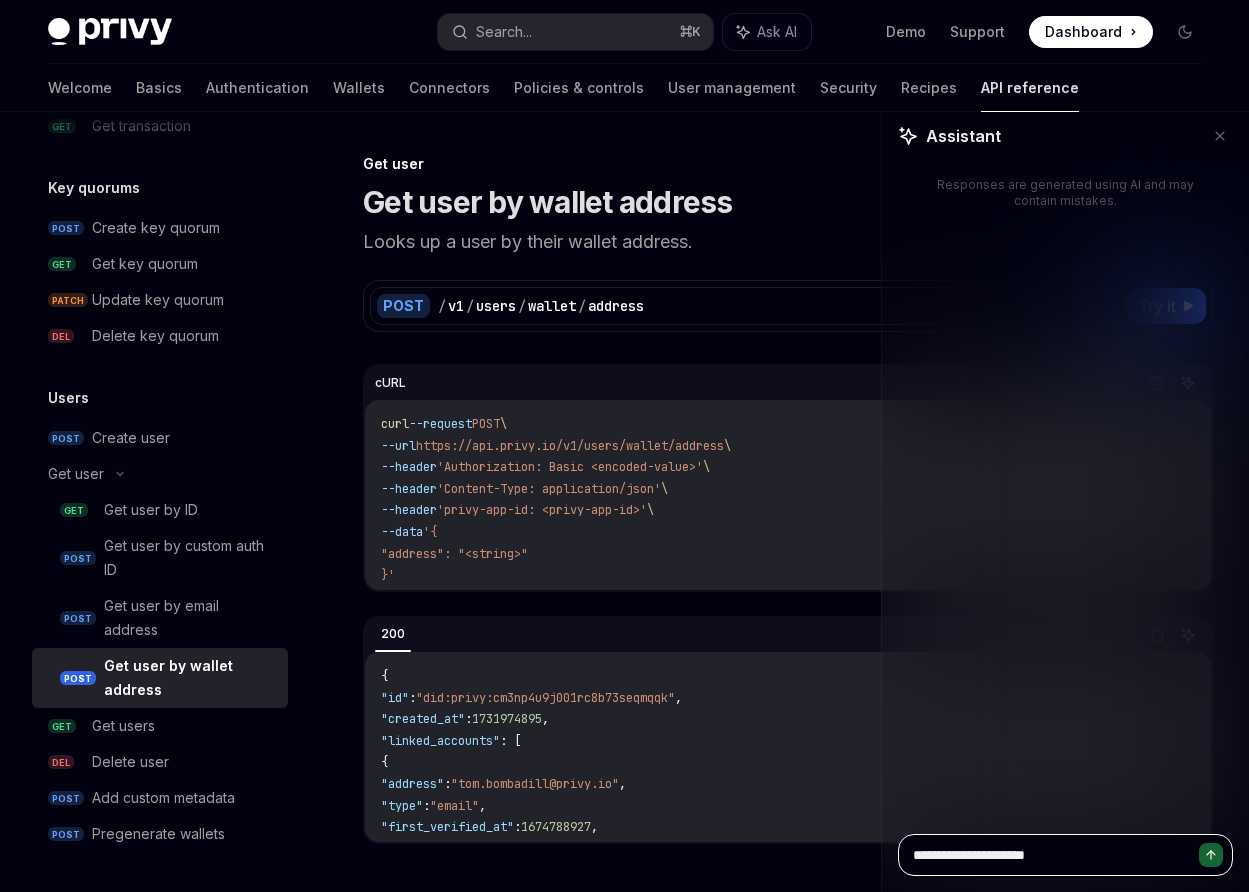 type on "*" 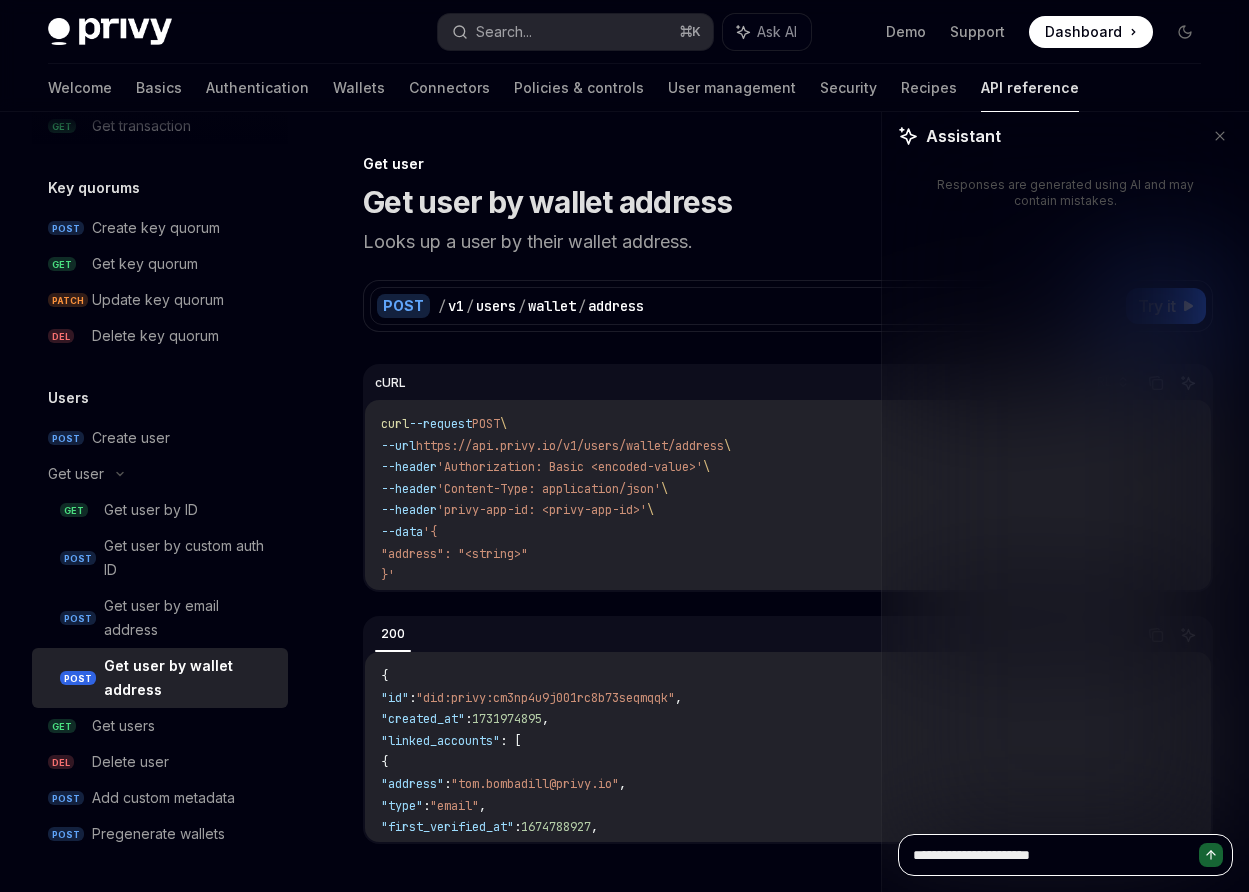 type on "**********" 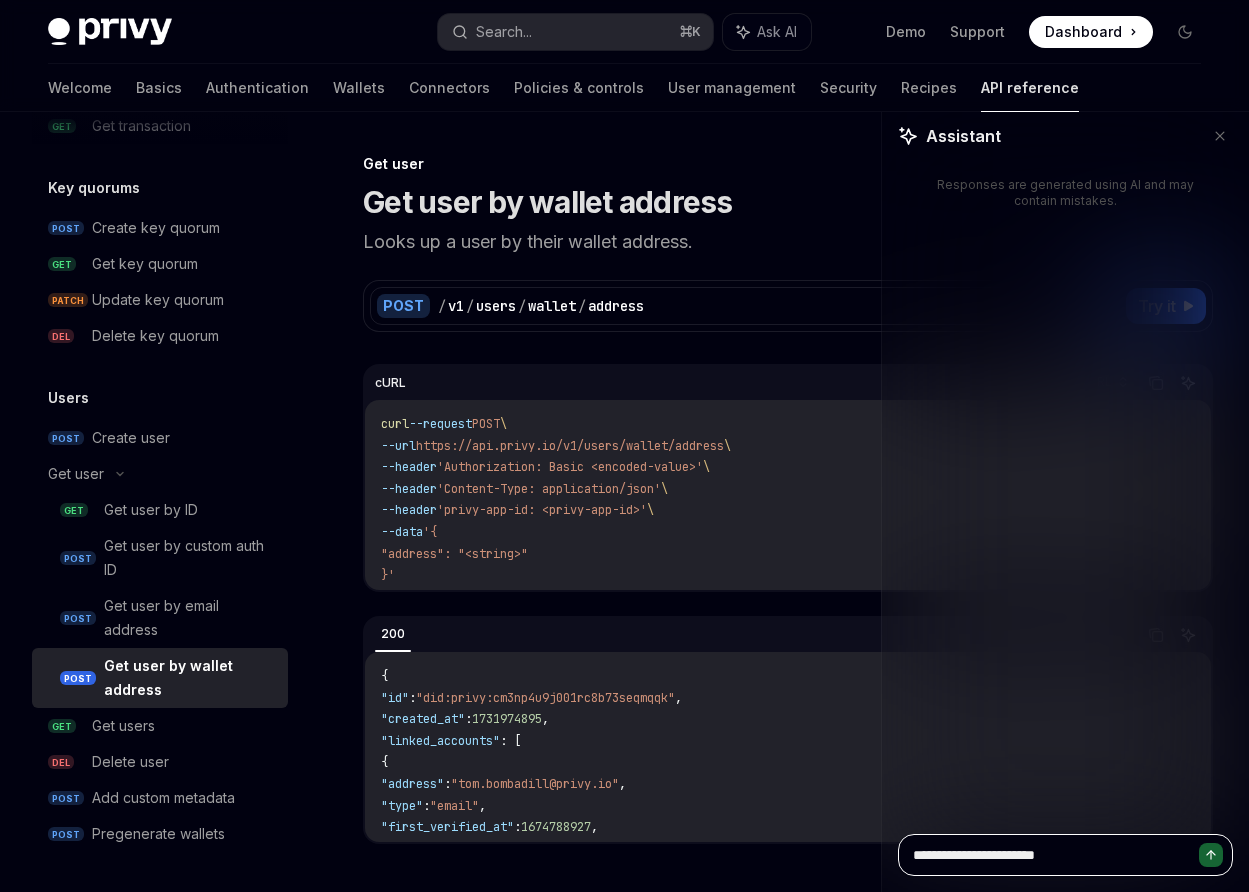 type on "**********" 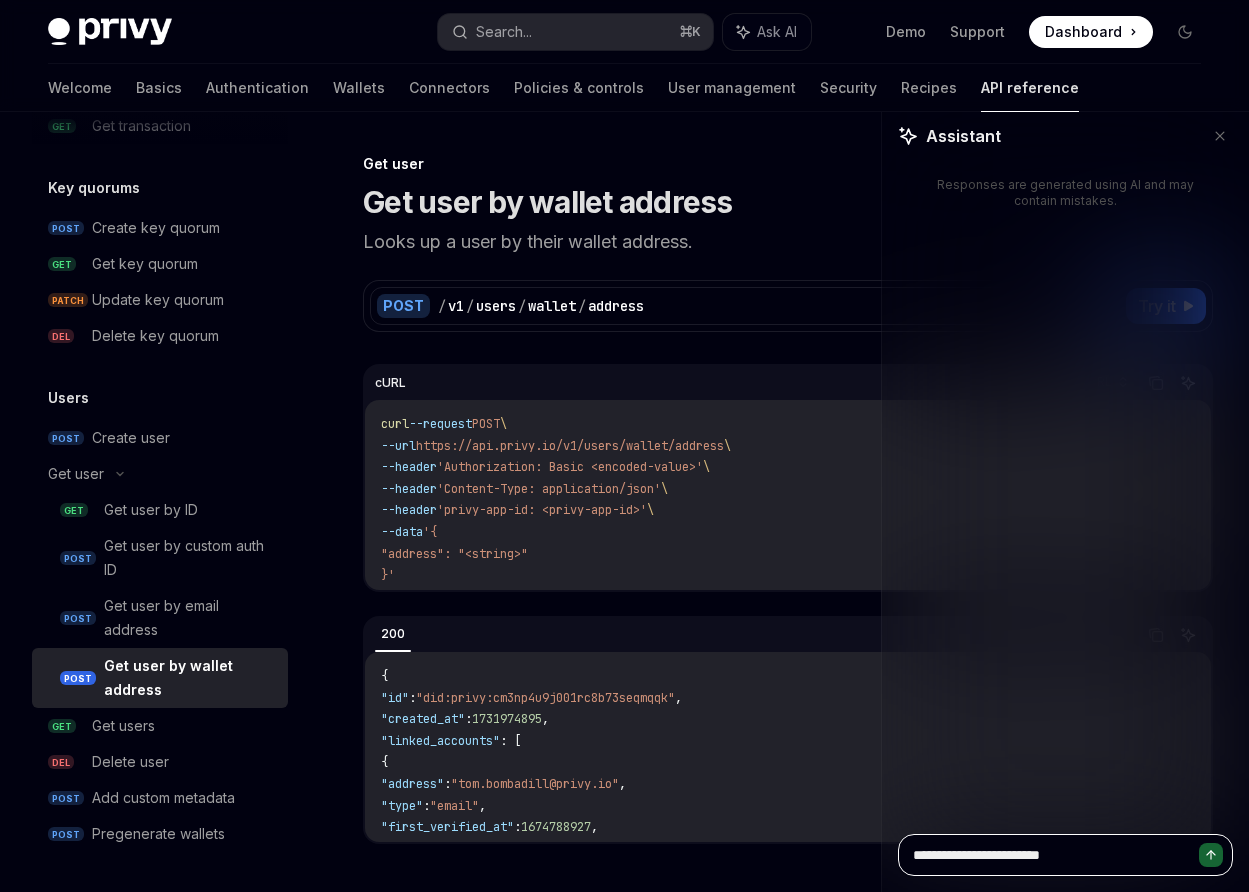 type on "**********" 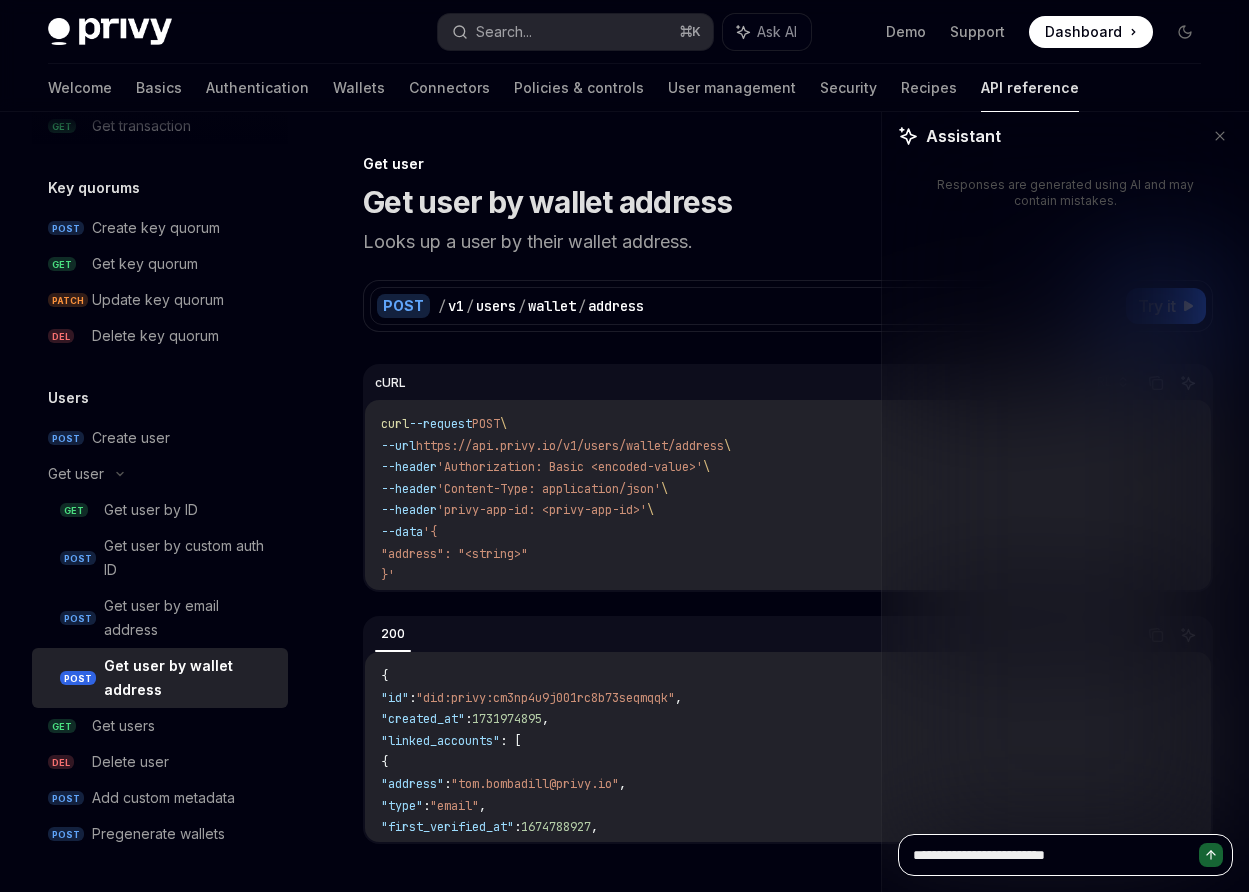 type on "**********" 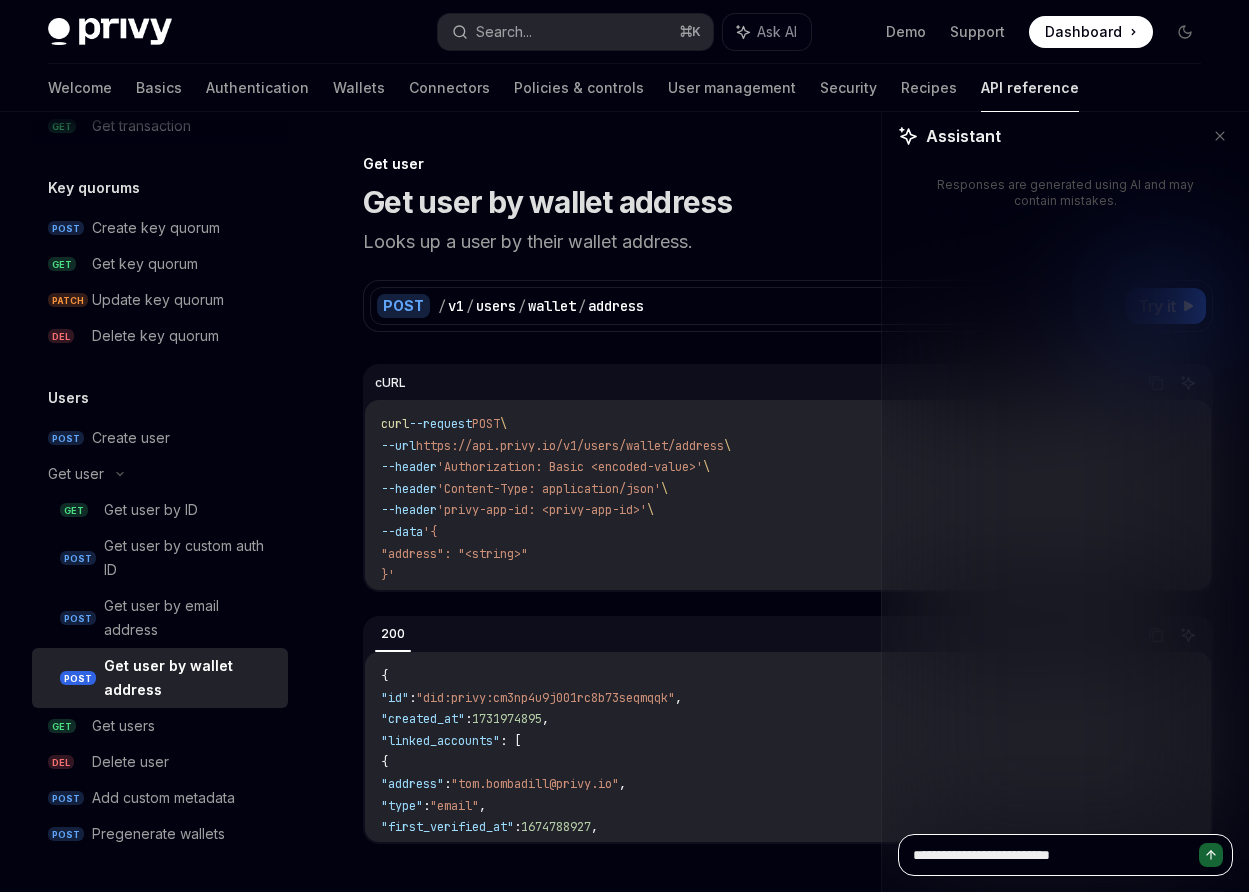 type on "**********" 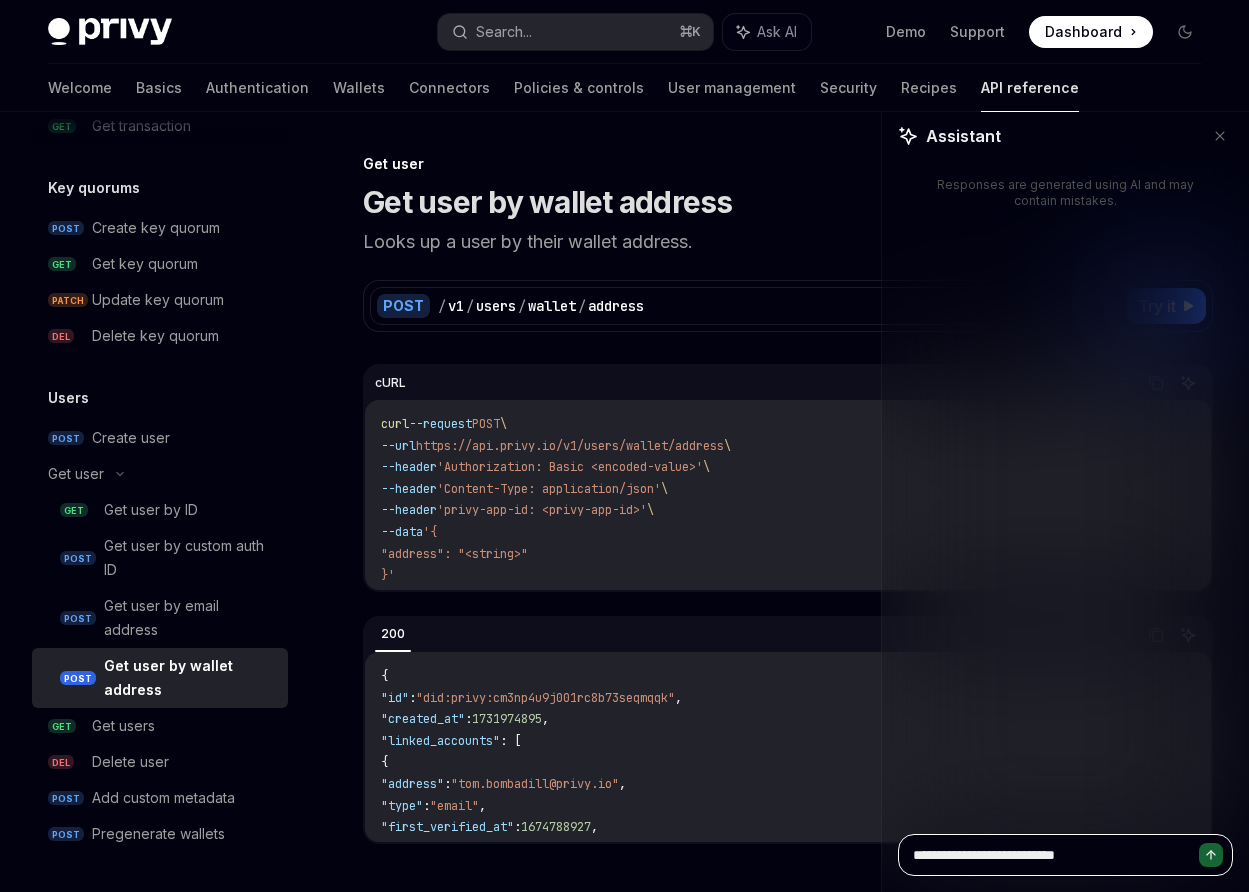 type on "**********" 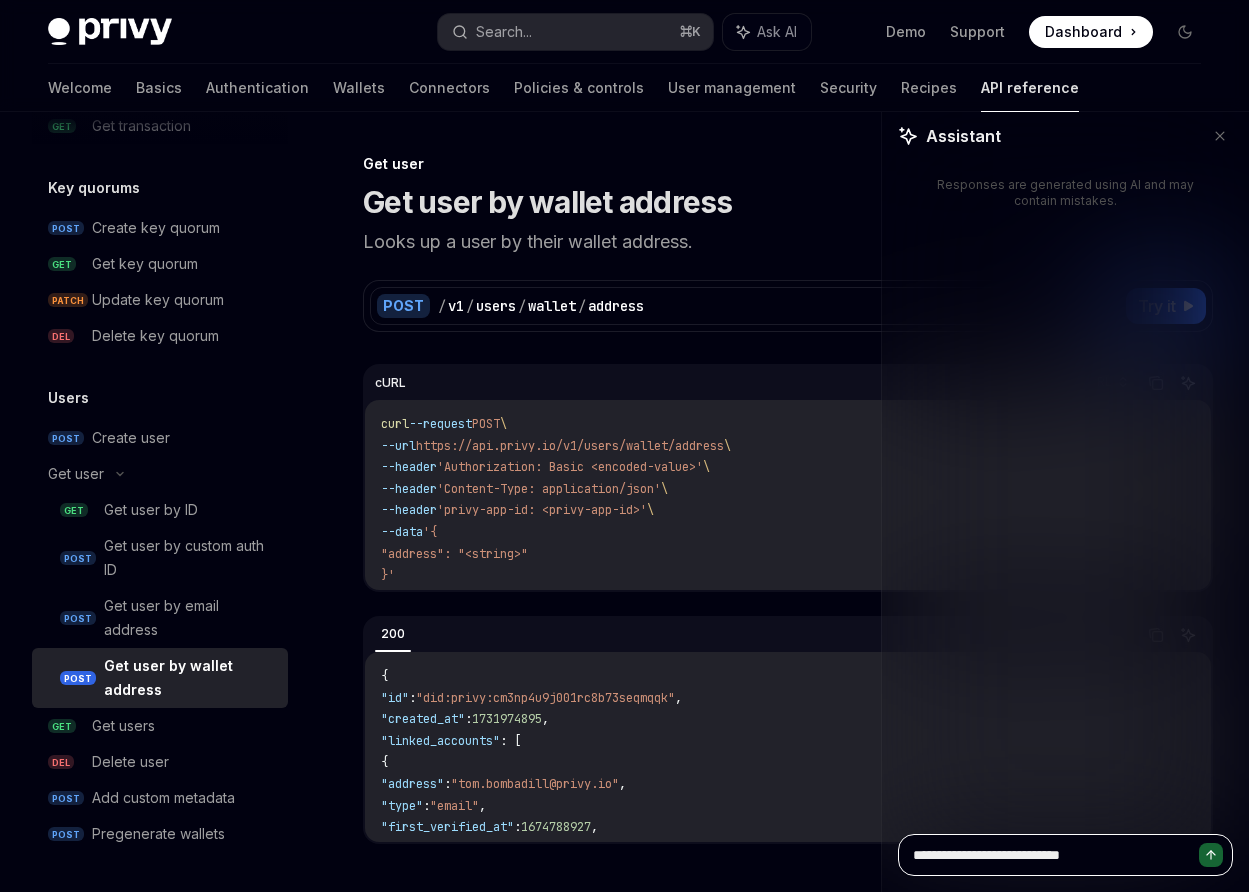 type on "**********" 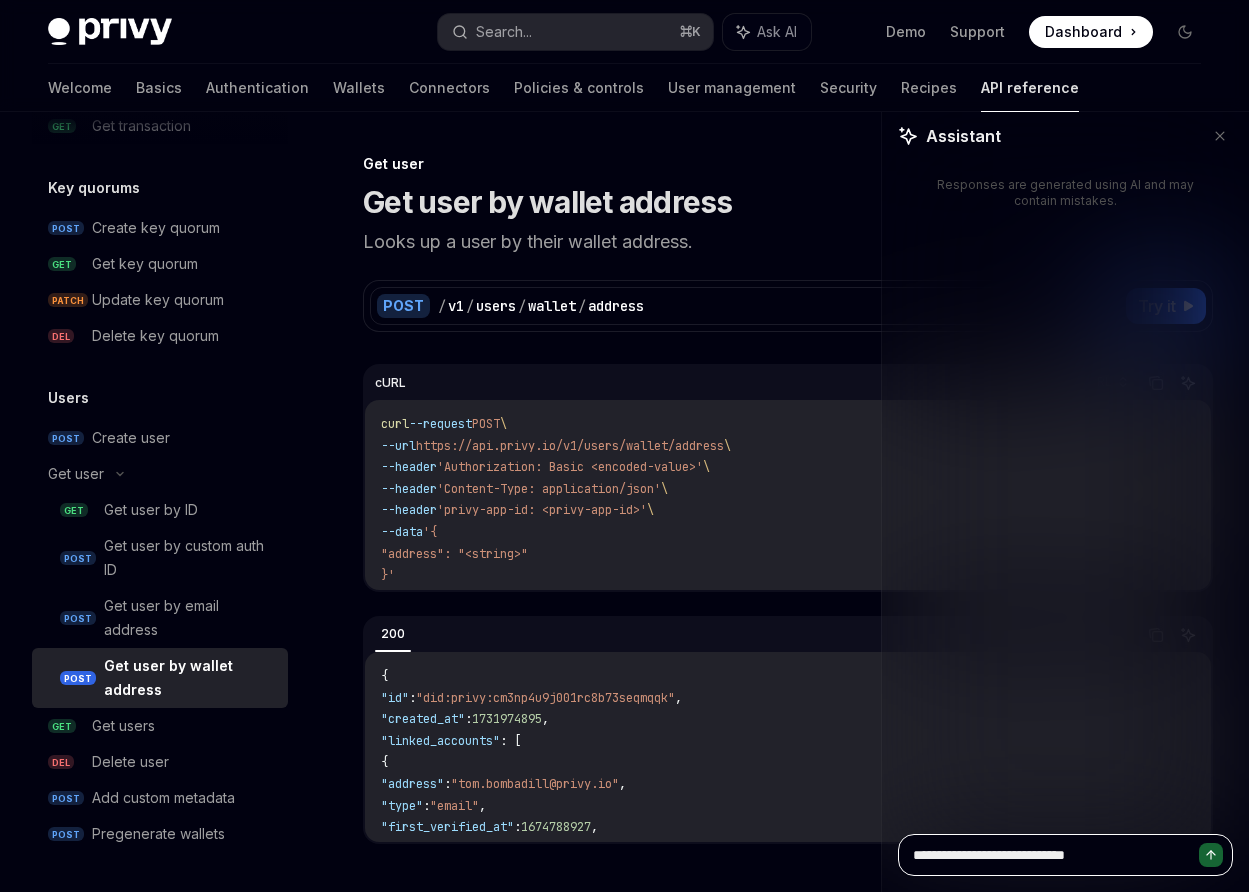 type on "**********" 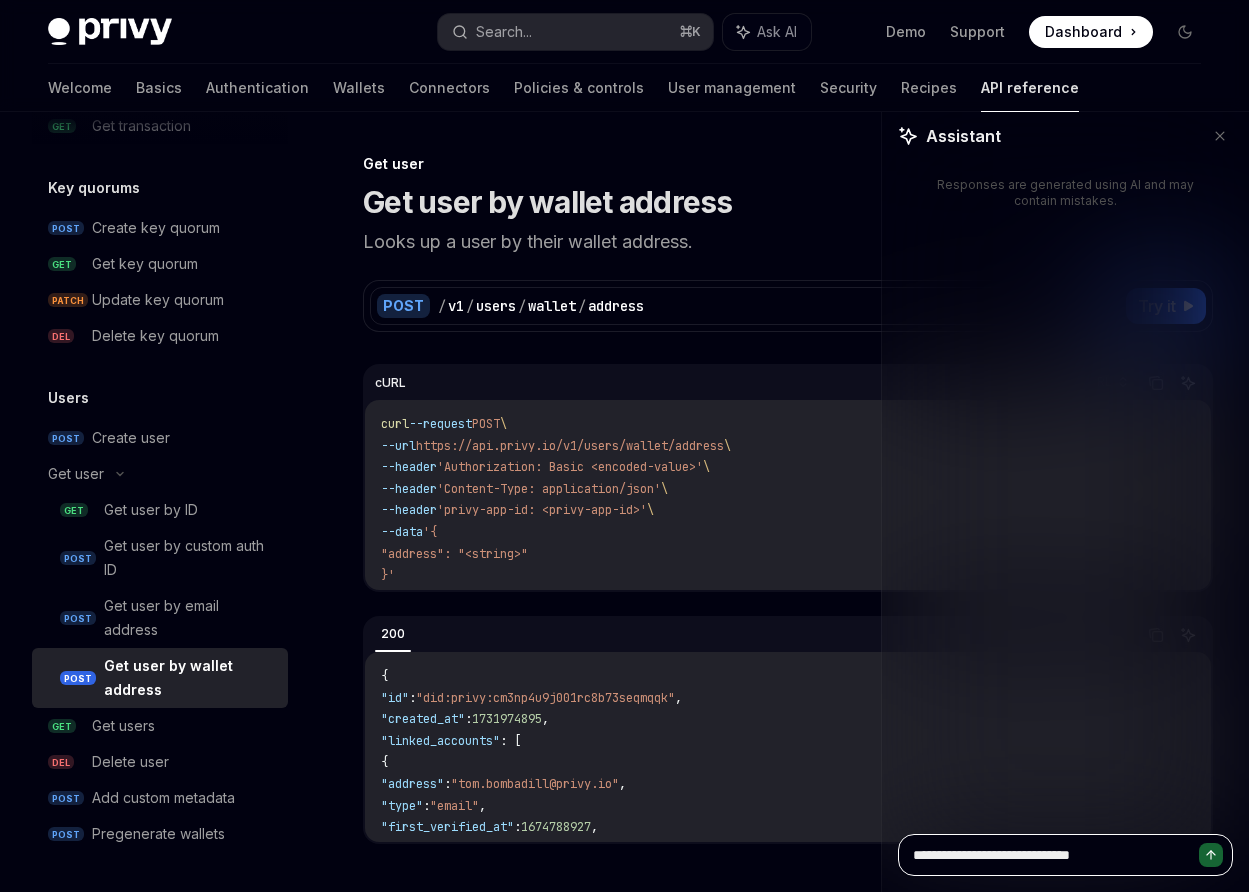 type on "**********" 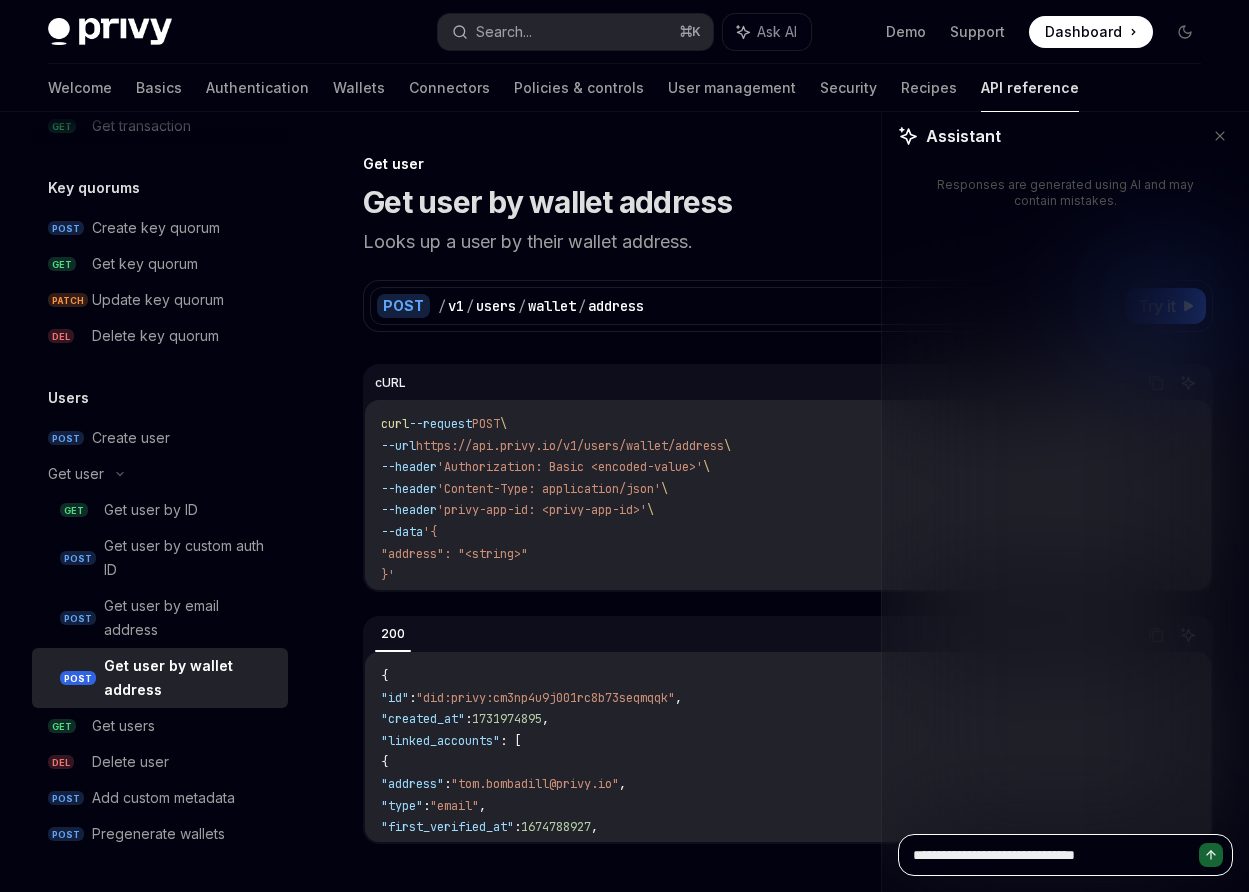 type on "**********" 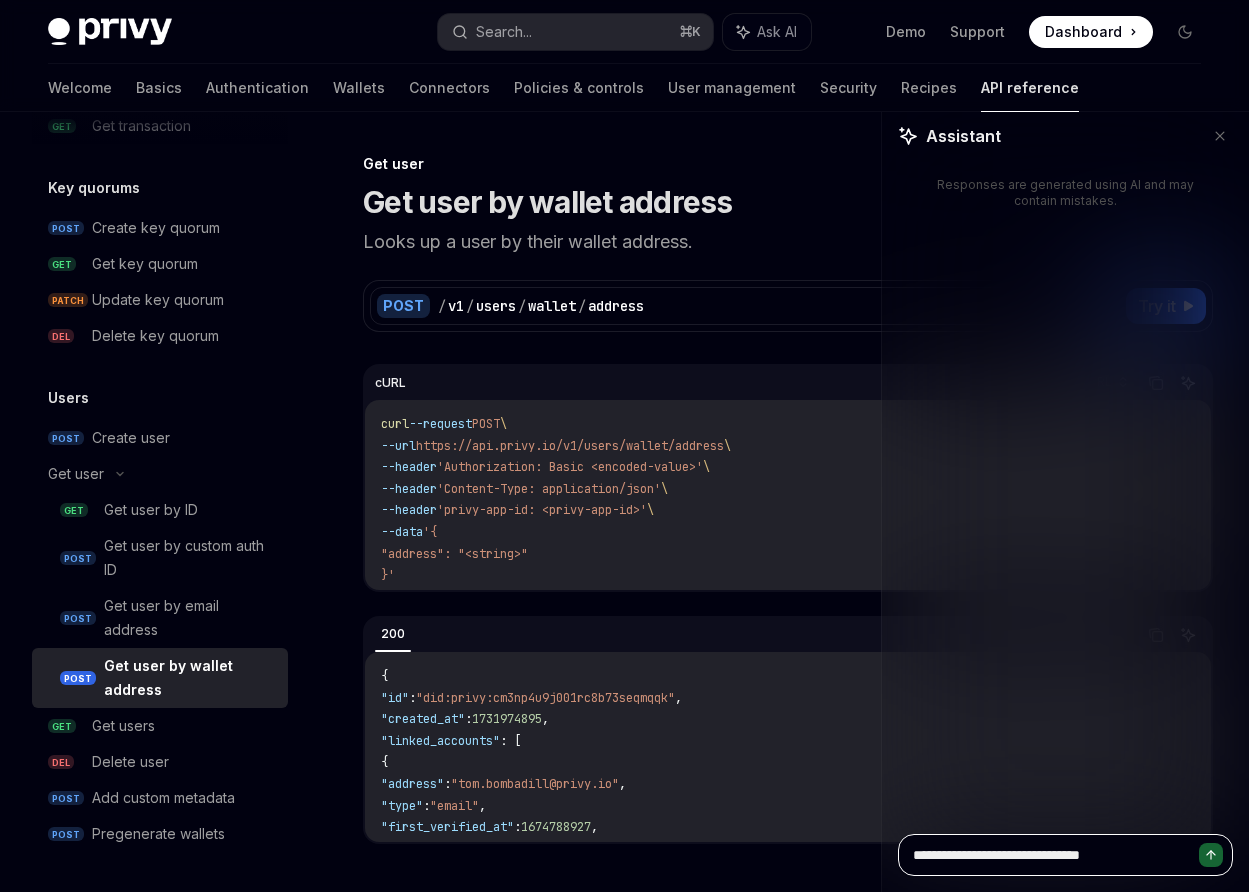 type on "**********" 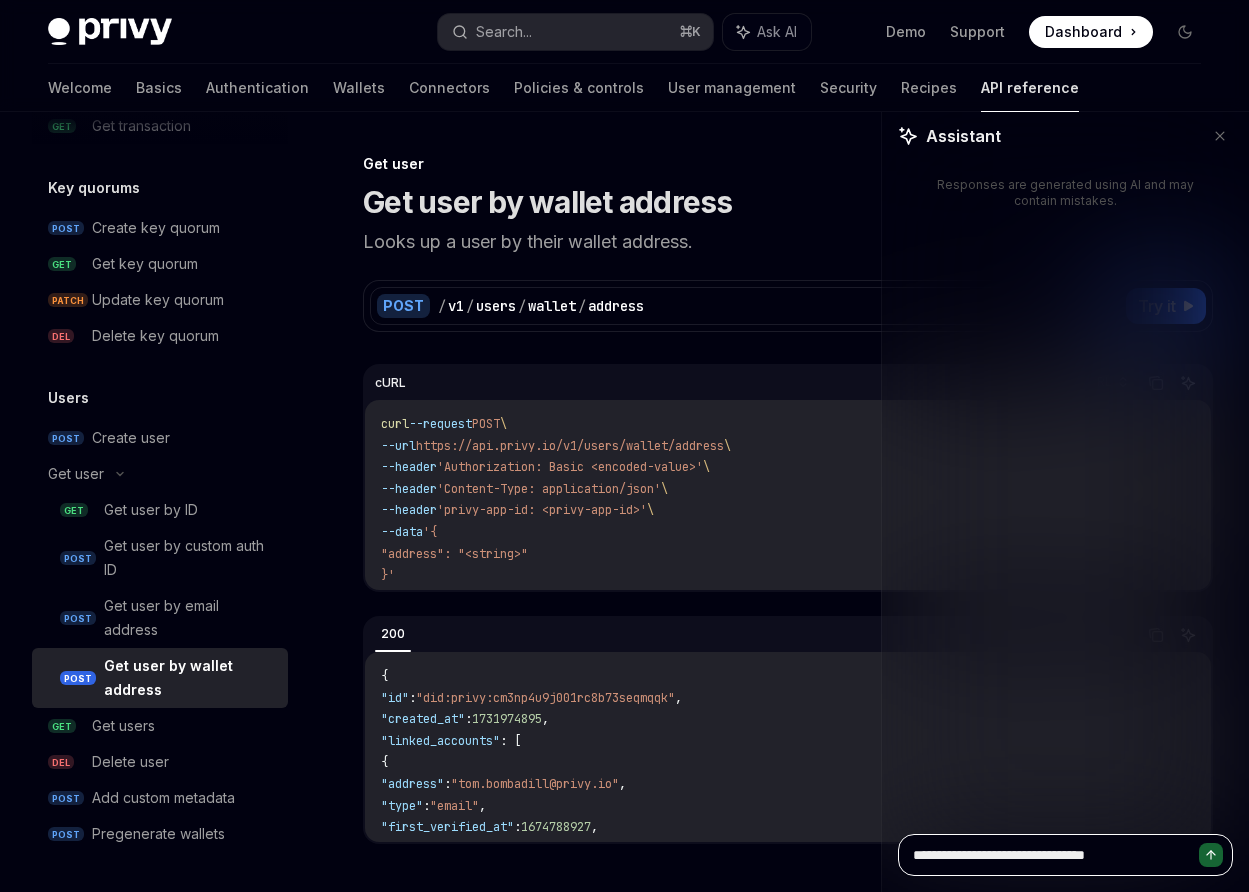 type on "**********" 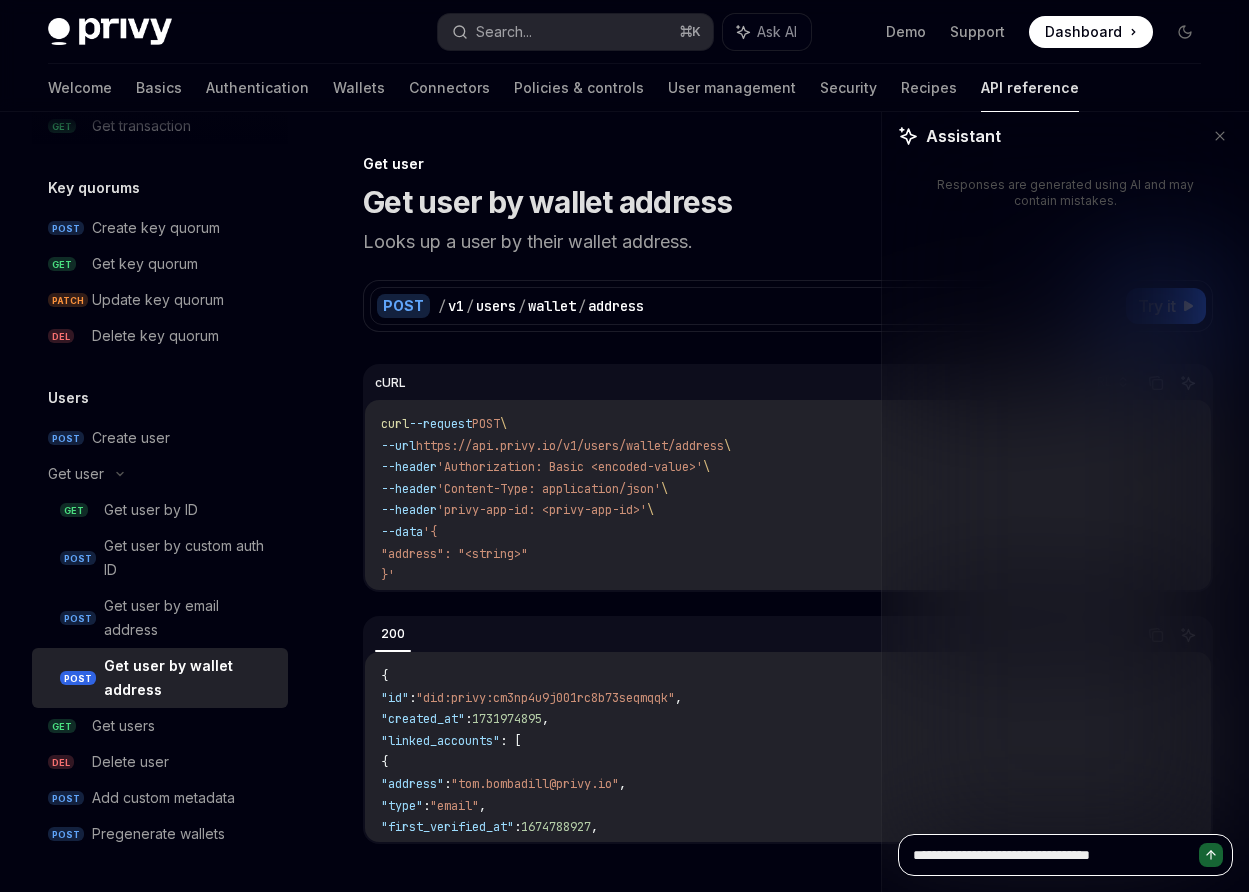 type on "**********" 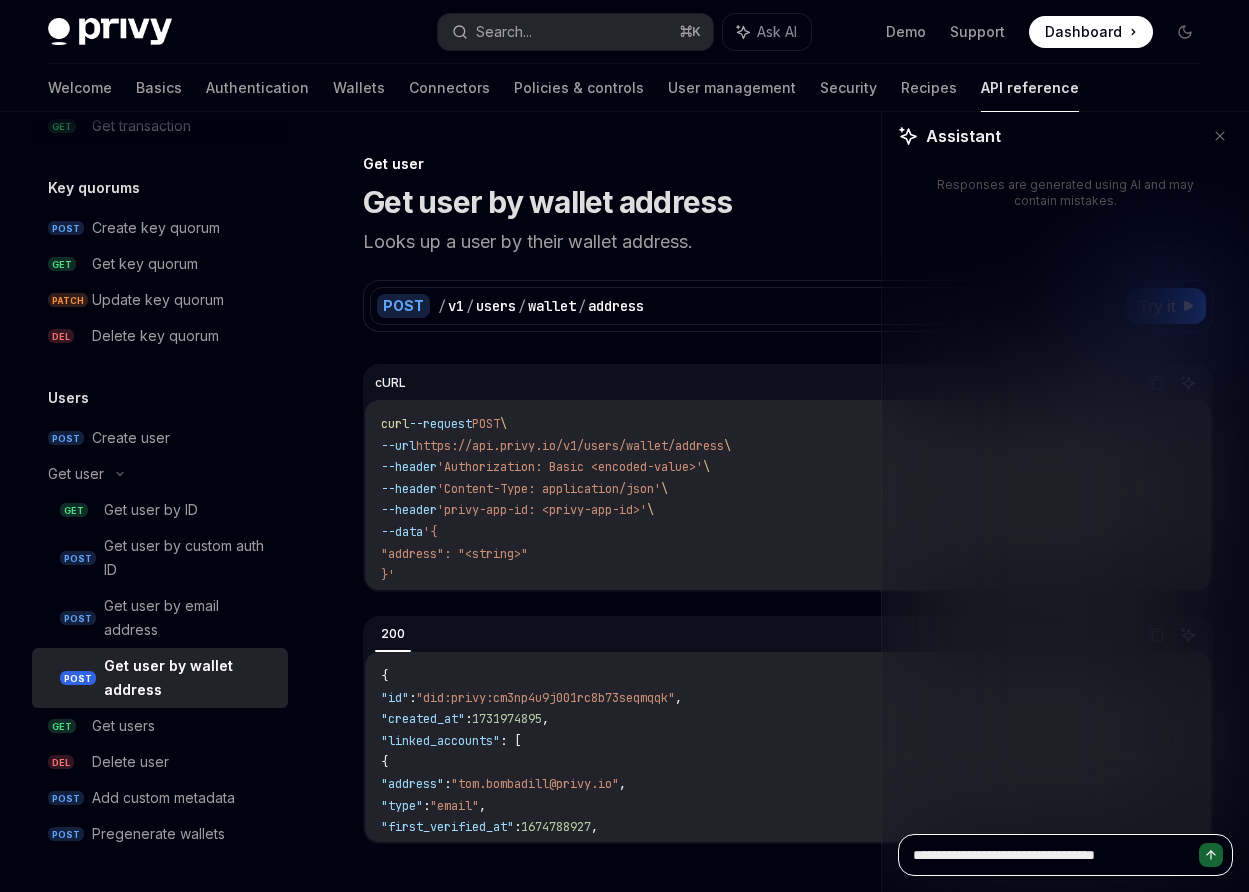 type on "**********" 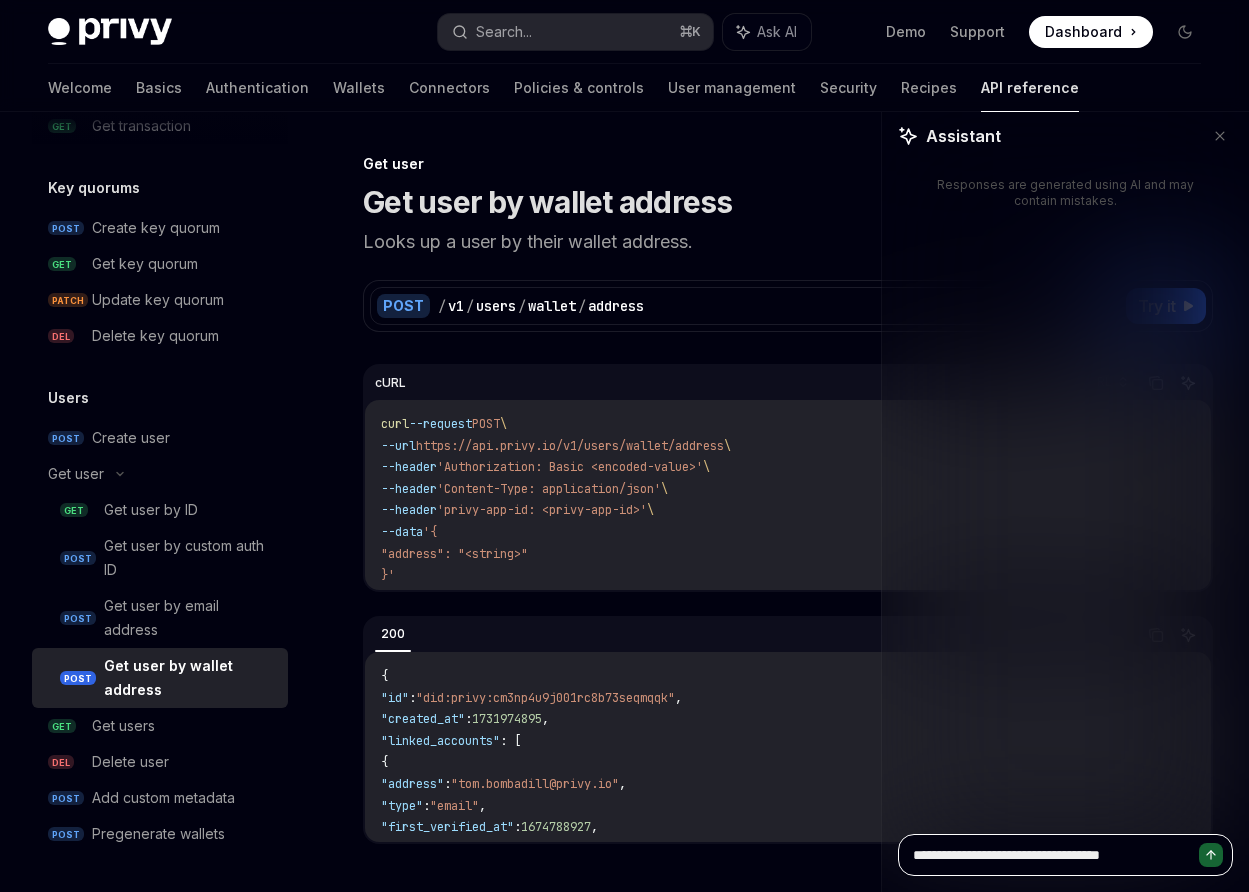 type on "**********" 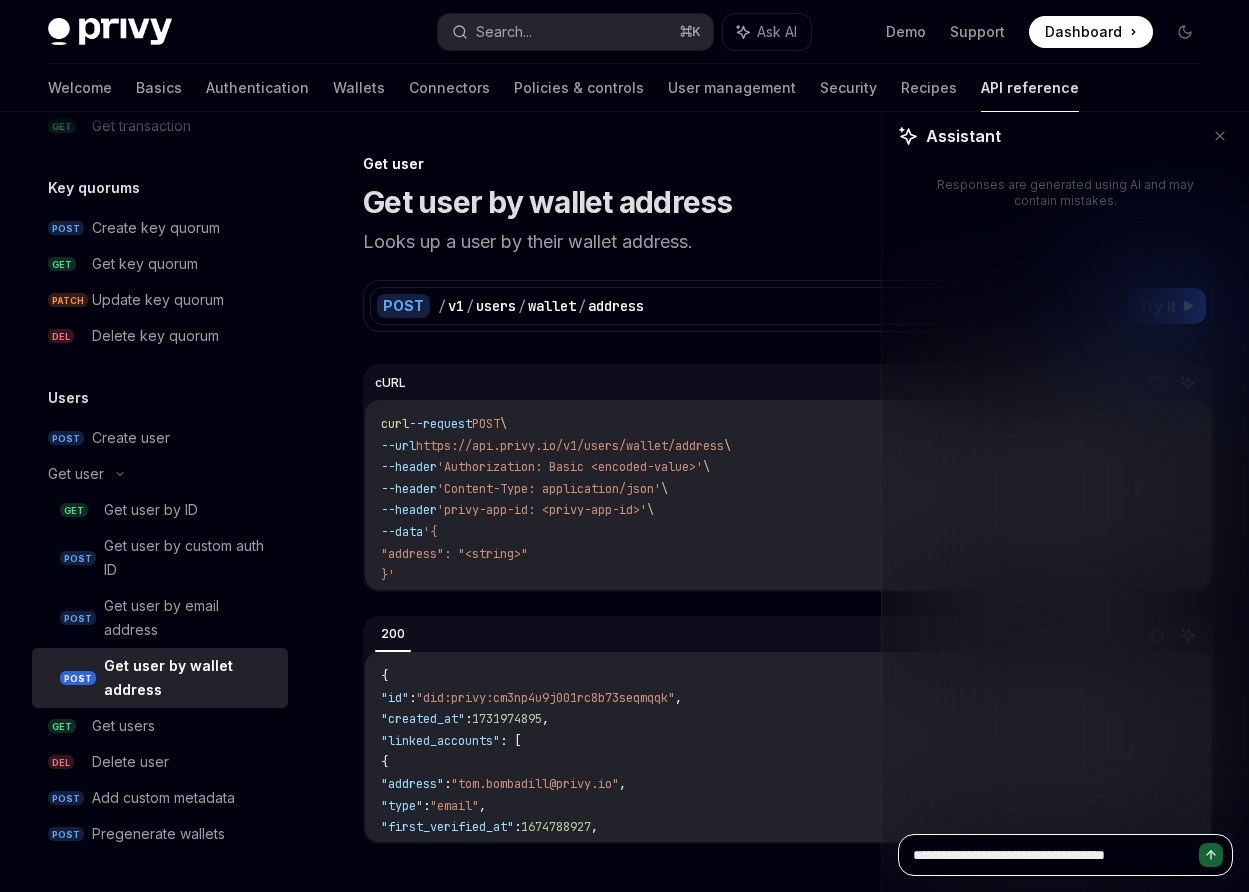 type on "*" 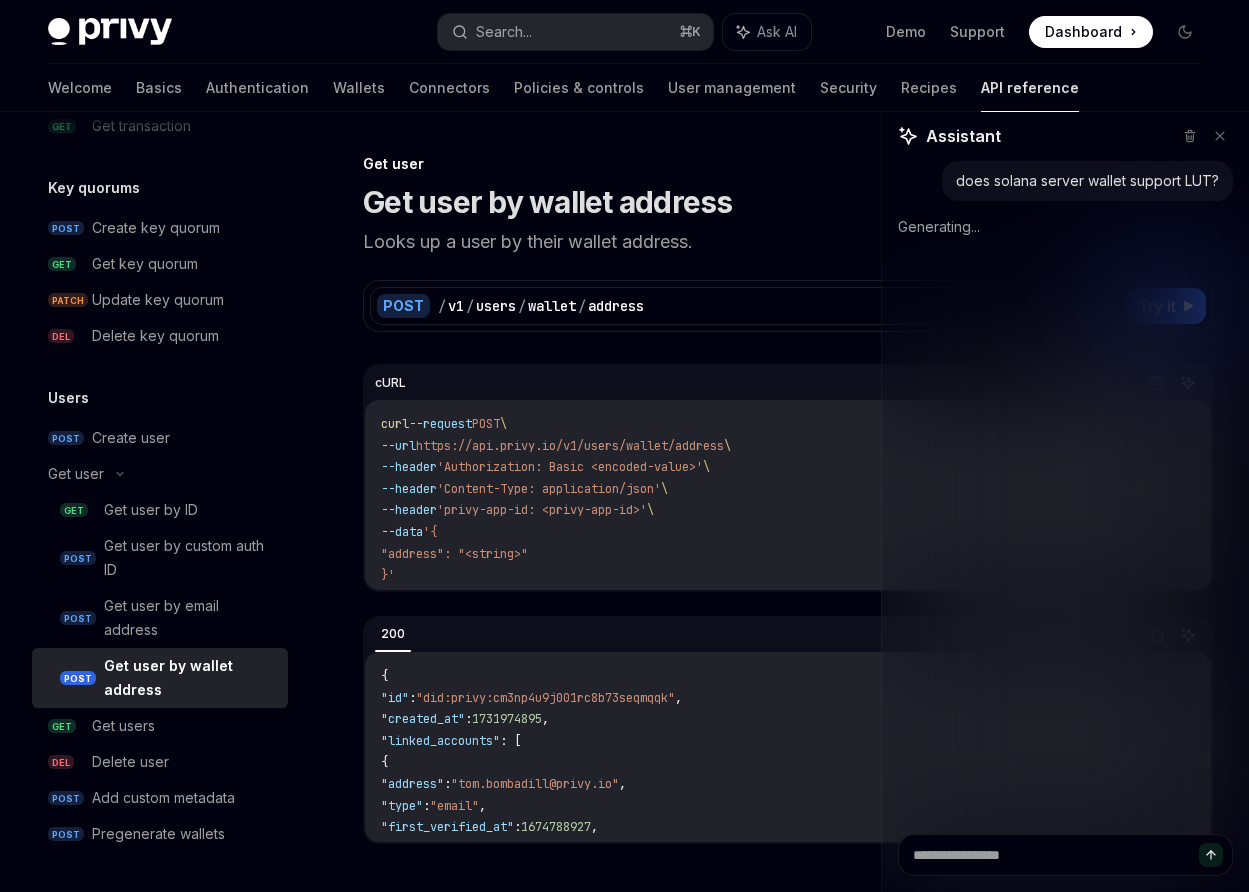 click on "does solana server wallet support LUT?" at bounding box center (1087, 181) 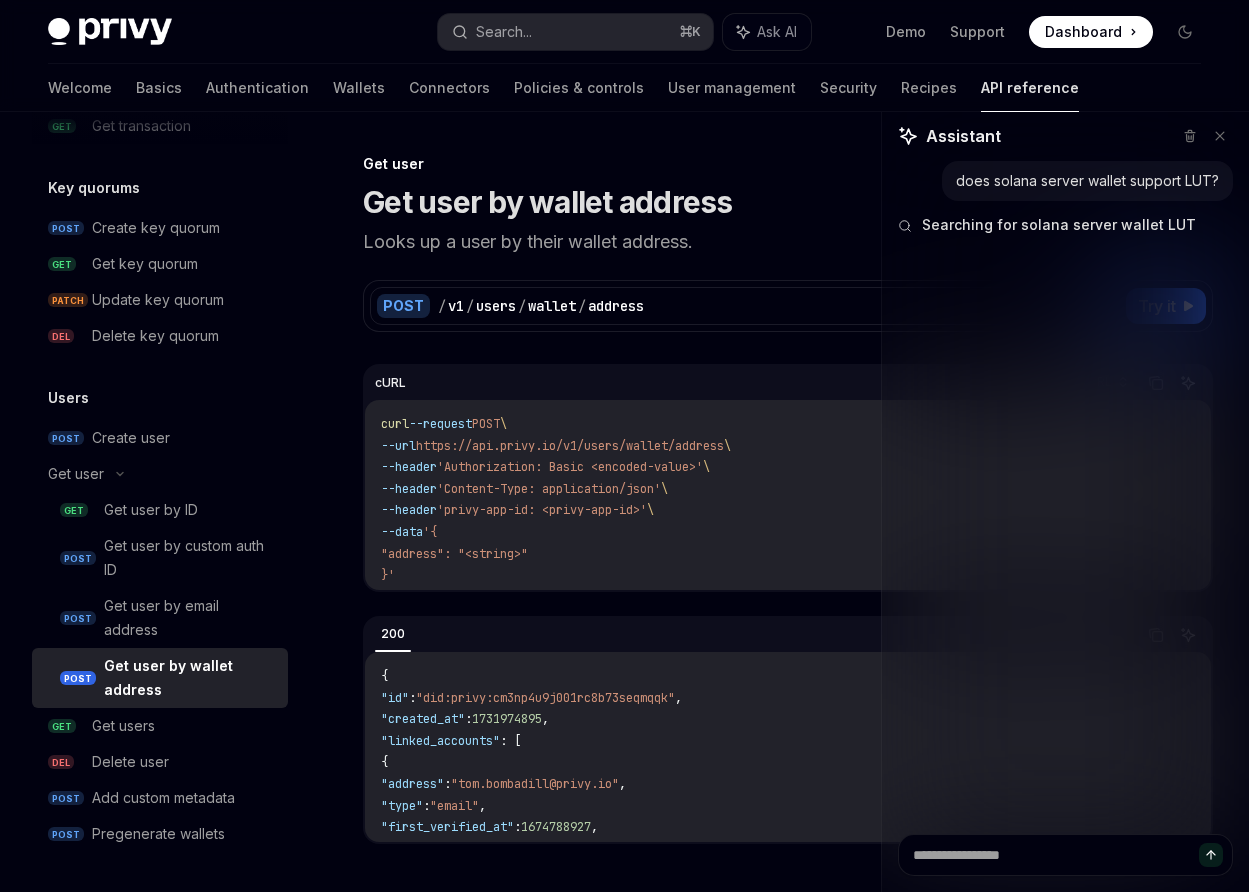 click on "does solana server wallet support LUT?" at bounding box center (1087, 181) 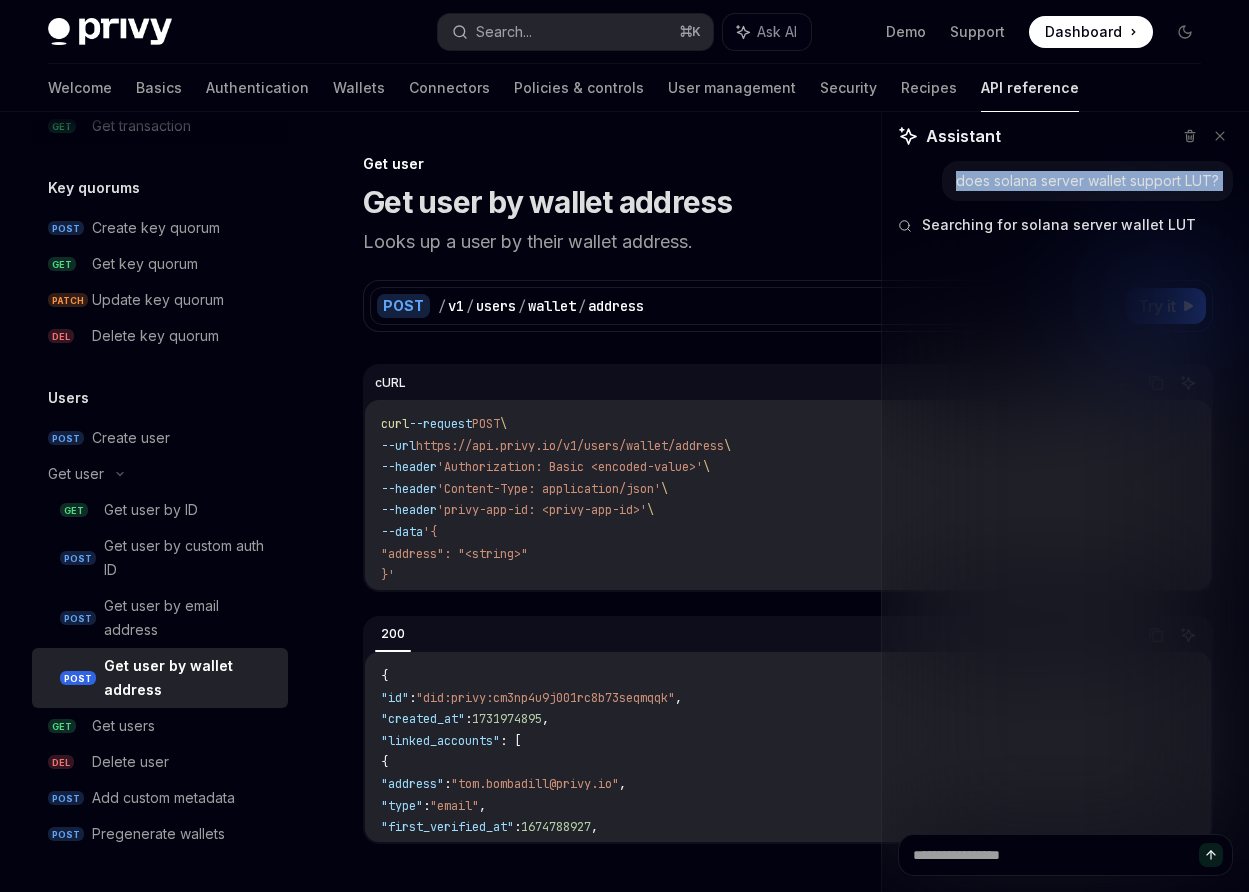 click on "does solana server wallet support LUT?" at bounding box center [1087, 181] 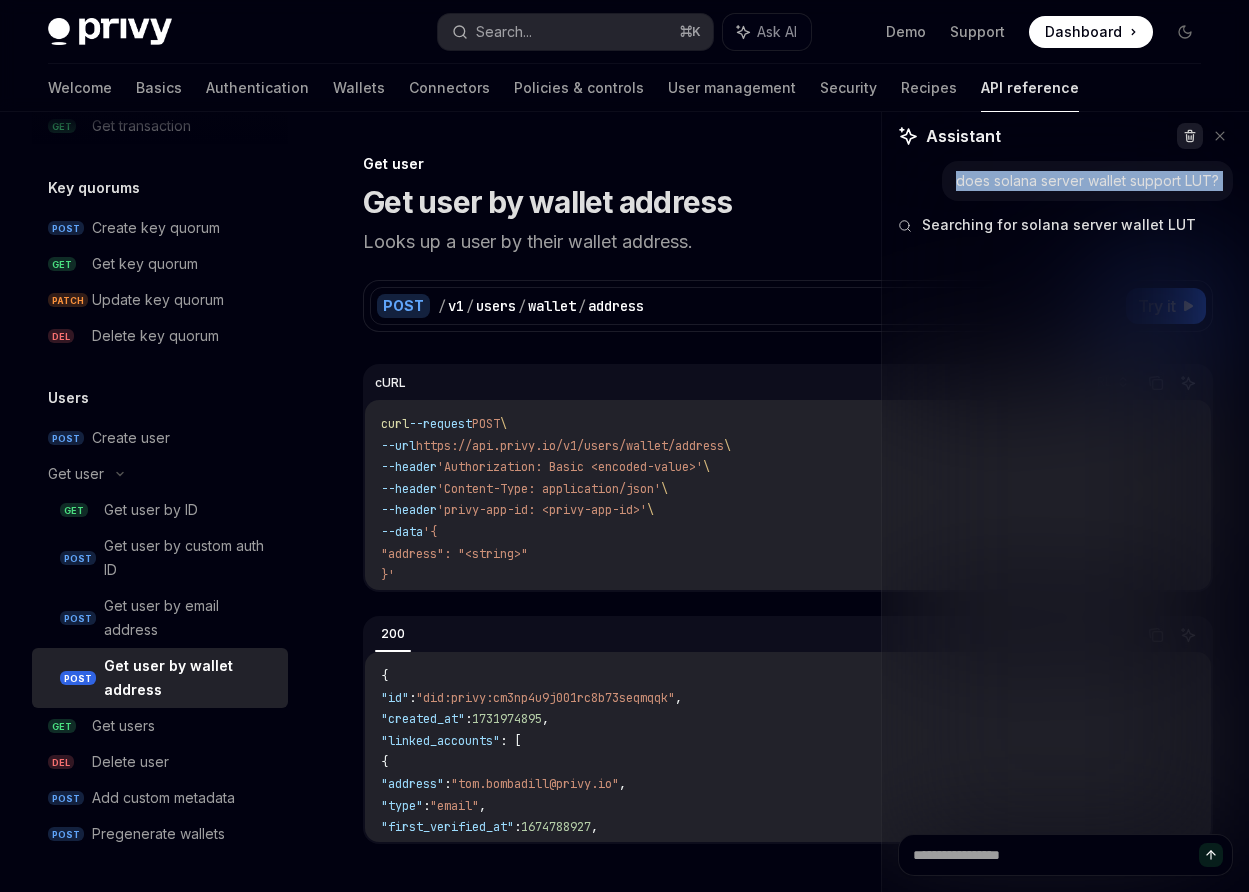 click 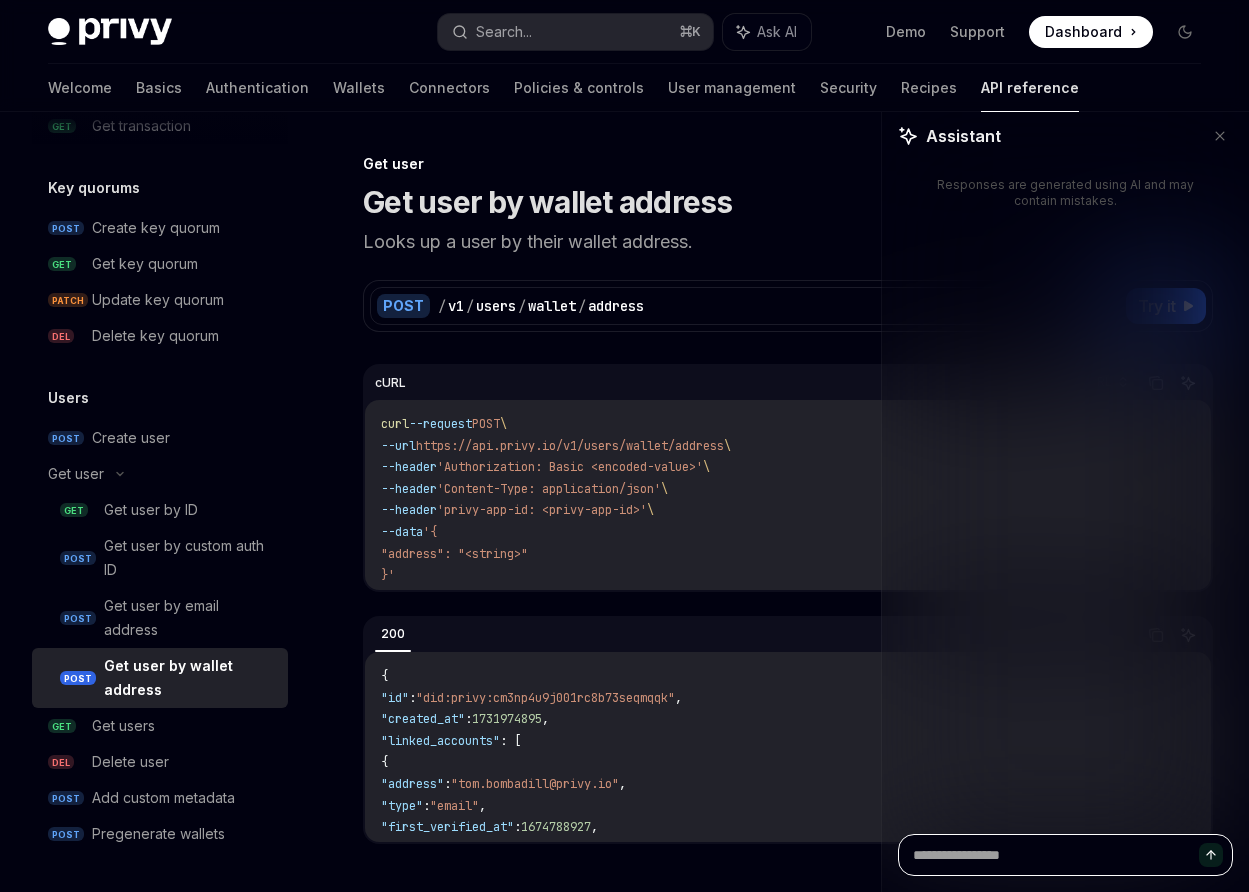click at bounding box center (1065, 855) 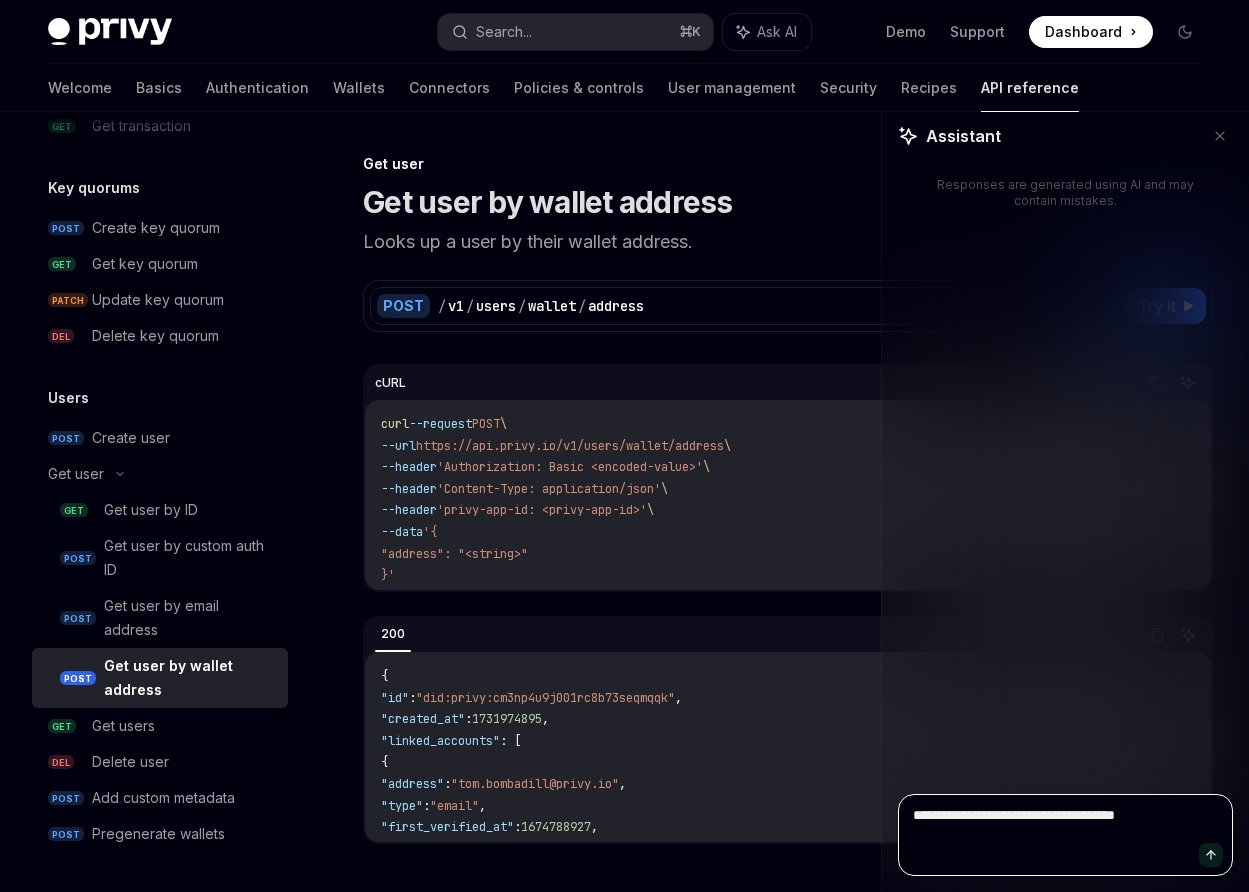 type on "**********" 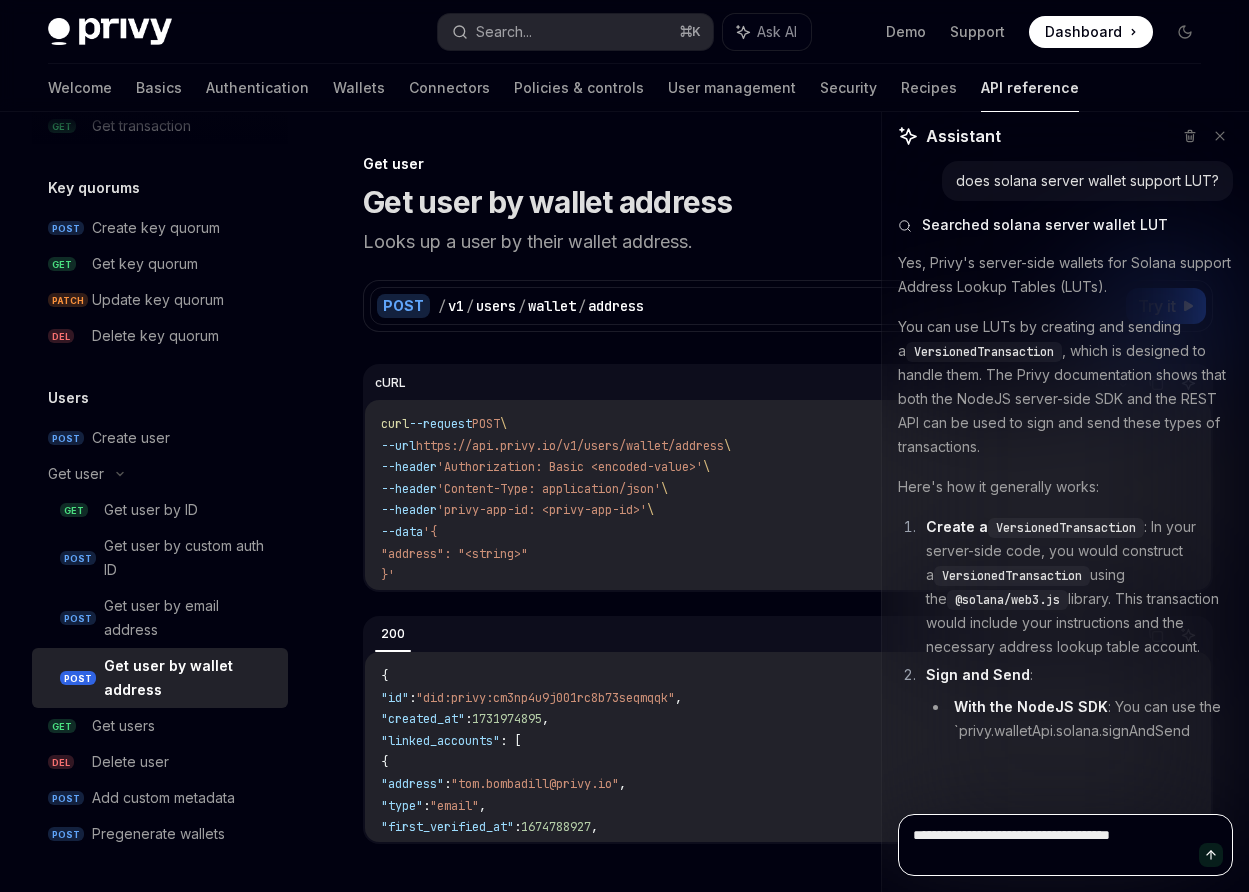 type on "*" 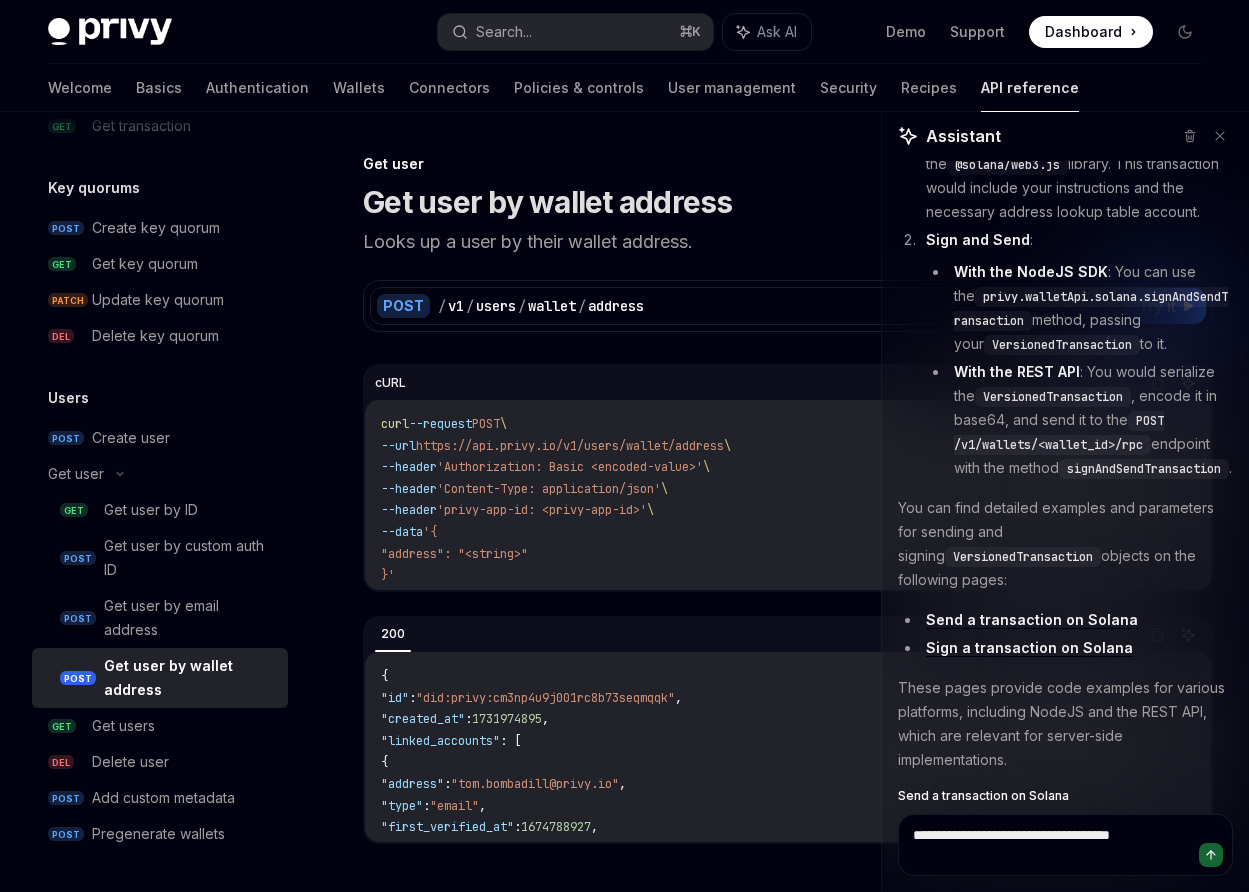 scroll, scrollTop: 511, scrollLeft: 0, axis: vertical 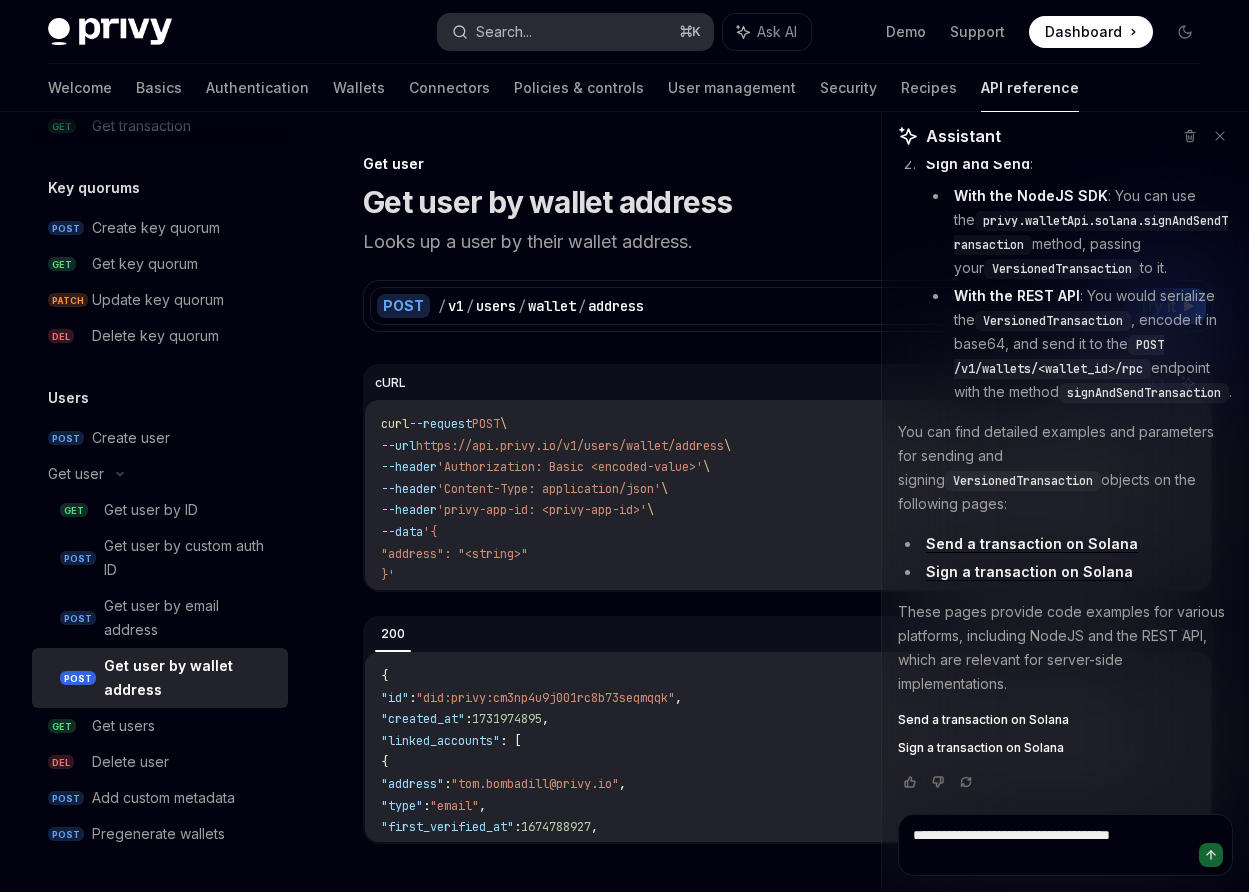 click on "Search... ⌘ K" at bounding box center (576, 32) 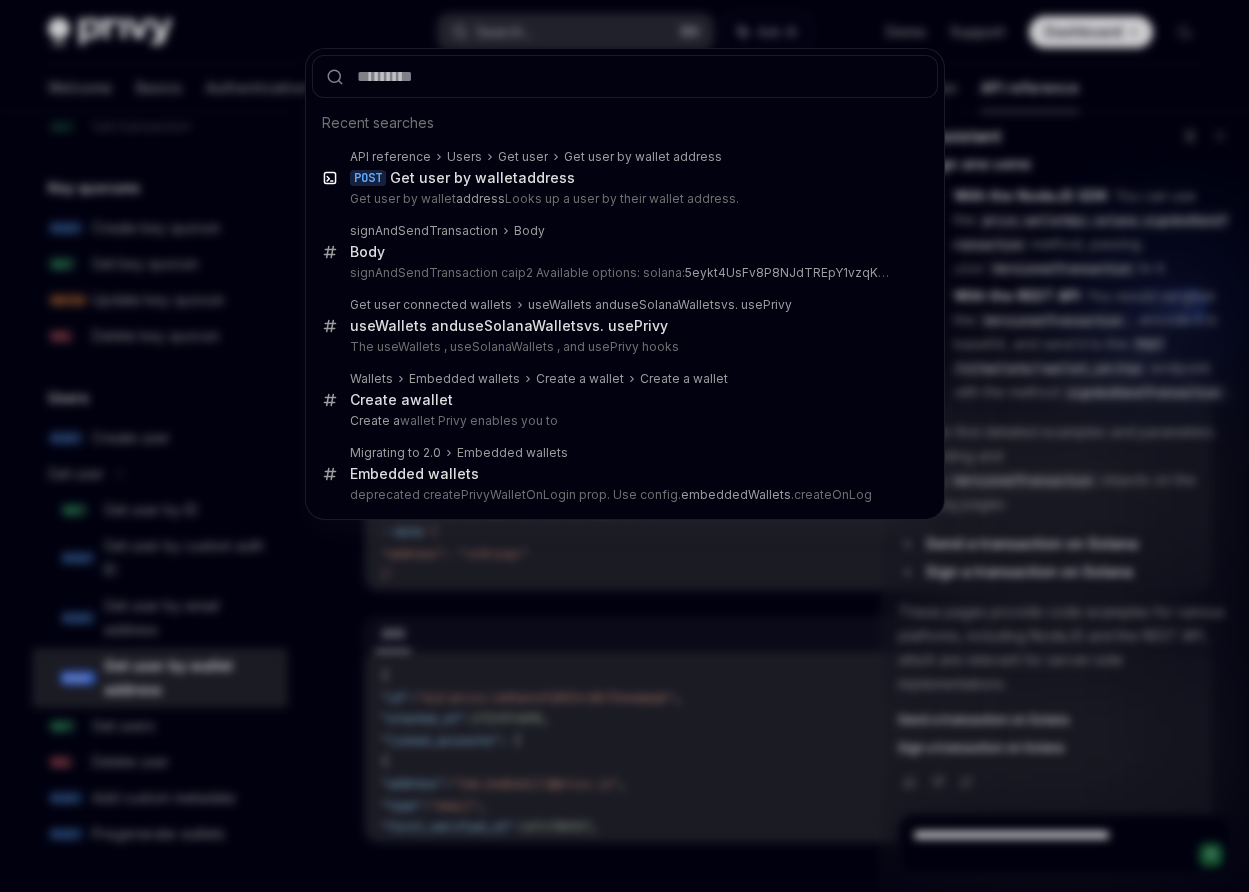 type on "**********" 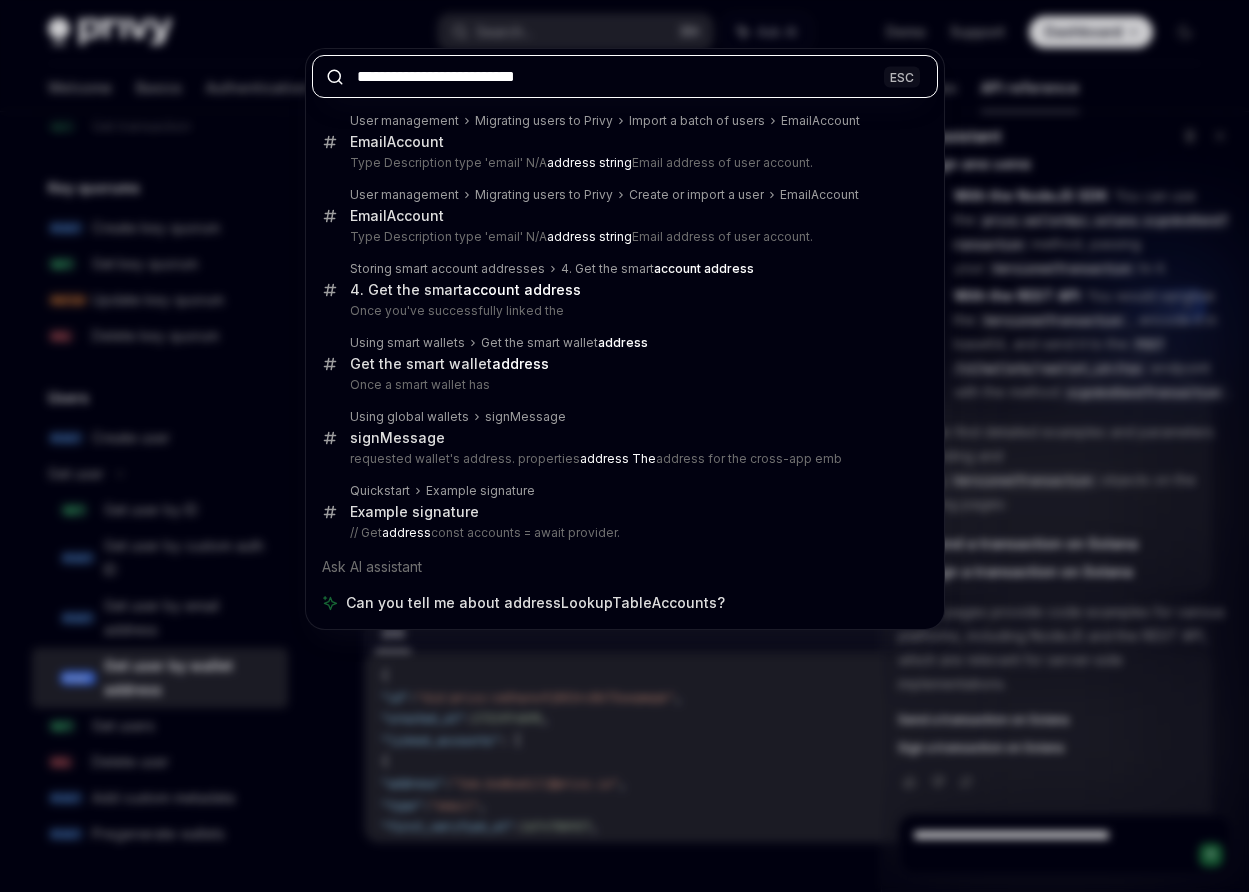 type on "*" 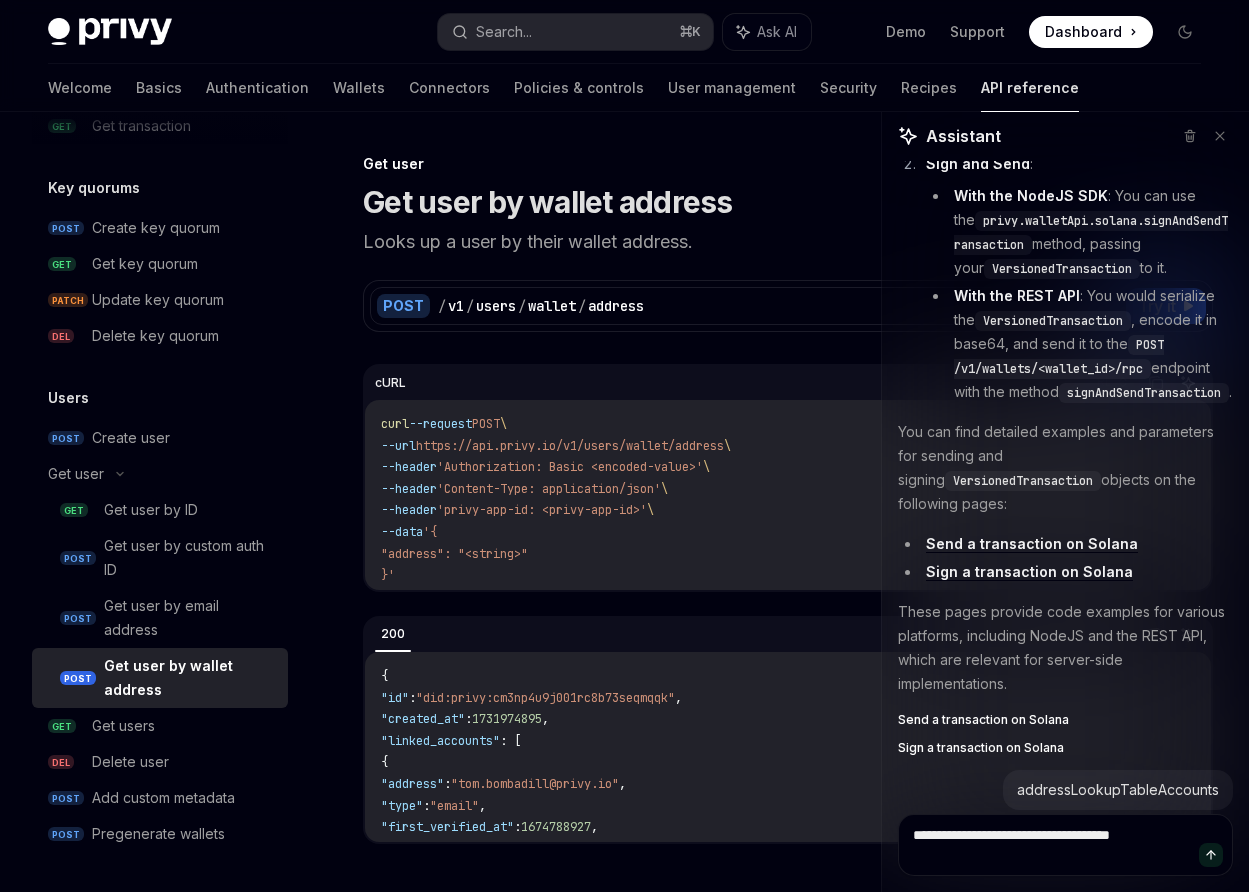 scroll, scrollTop: 567, scrollLeft: 0, axis: vertical 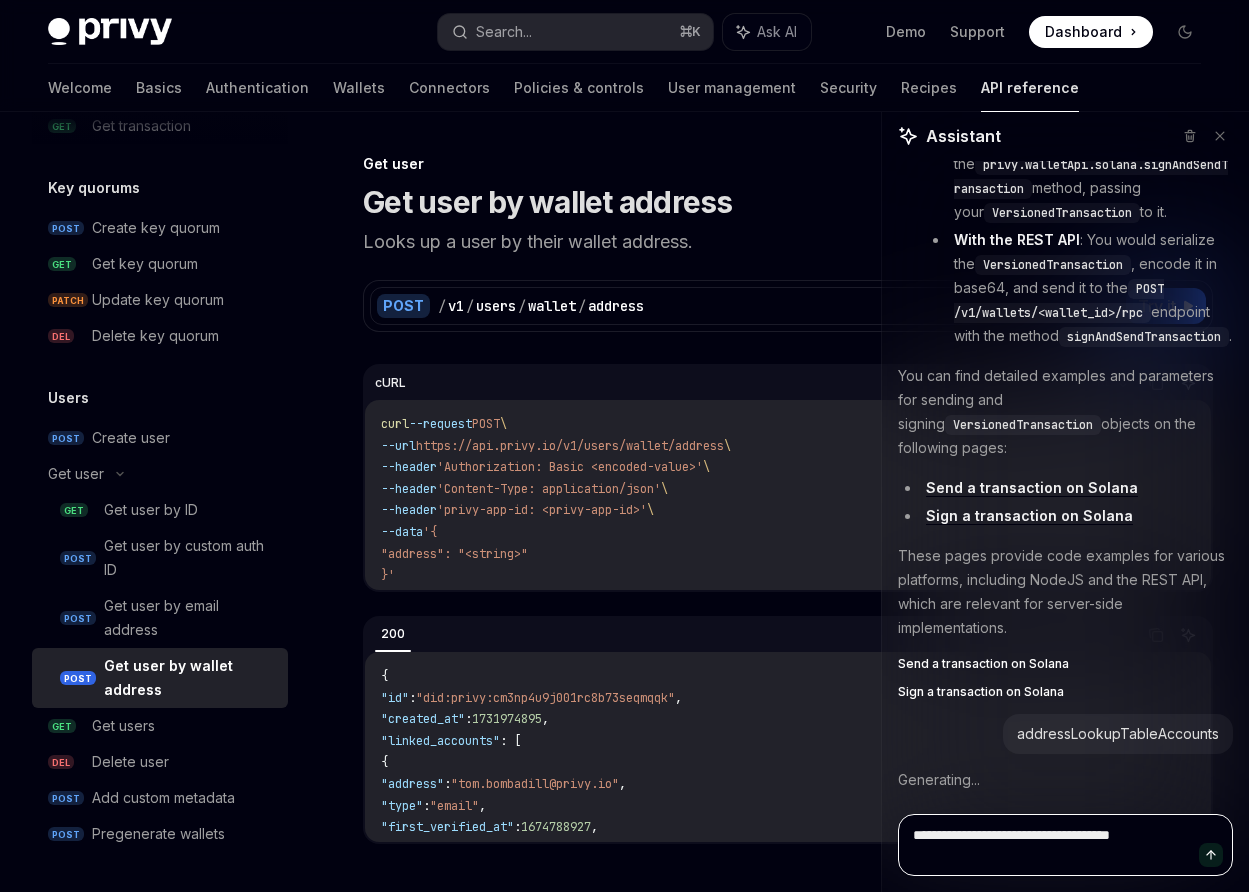 click on "**********" at bounding box center (1065, 845) 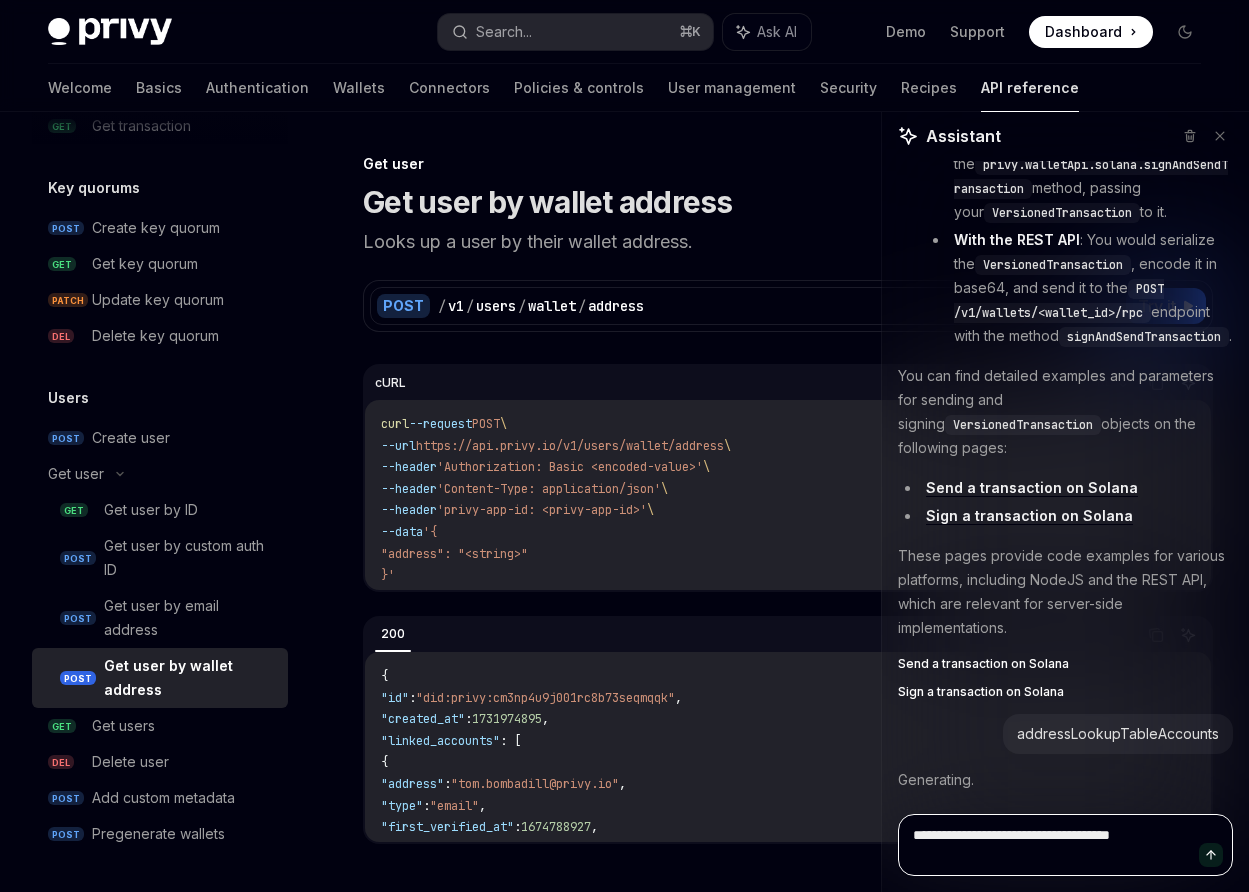 type 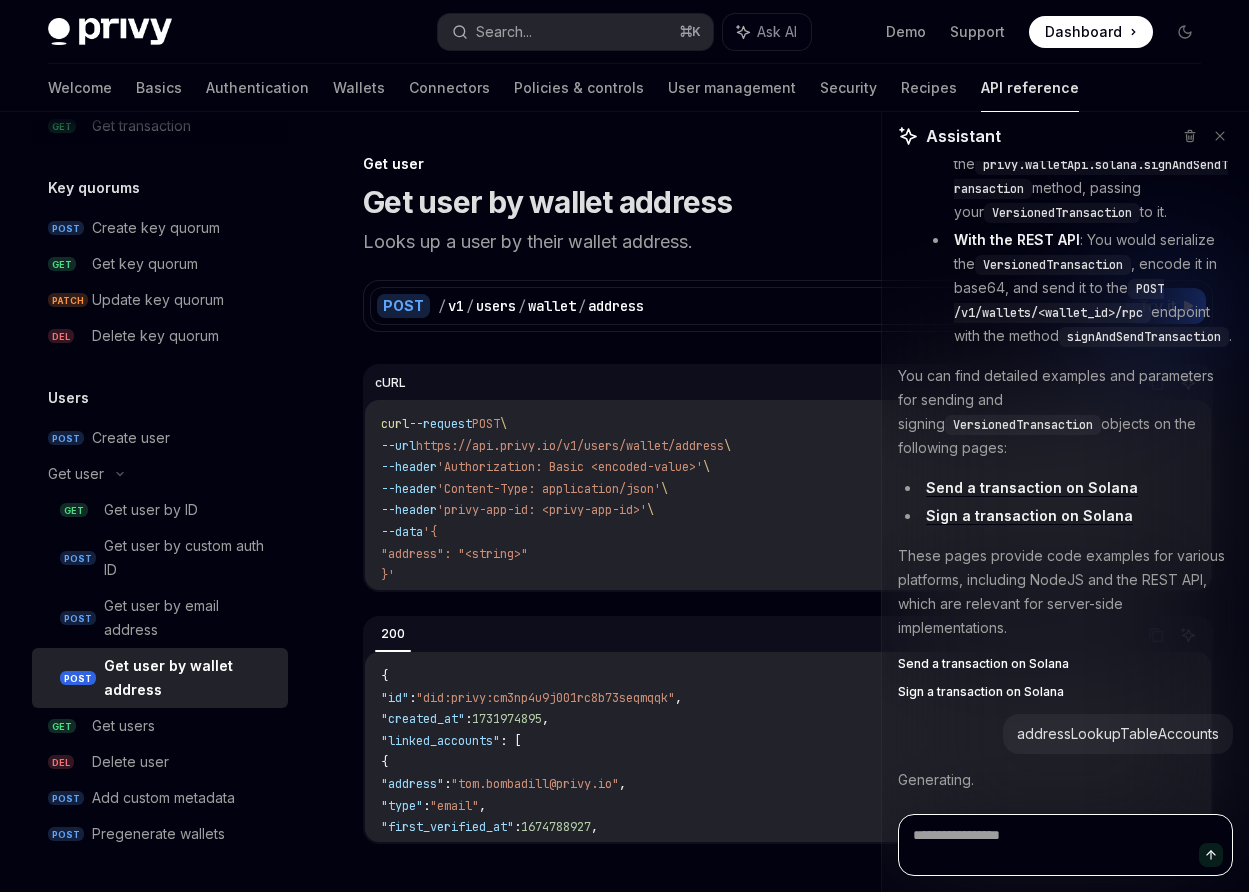 scroll, scrollTop: 547, scrollLeft: 0, axis: vertical 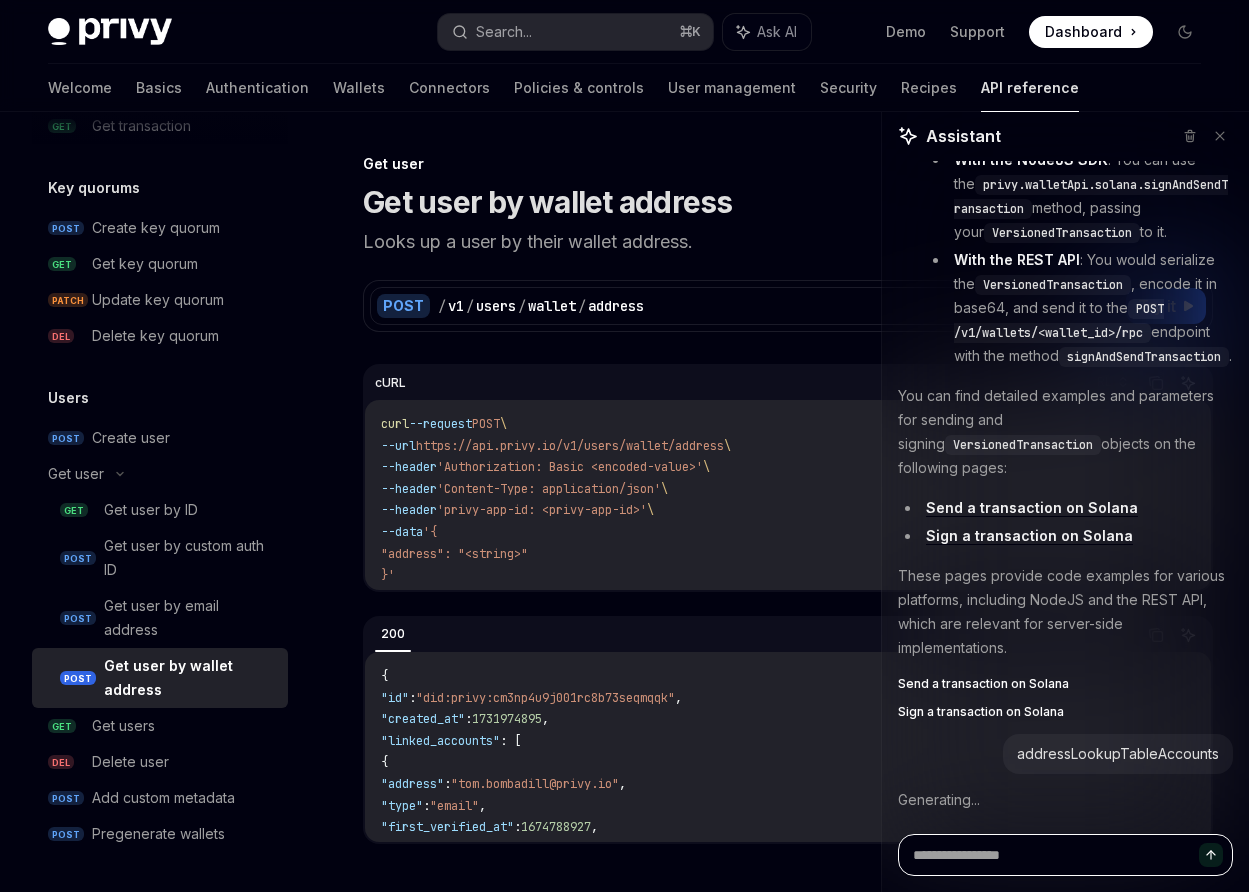 type 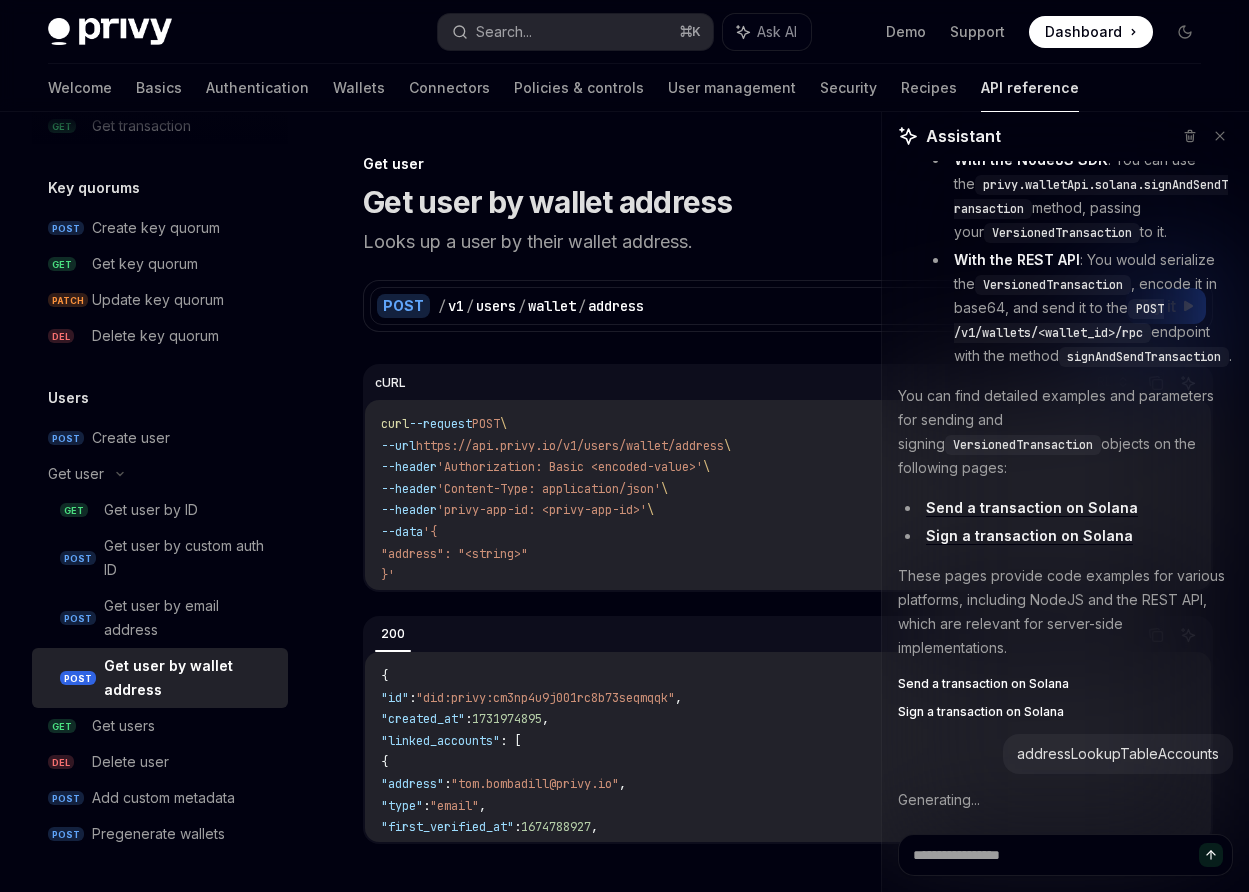 click on "addressLookupTableAccounts" at bounding box center (1065, 754) 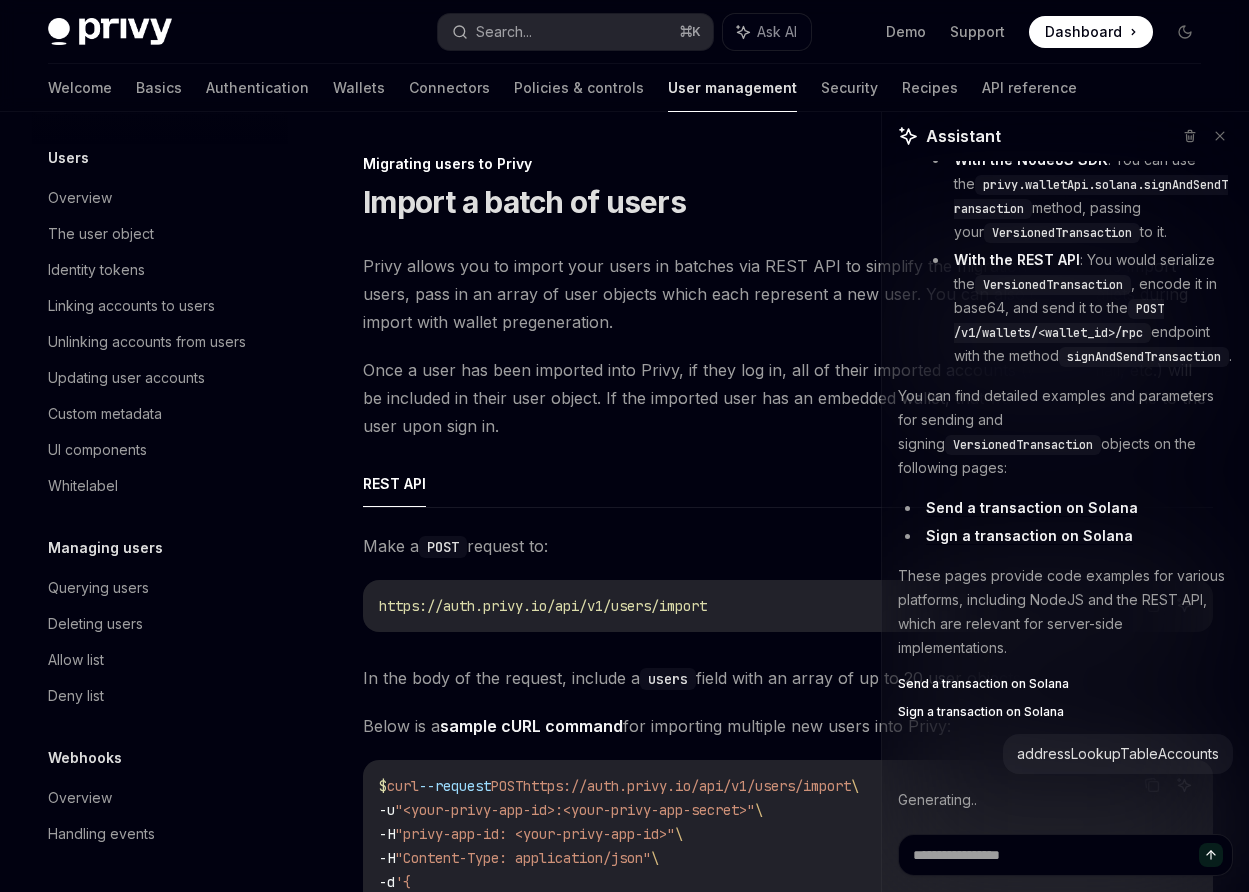 scroll, scrollTop: 0, scrollLeft: 0, axis: both 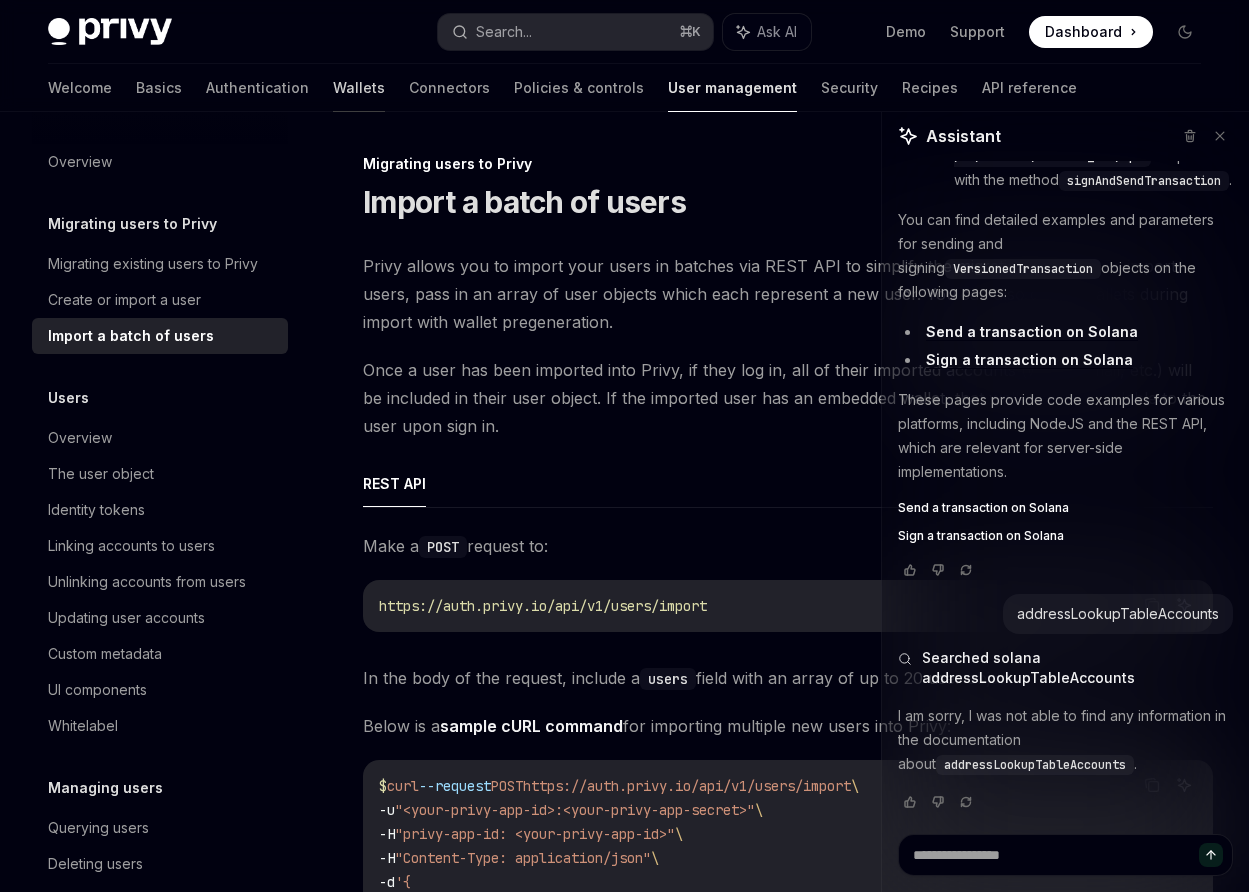 click on "Wallets" at bounding box center (359, 88) 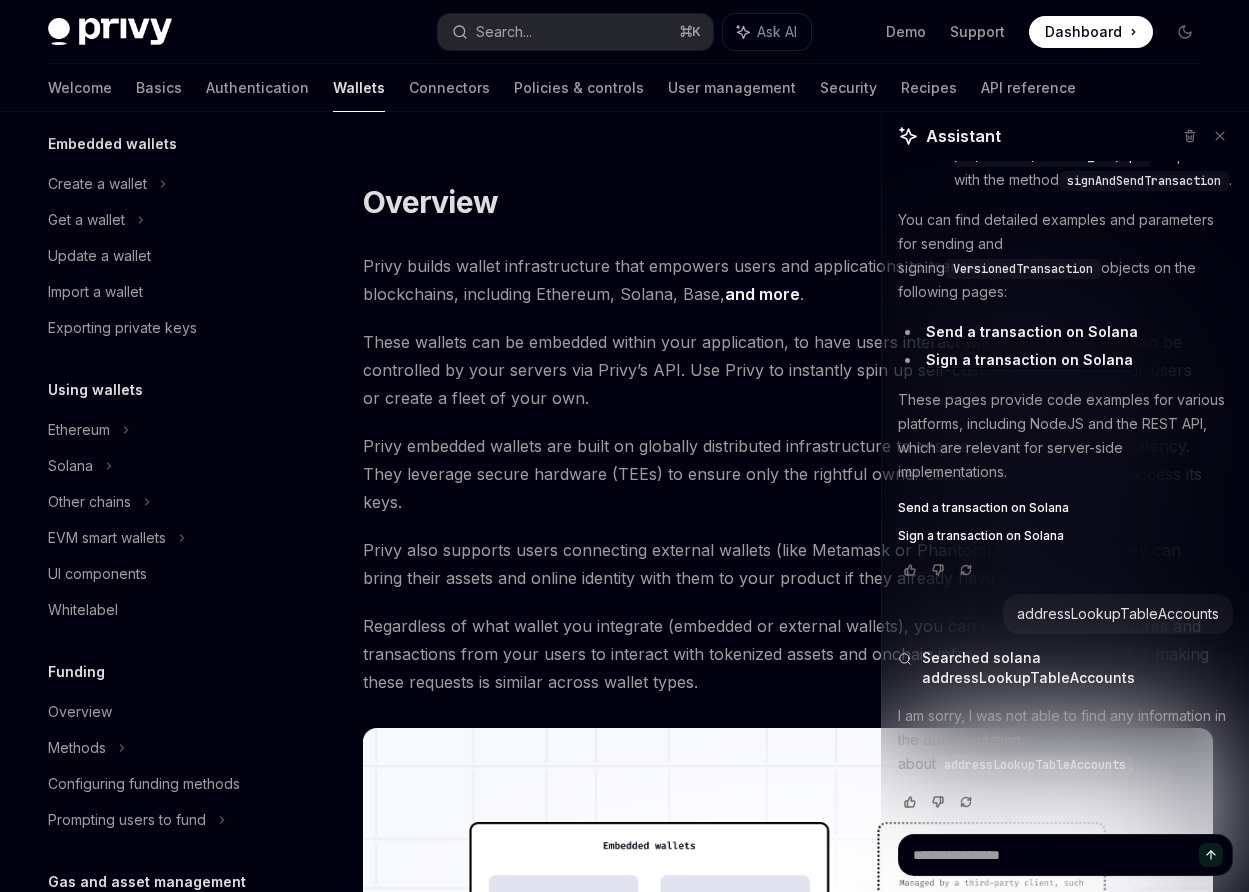 scroll, scrollTop: 143, scrollLeft: 0, axis: vertical 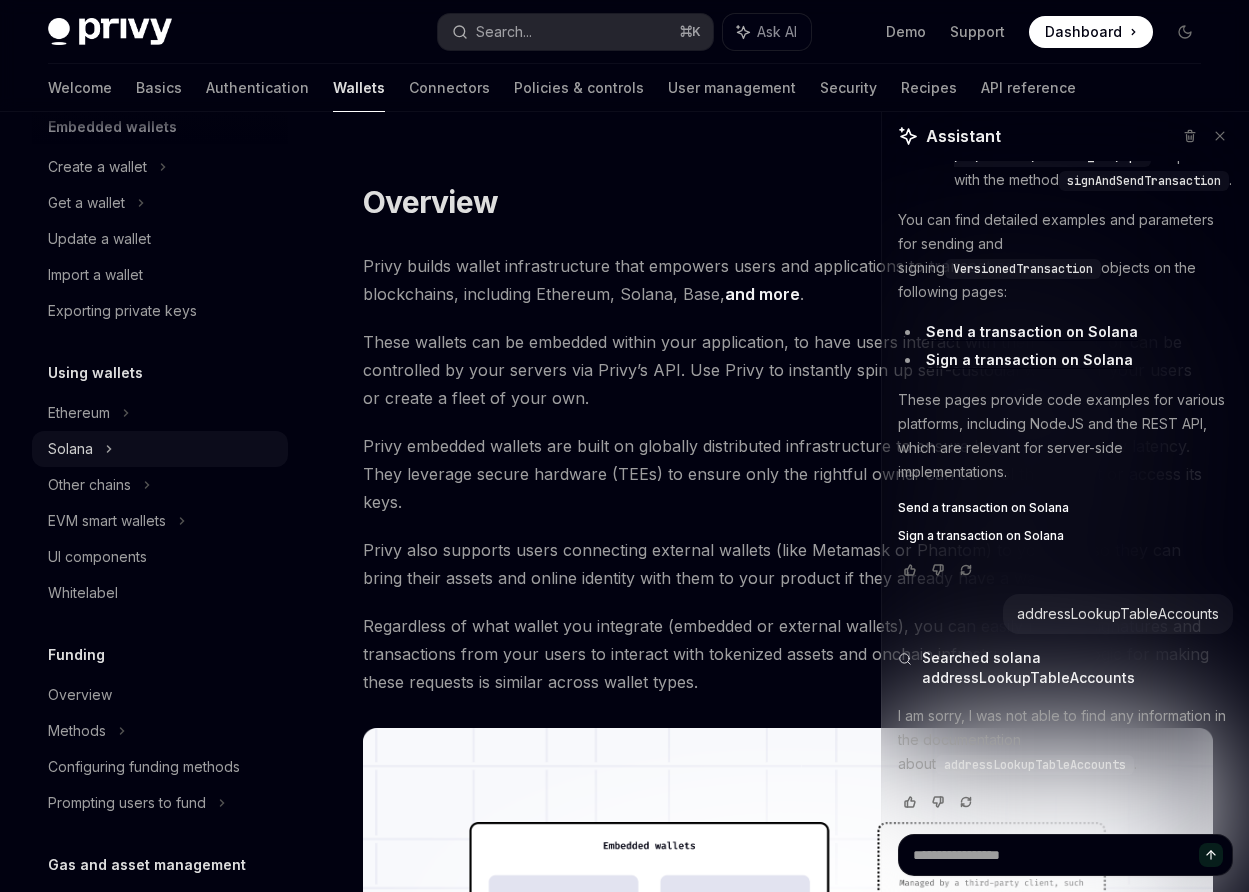 click on "Solana" at bounding box center [160, 203] 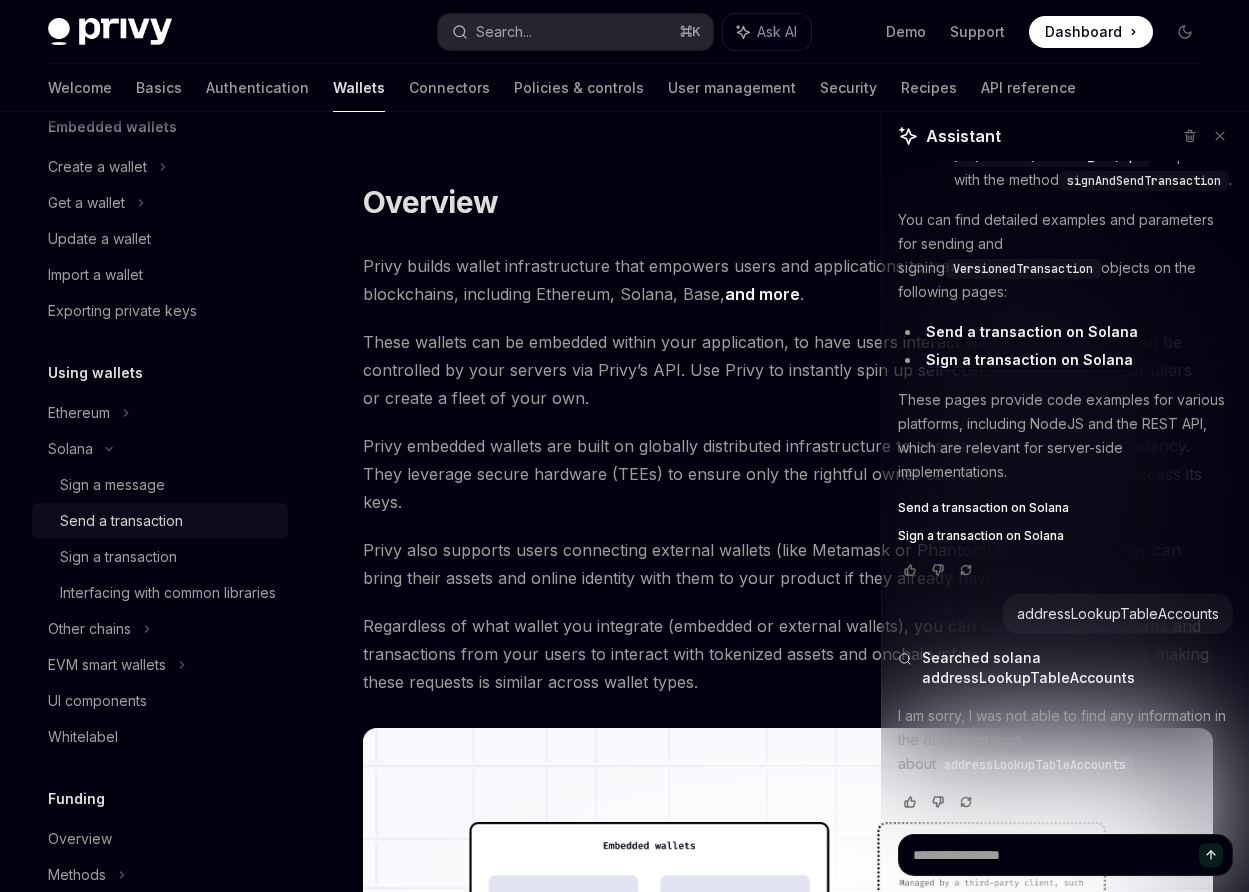 click on "Send a transaction" at bounding box center (168, 521) 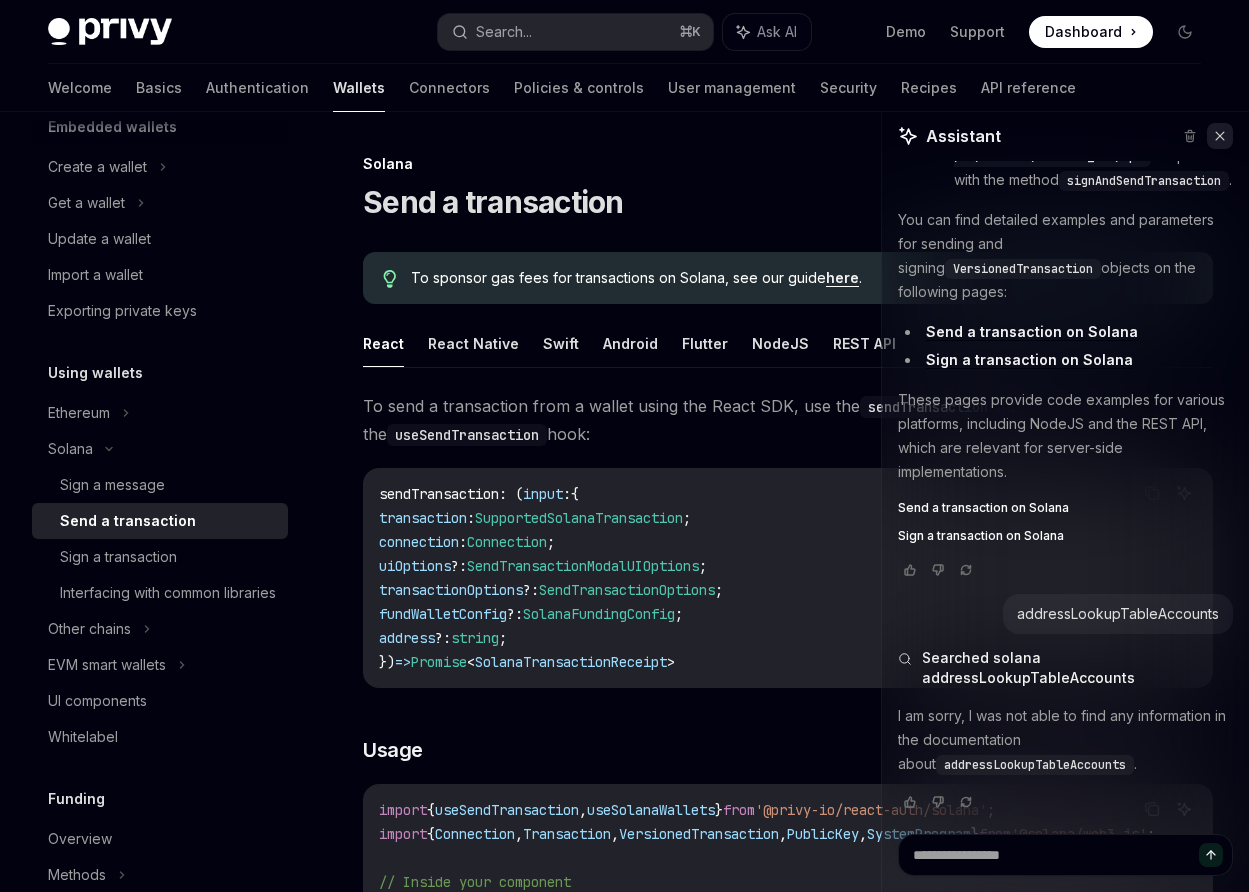 click at bounding box center [1220, 136] 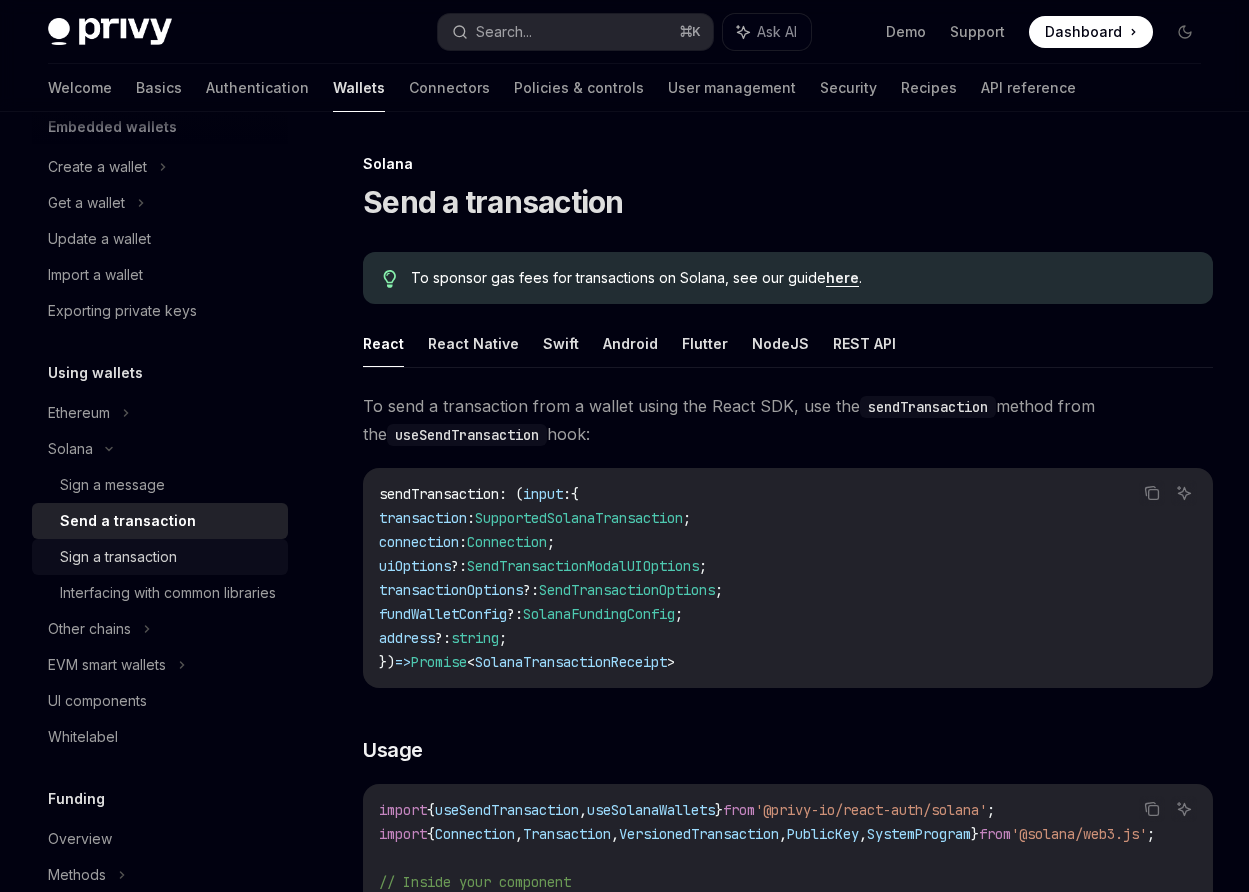 click on "Sign a transaction" at bounding box center [168, 557] 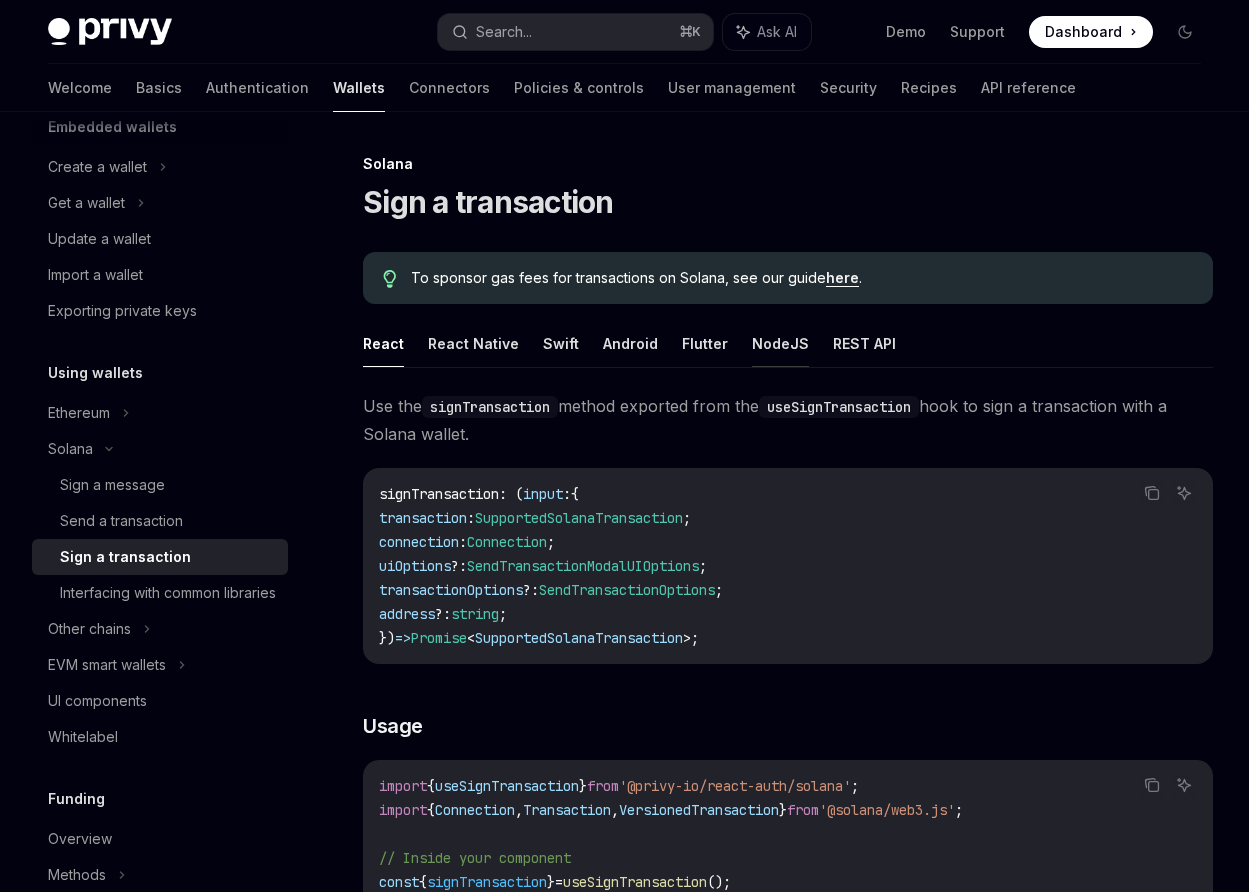 click on "NodeJS" at bounding box center [780, 343] 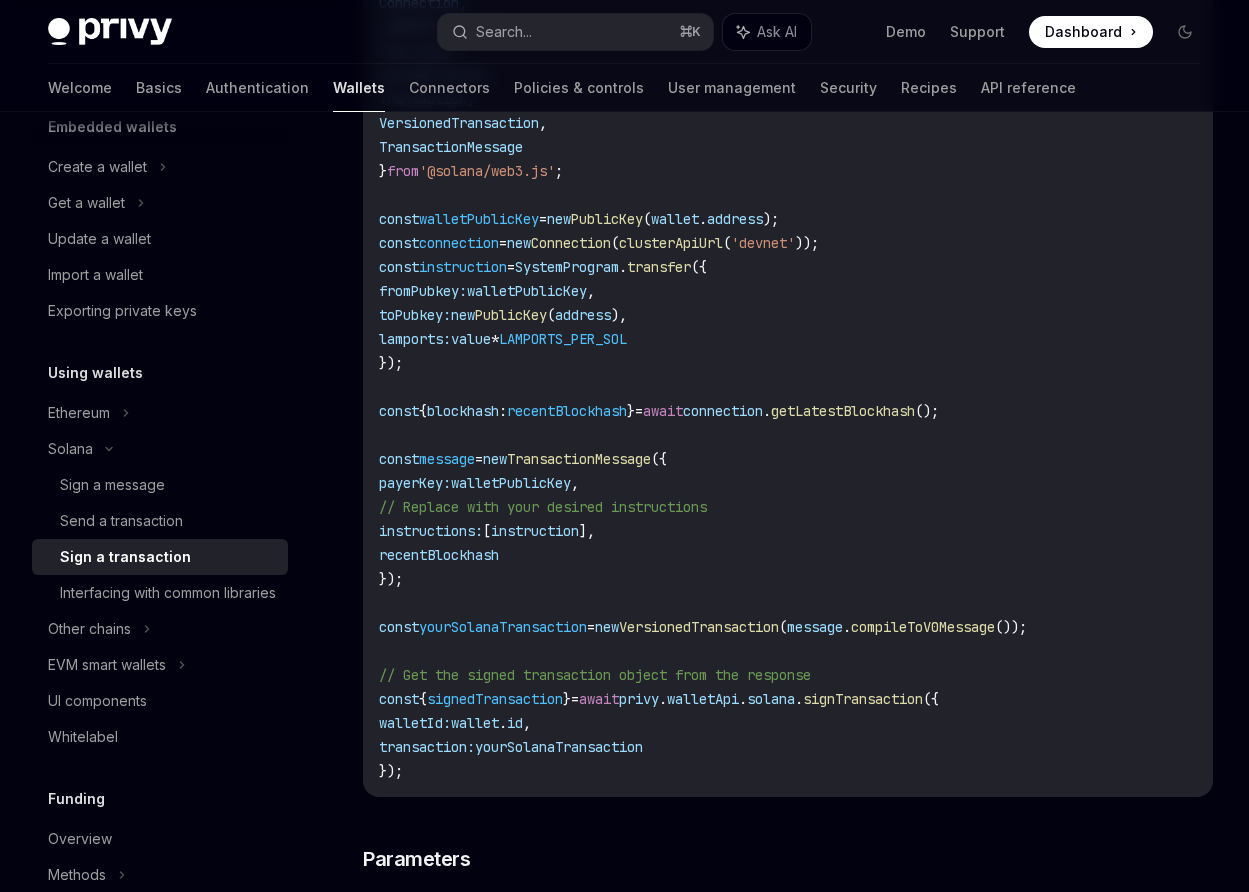 scroll, scrollTop: 668, scrollLeft: 0, axis: vertical 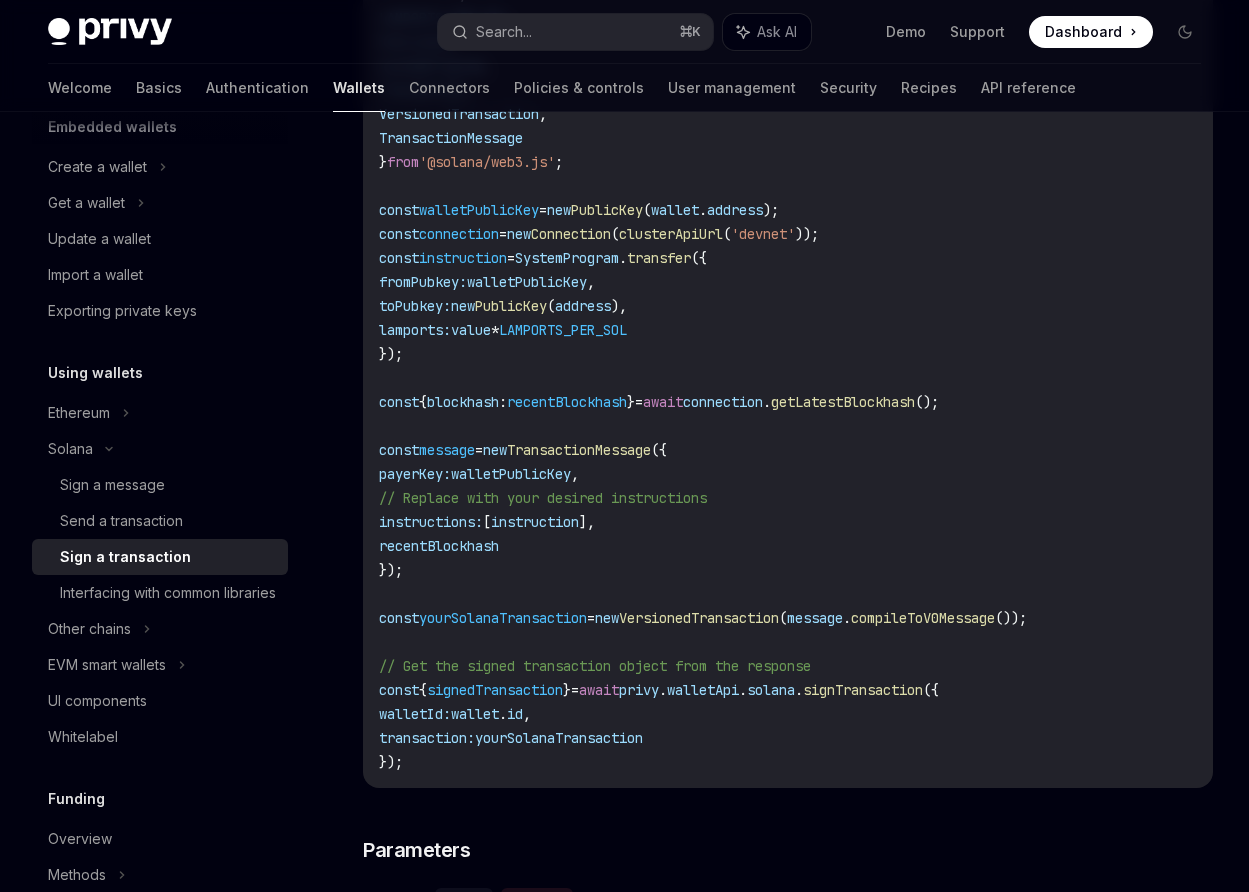 click on "privy" at bounding box center (639, 690) 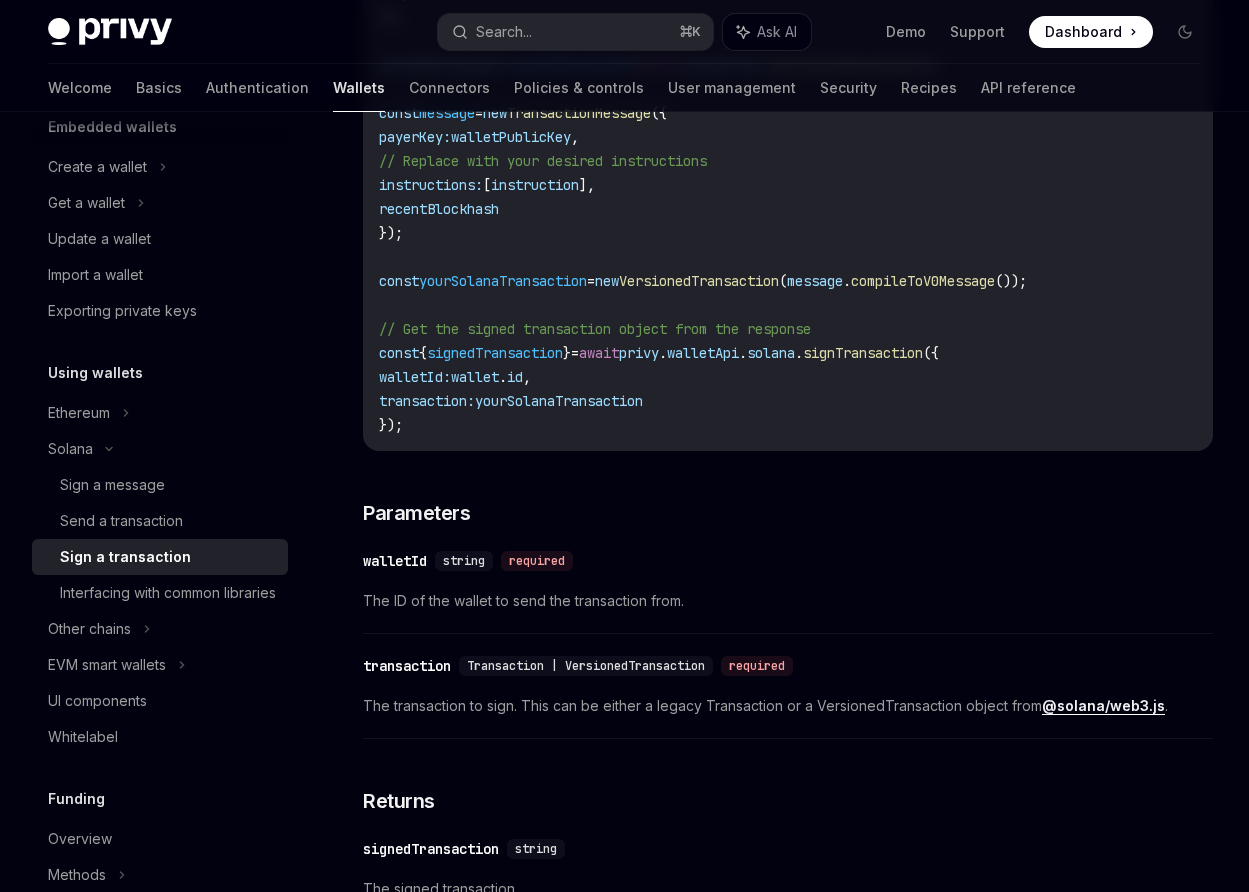 scroll, scrollTop: 1076, scrollLeft: 0, axis: vertical 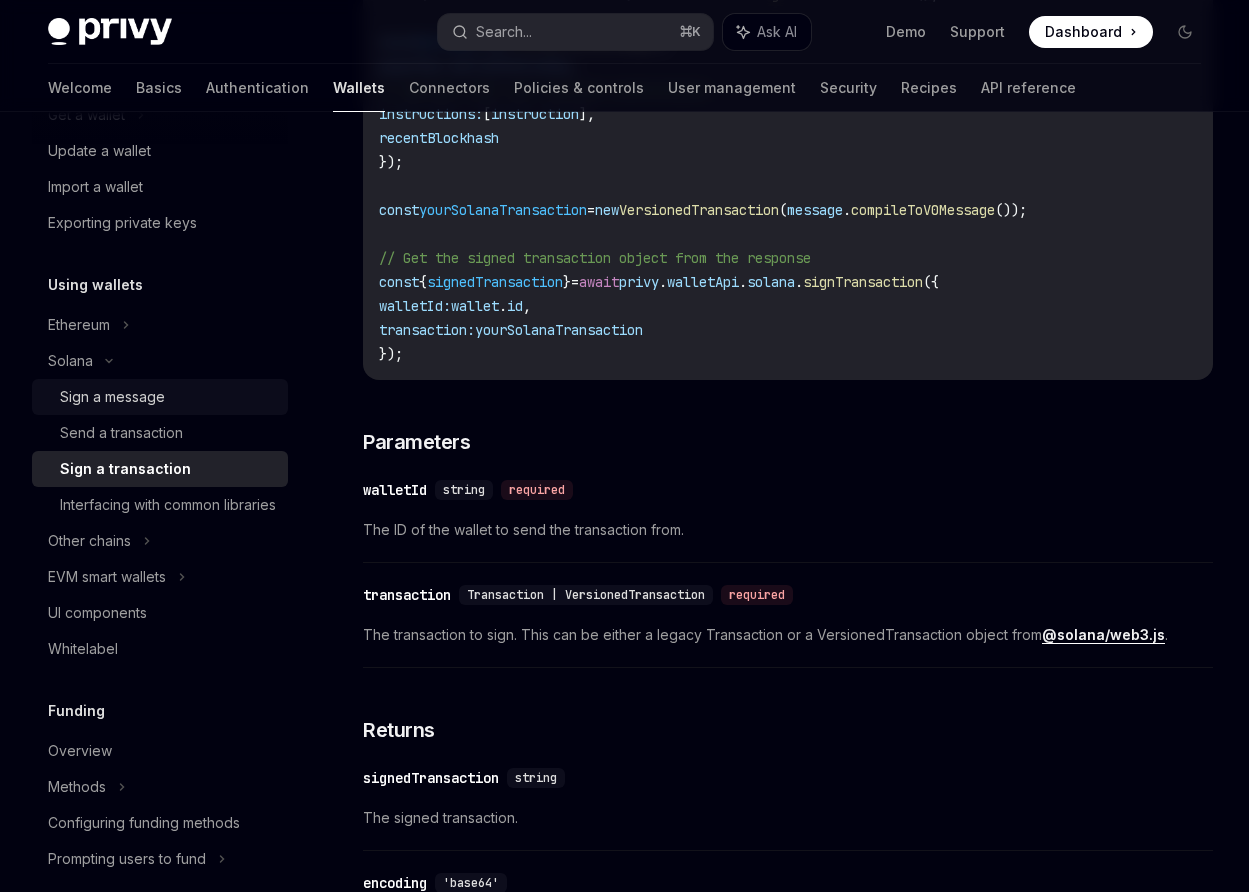 click on "Sign a message" at bounding box center [112, 397] 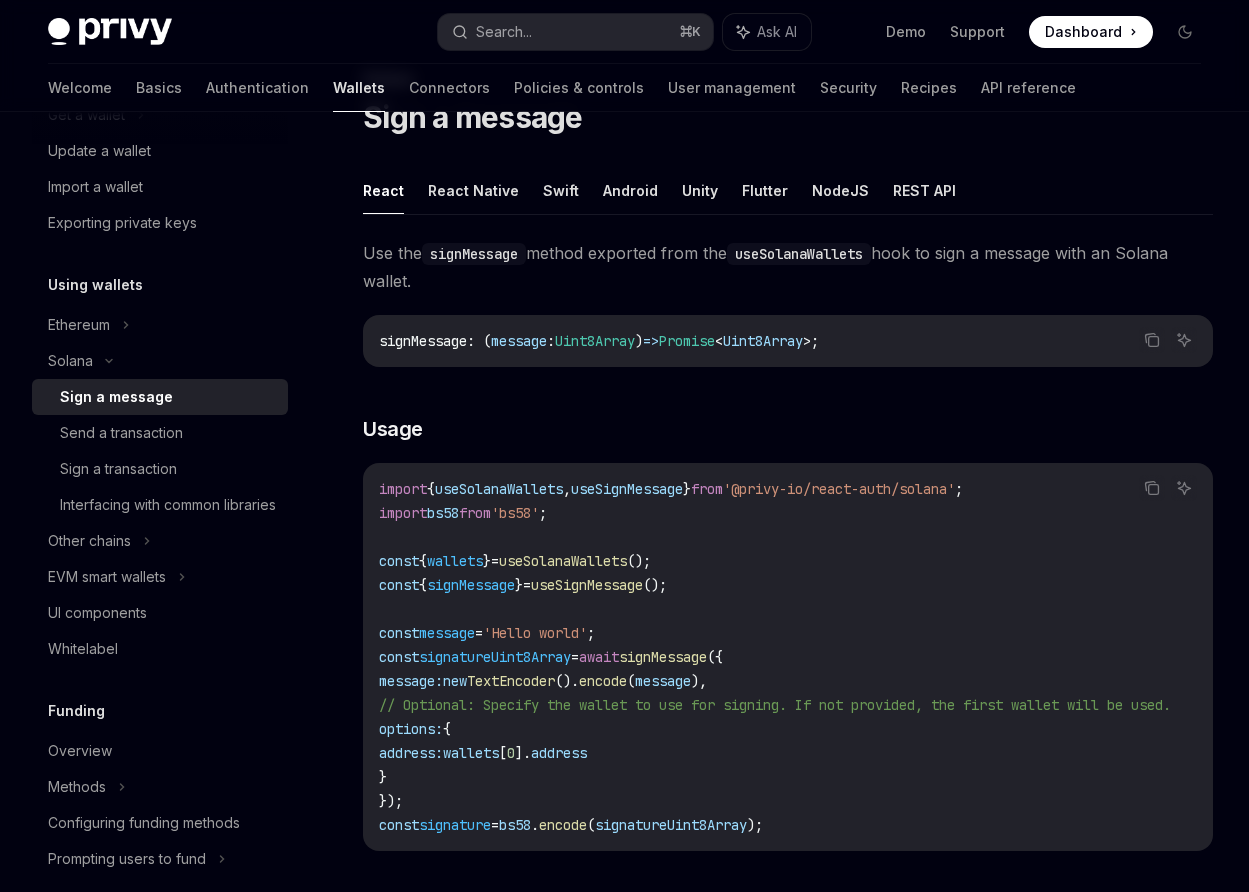 scroll, scrollTop: 70, scrollLeft: 0, axis: vertical 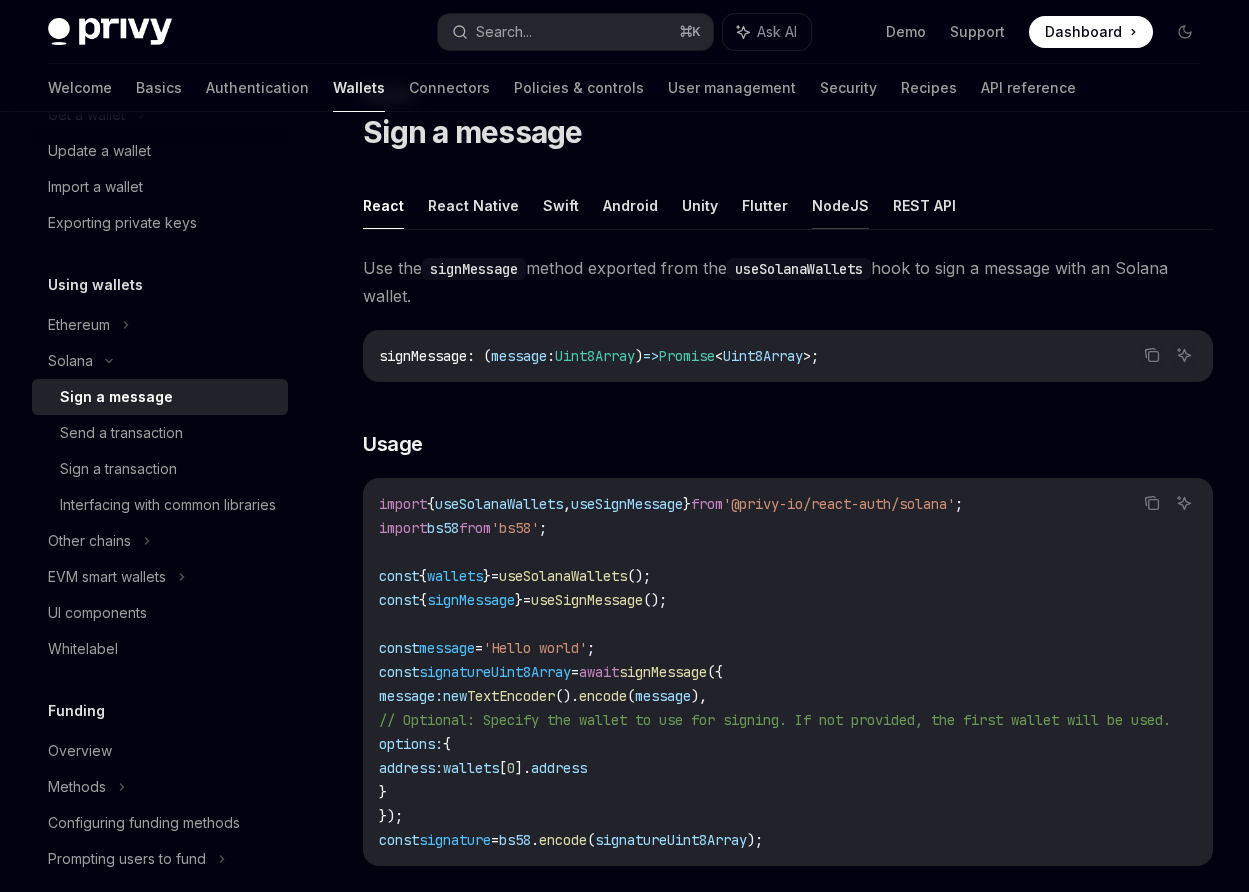 click on "NodeJS" at bounding box center [840, 205] 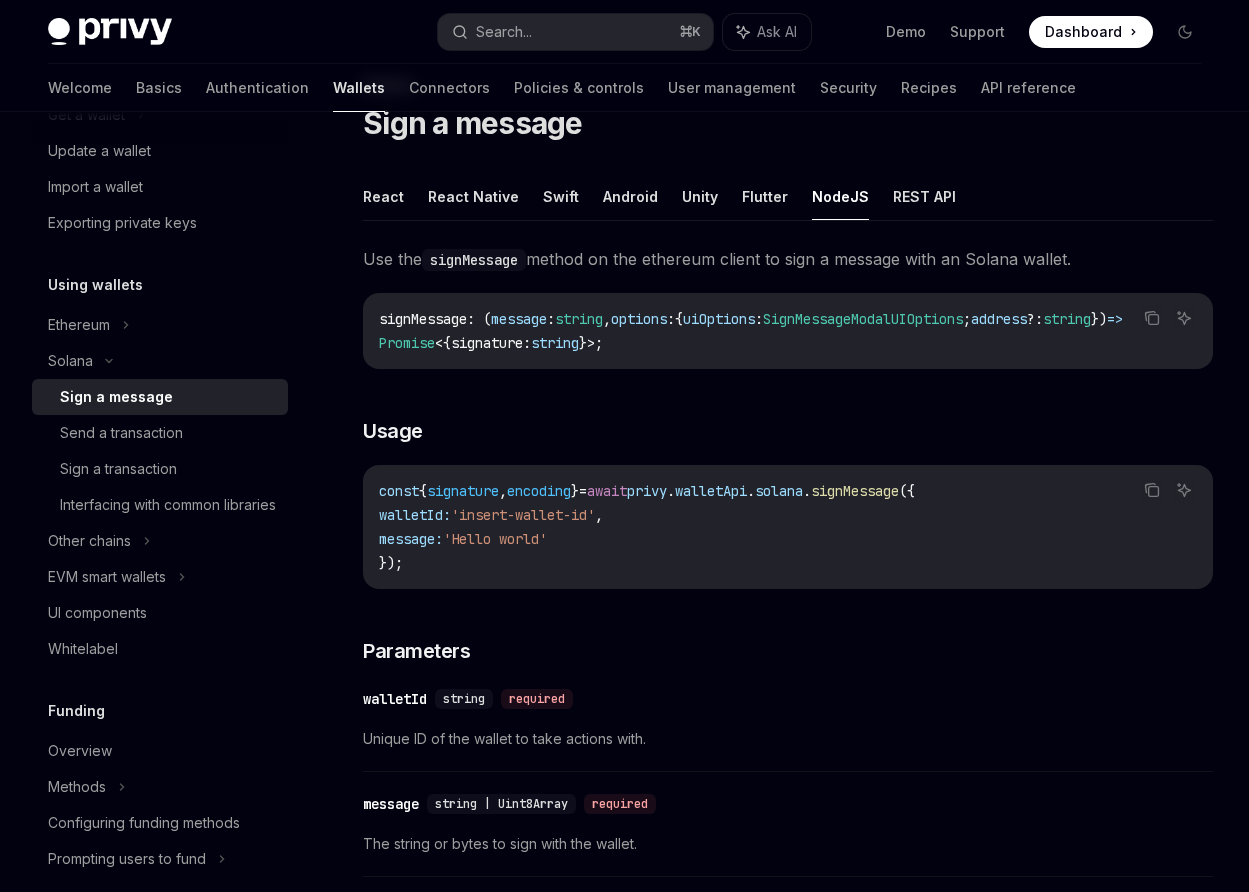 scroll, scrollTop: 0, scrollLeft: 0, axis: both 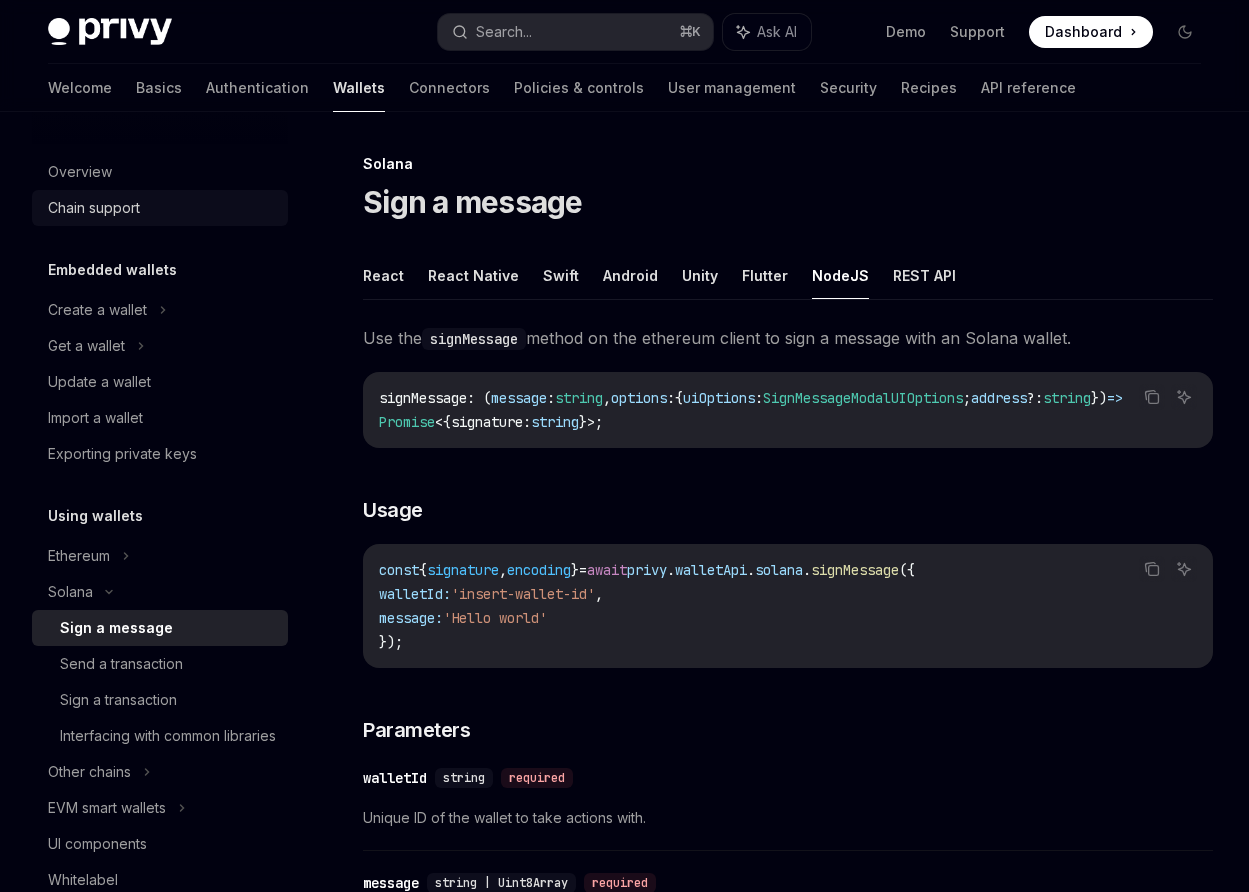 click on "Chain support" at bounding box center [162, 208] 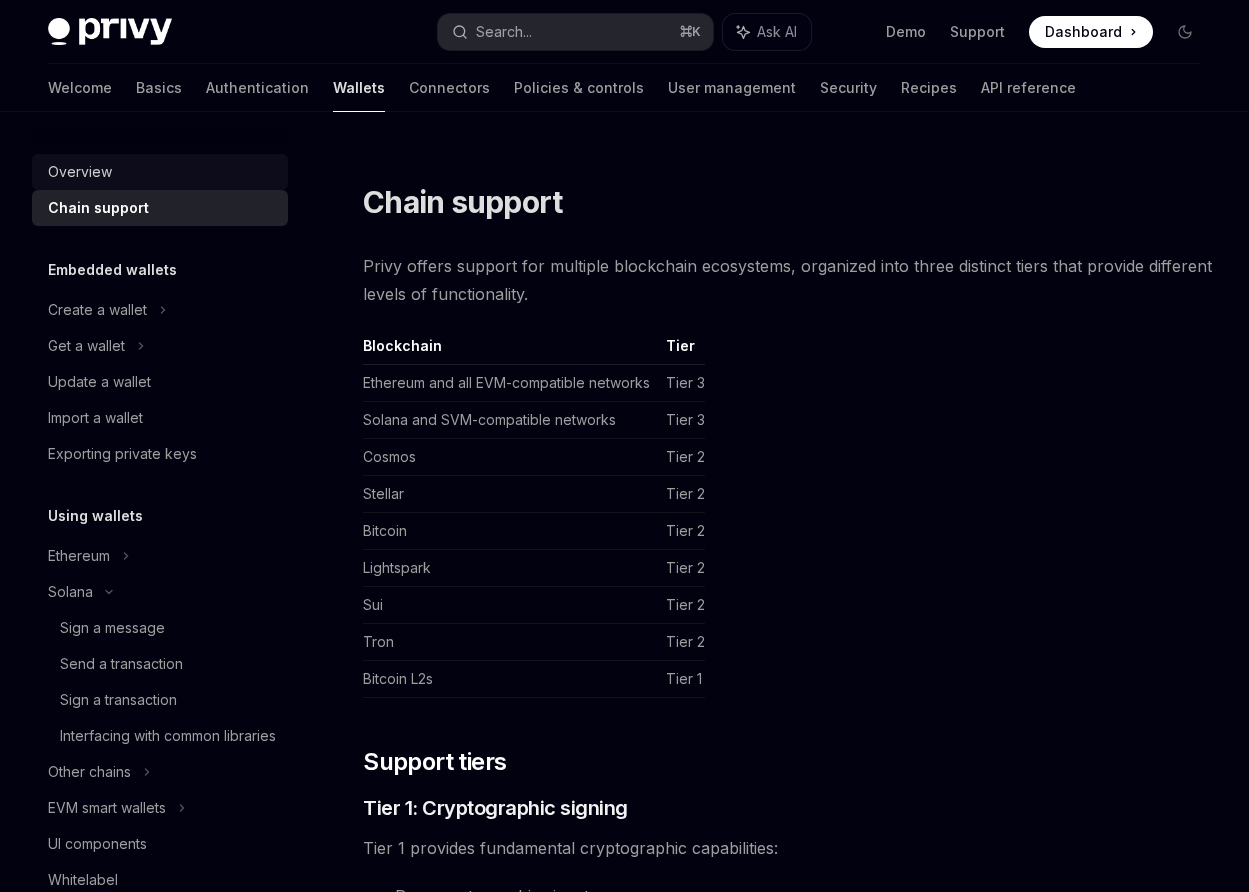 click on "Overview" at bounding box center (162, 172) 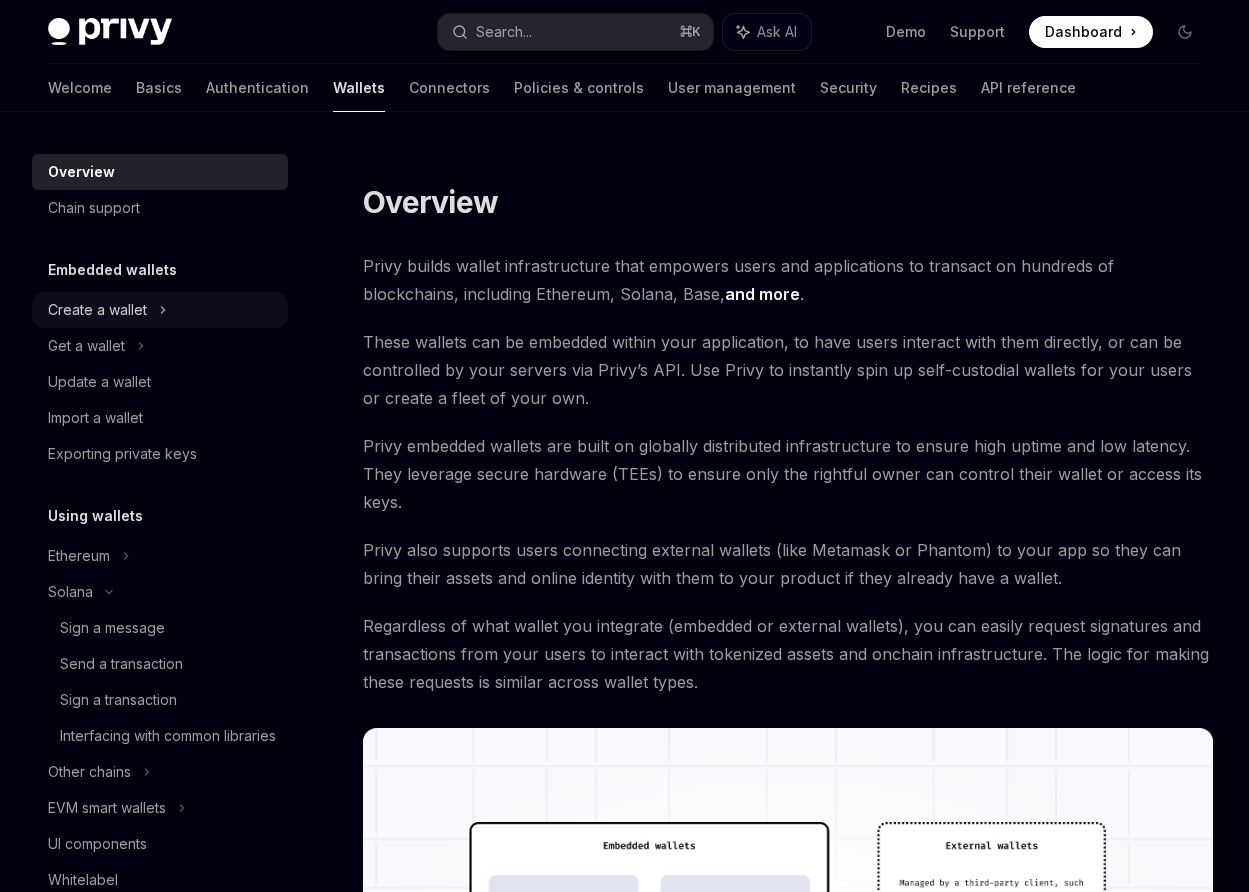 click on "Create a wallet" at bounding box center (97, 310) 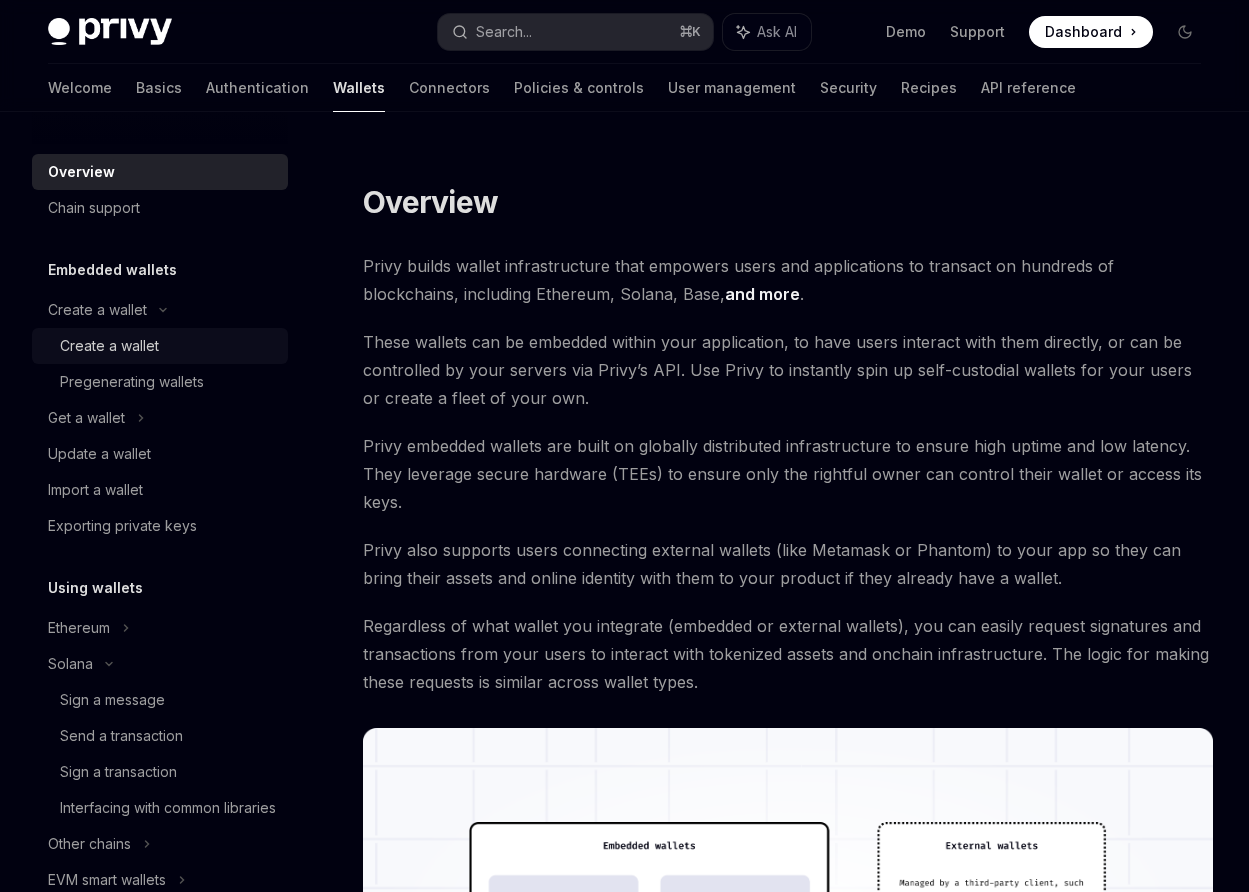 click on "Create a wallet" at bounding box center (109, 346) 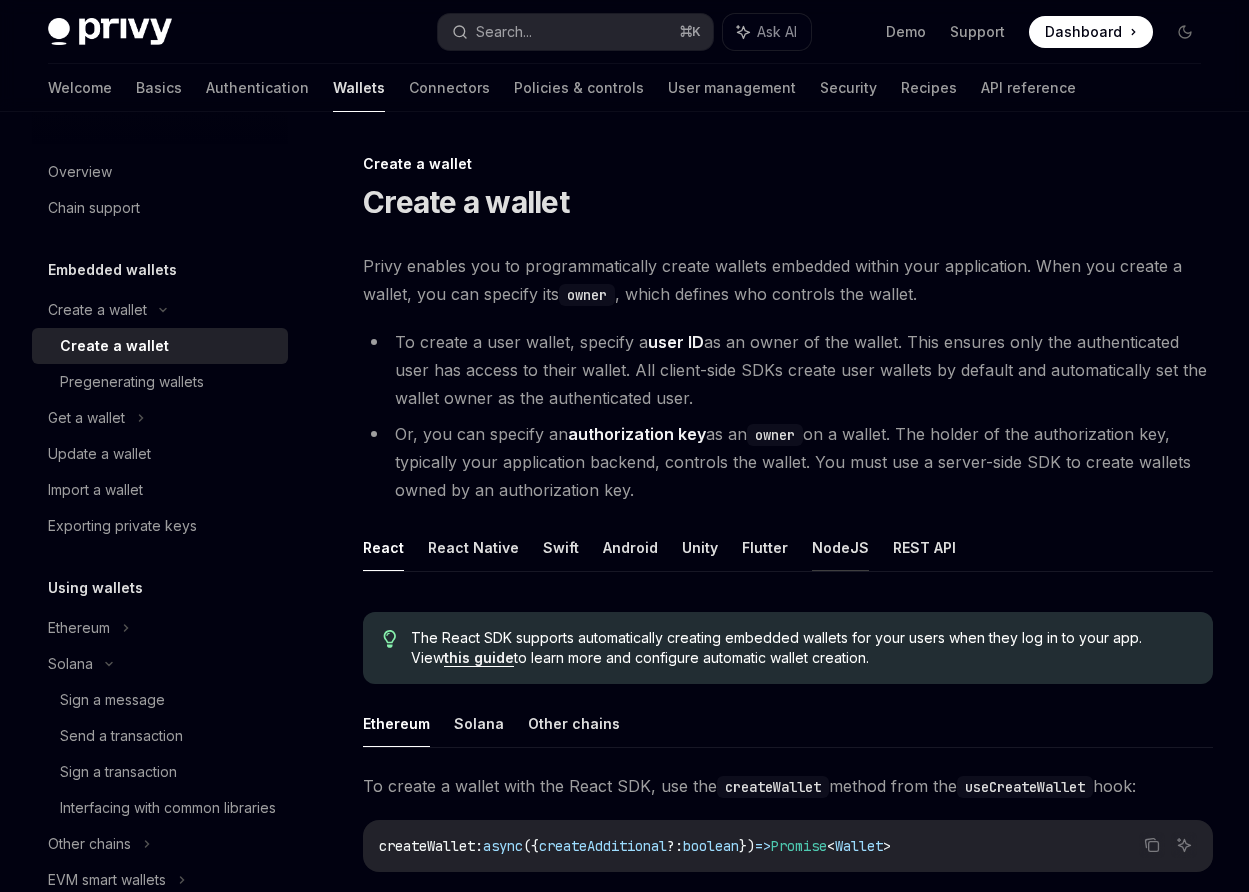 click on "NodeJS" at bounding box center [840, 547] 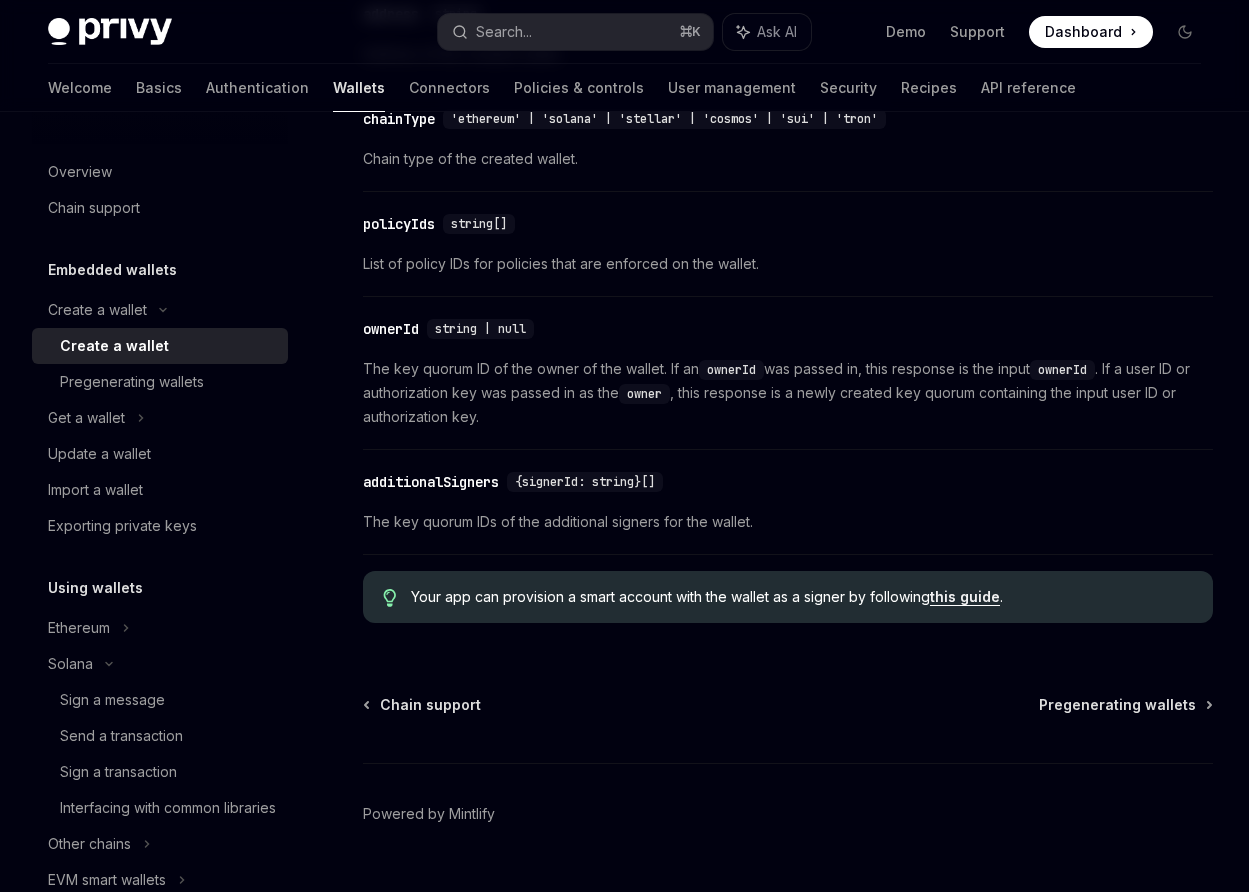 scroll, scrollTop: 2046, scrollLeft: 0, axis: vertical 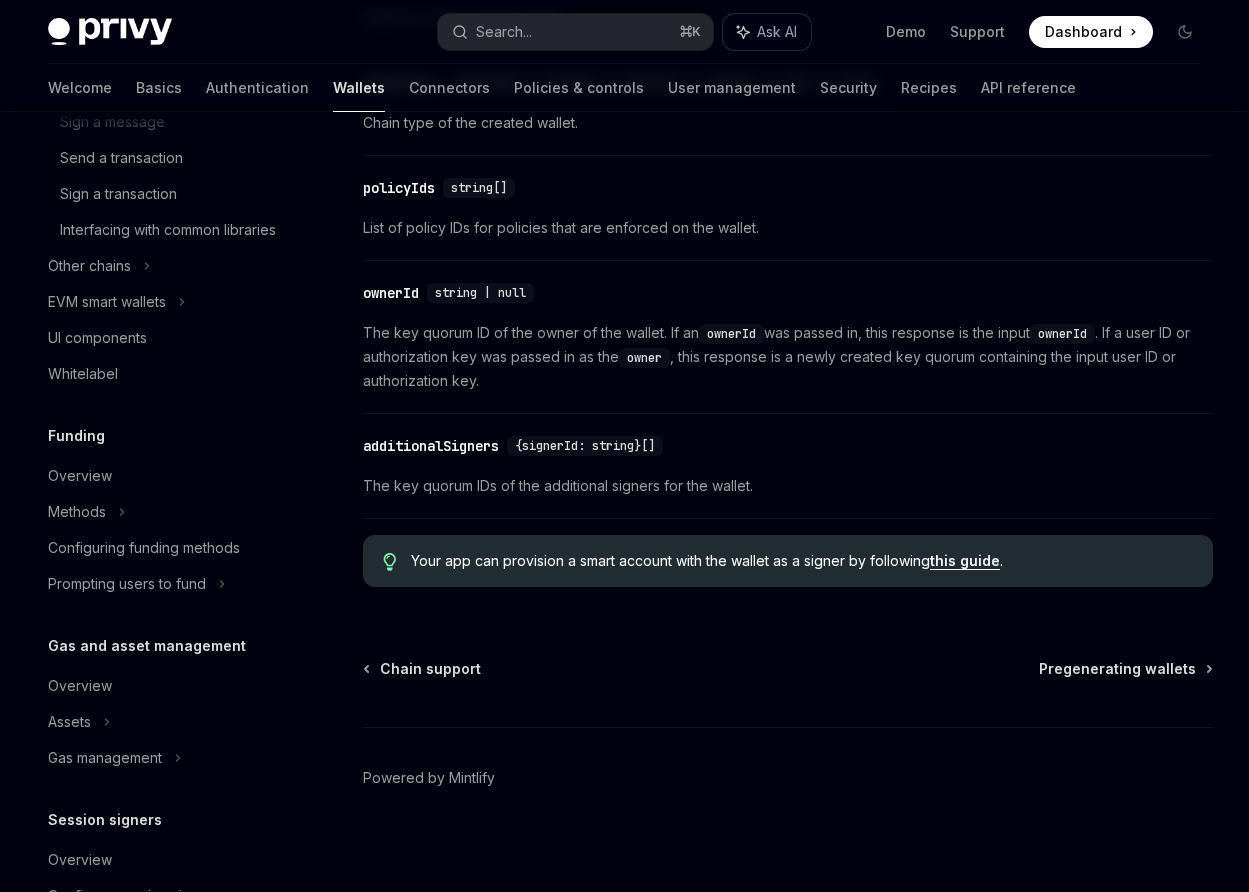 click on "Ask AI" at bounding box center (777, 32) 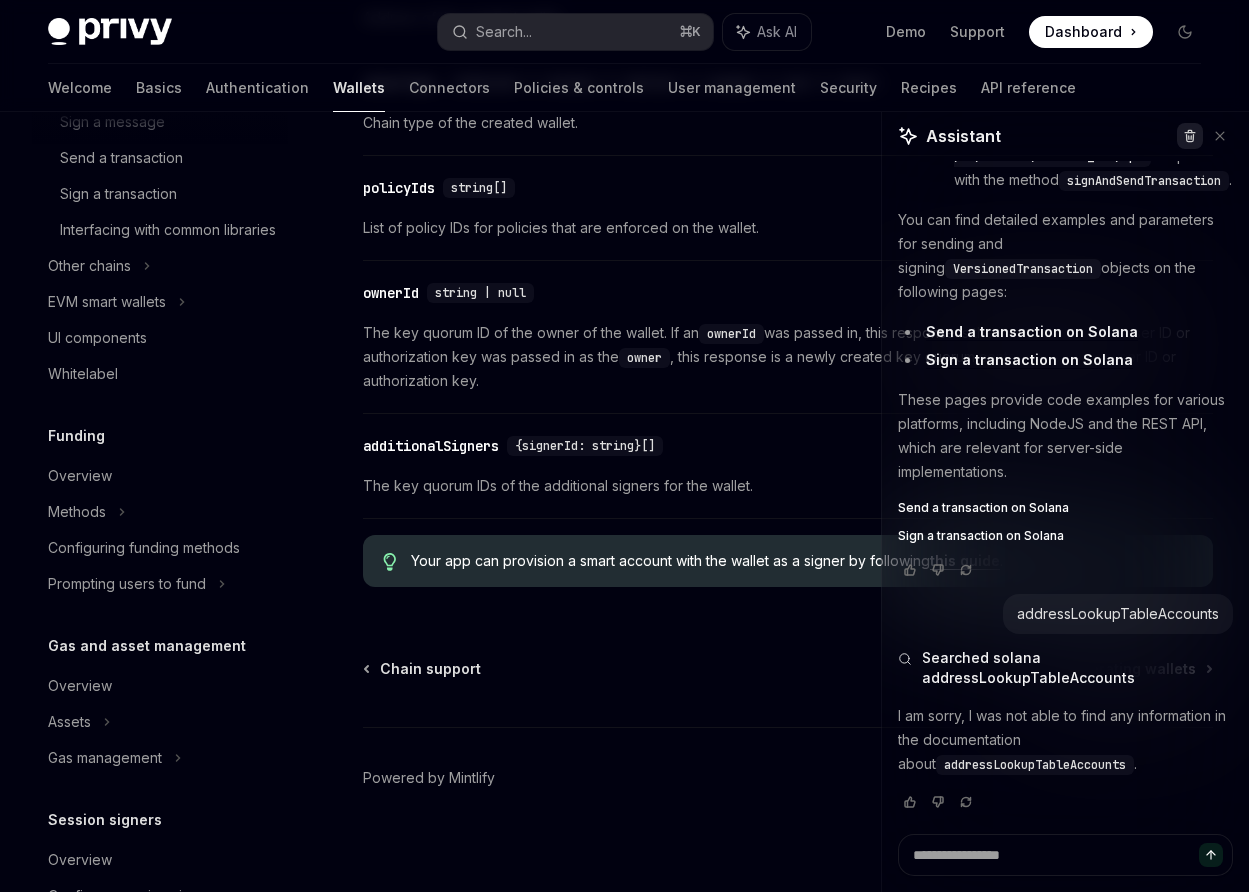 click 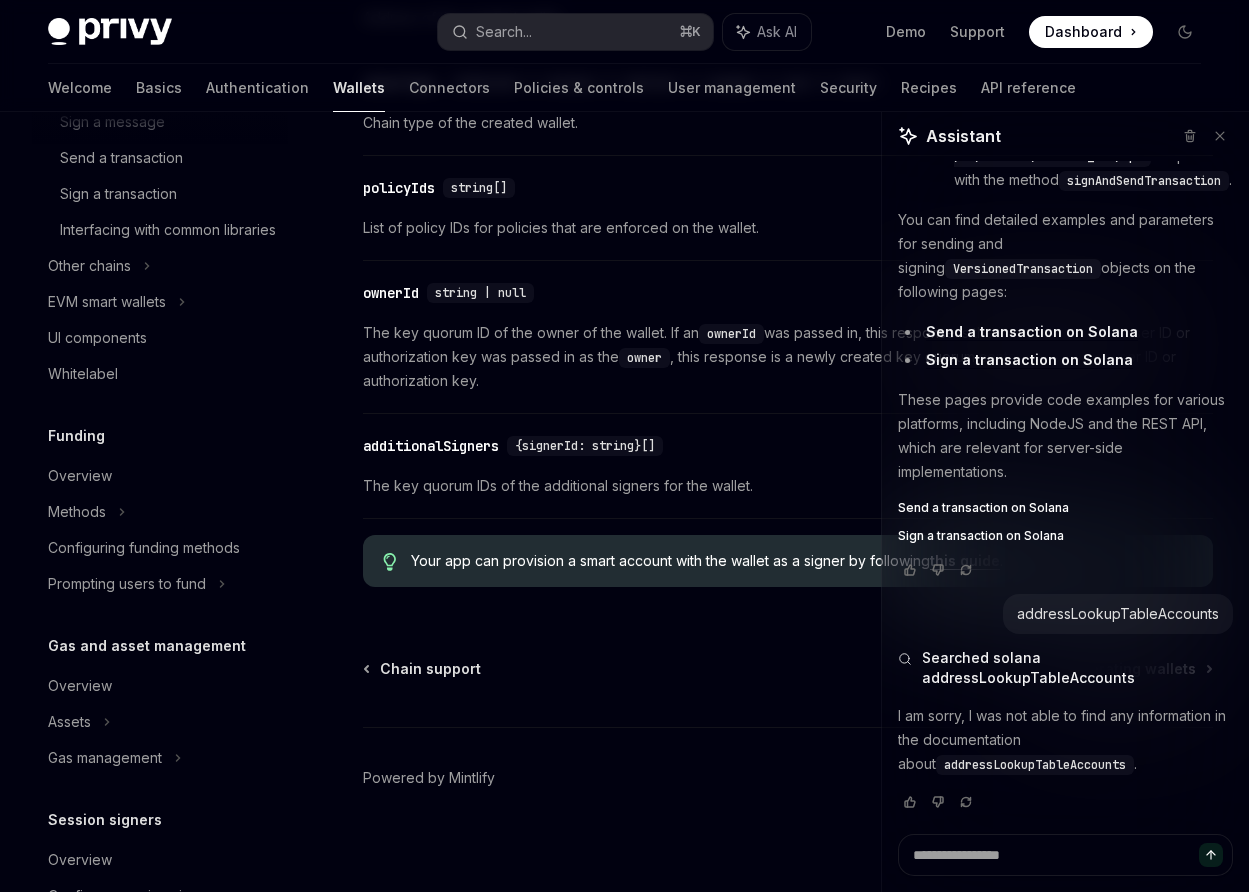 type on "*" 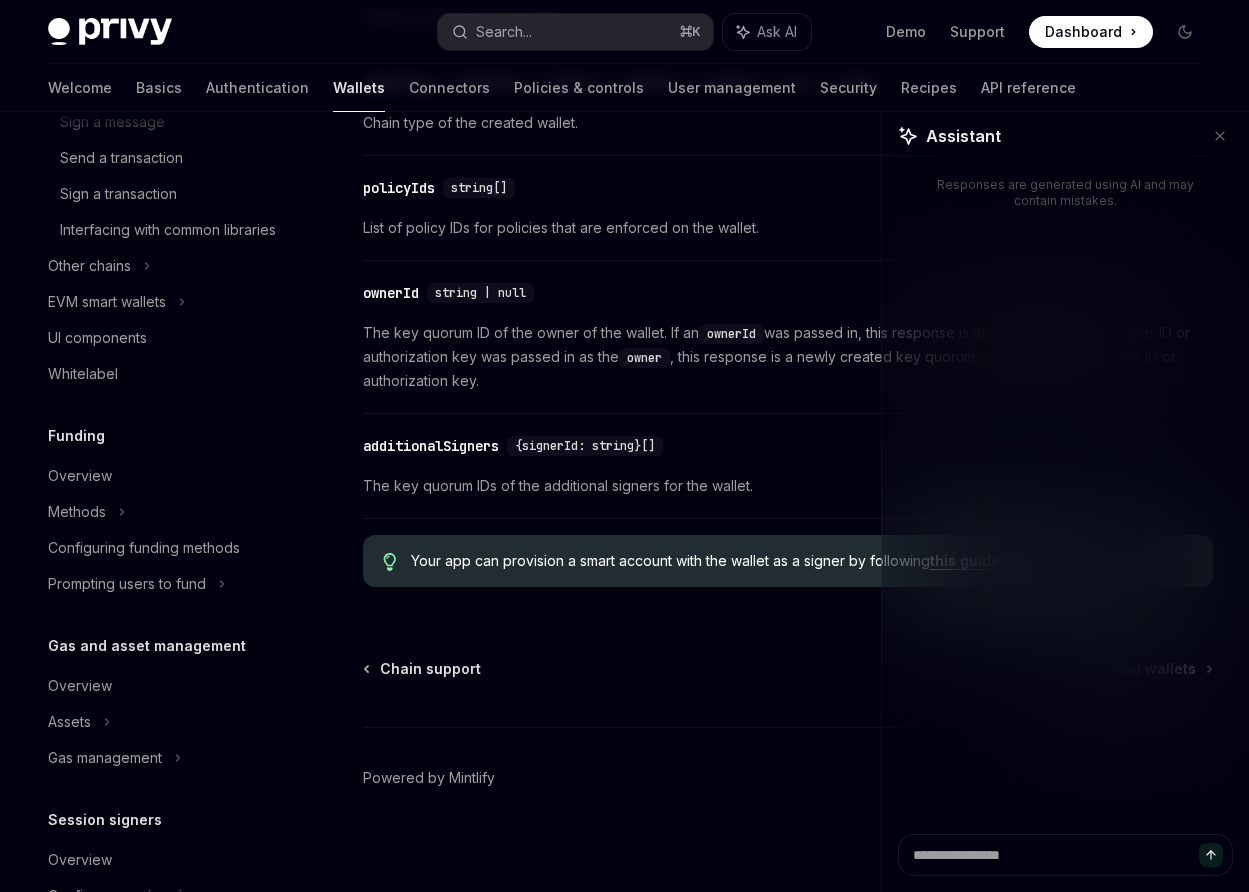 scroll, scrollTop: 0, scrollLeft: 0, axis: both 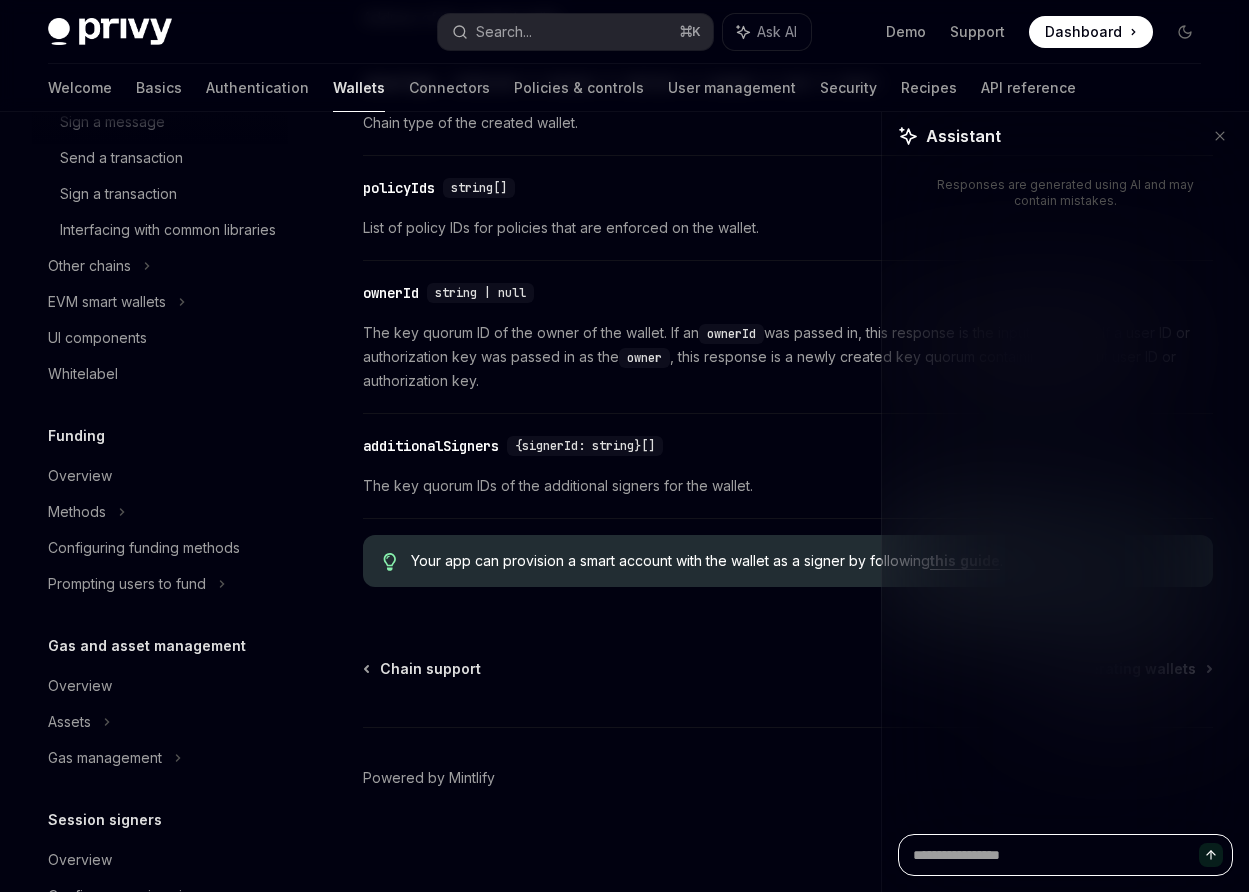 click at bounding box center [1065, 855] 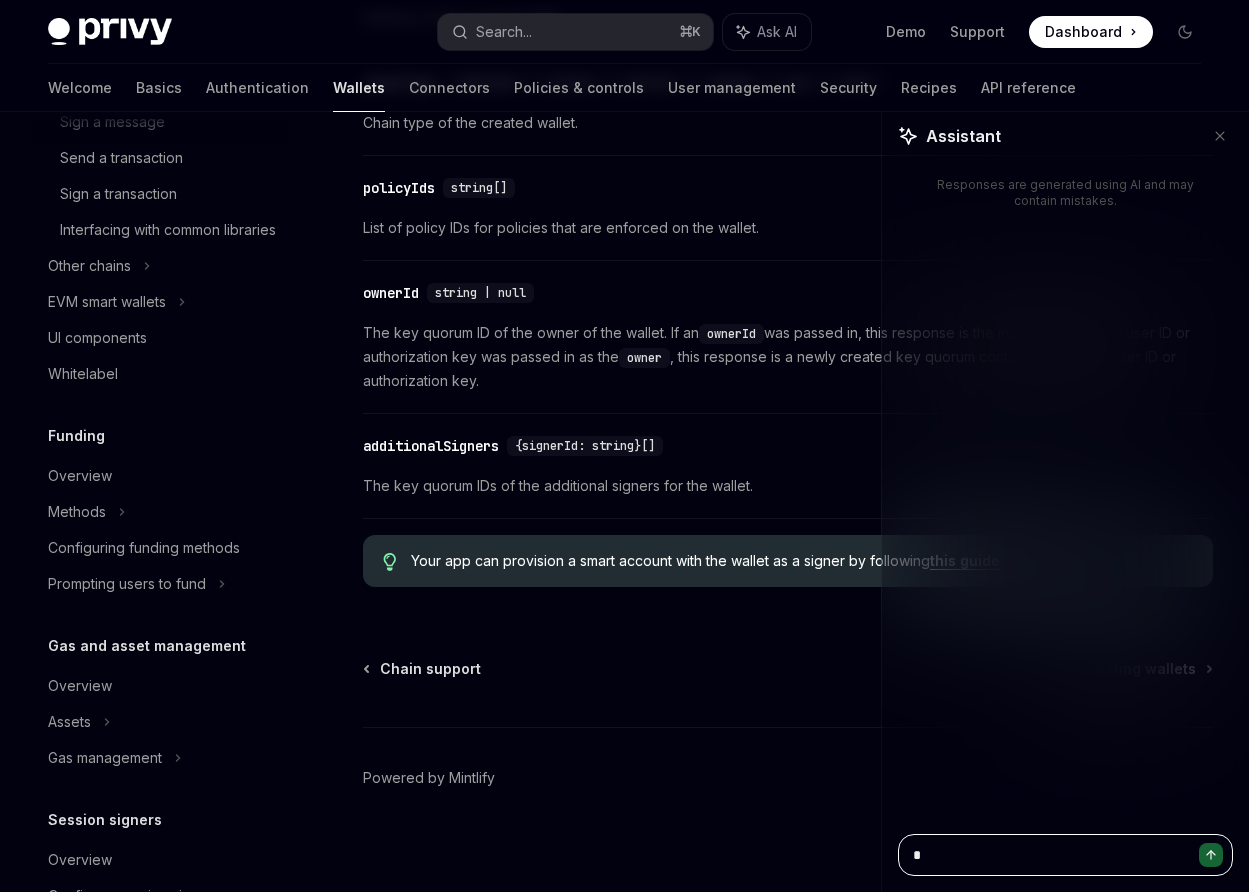 type on "**" 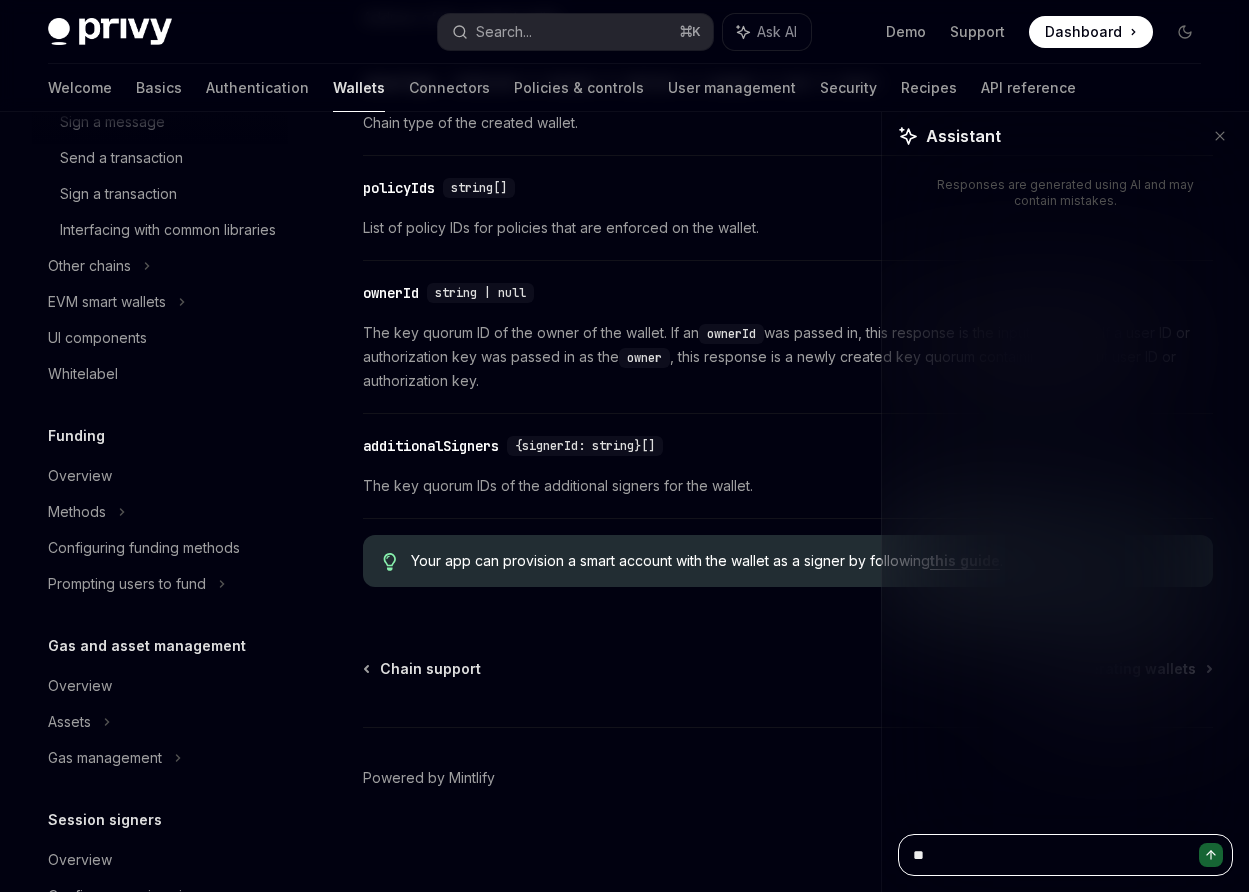 type on "***" 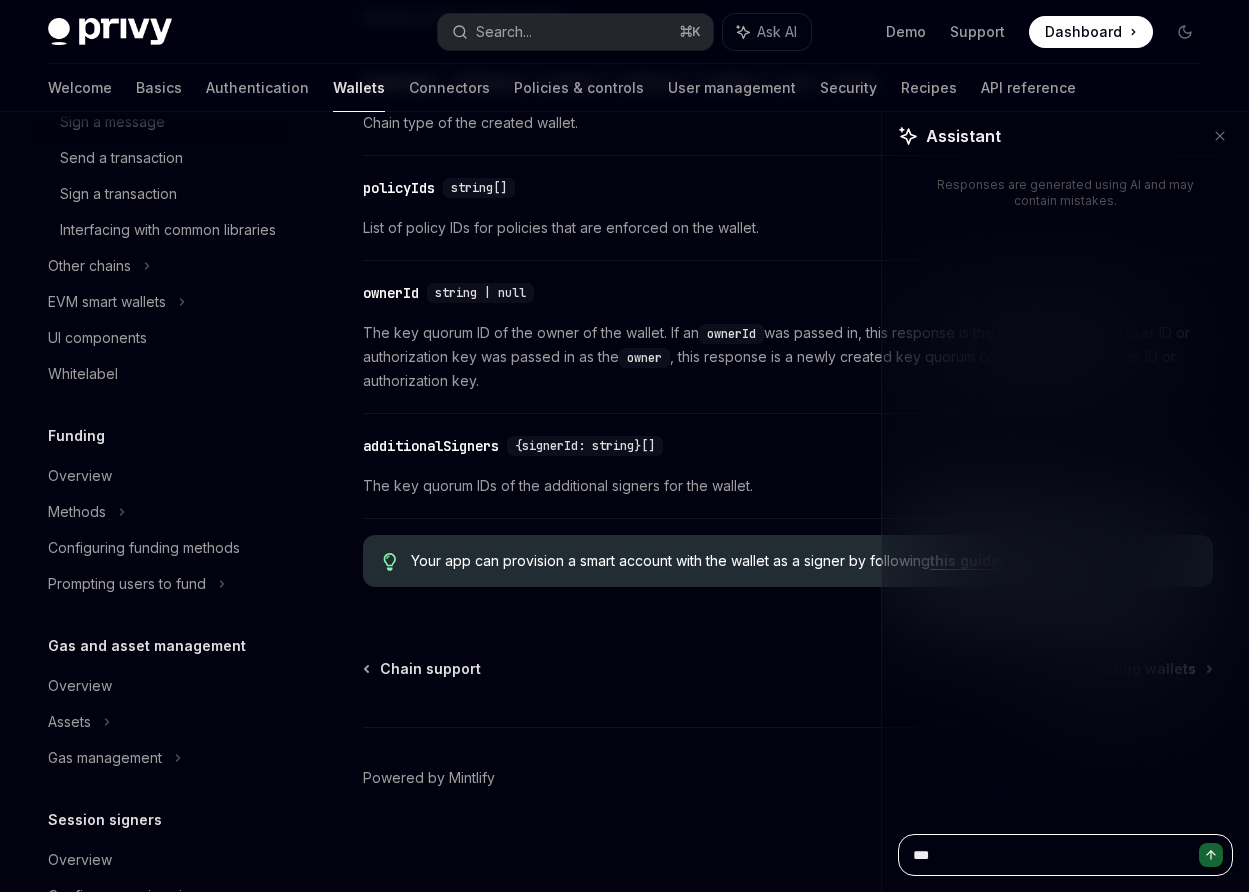 type on "****" 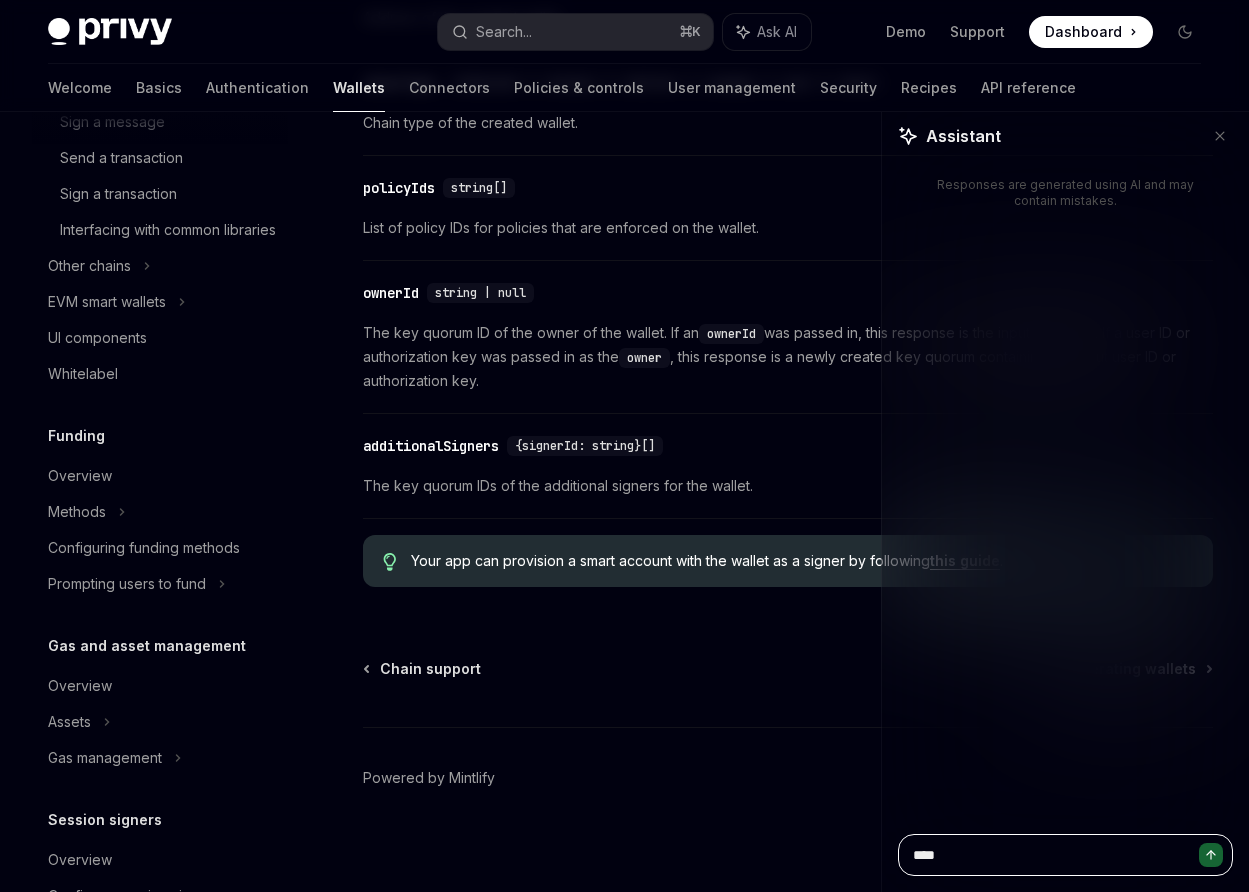 type on "****" 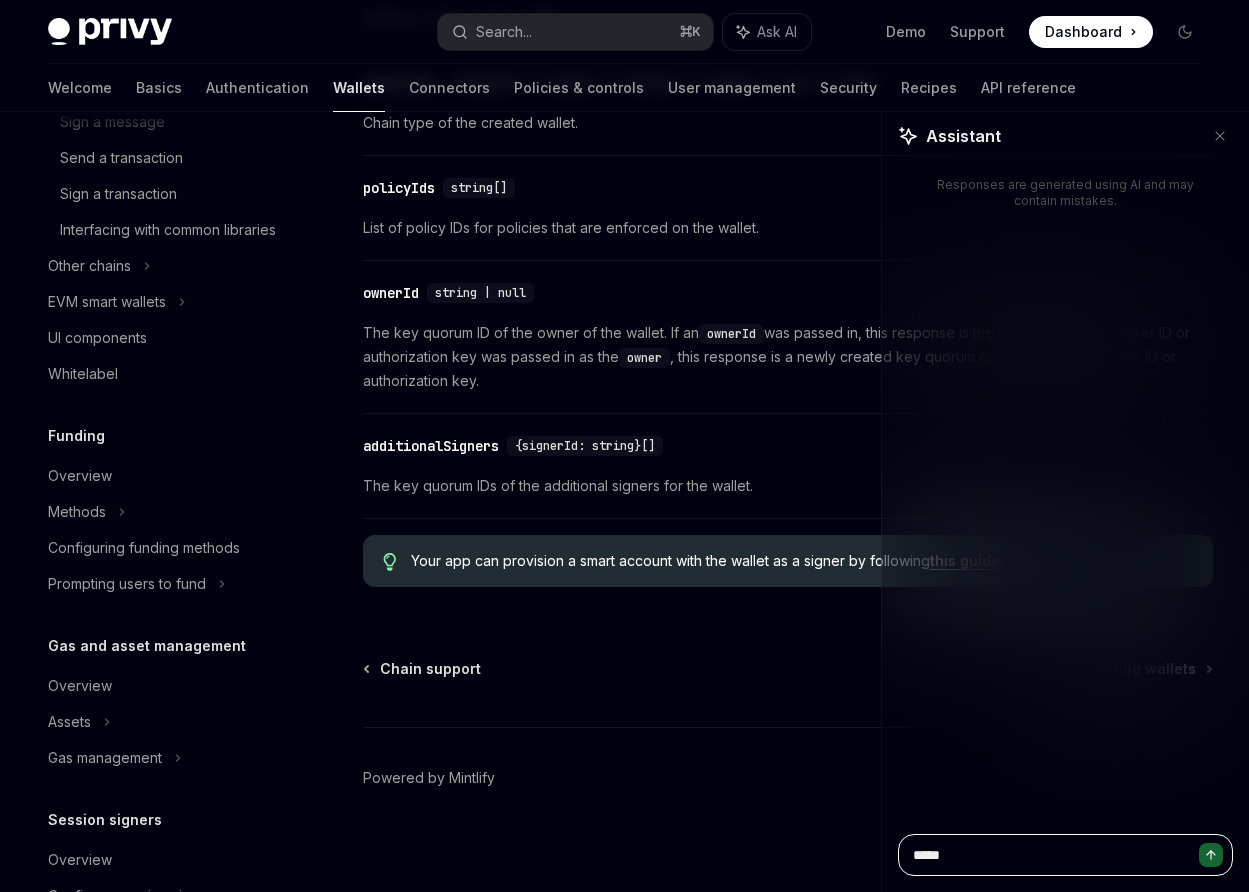 type on "****" 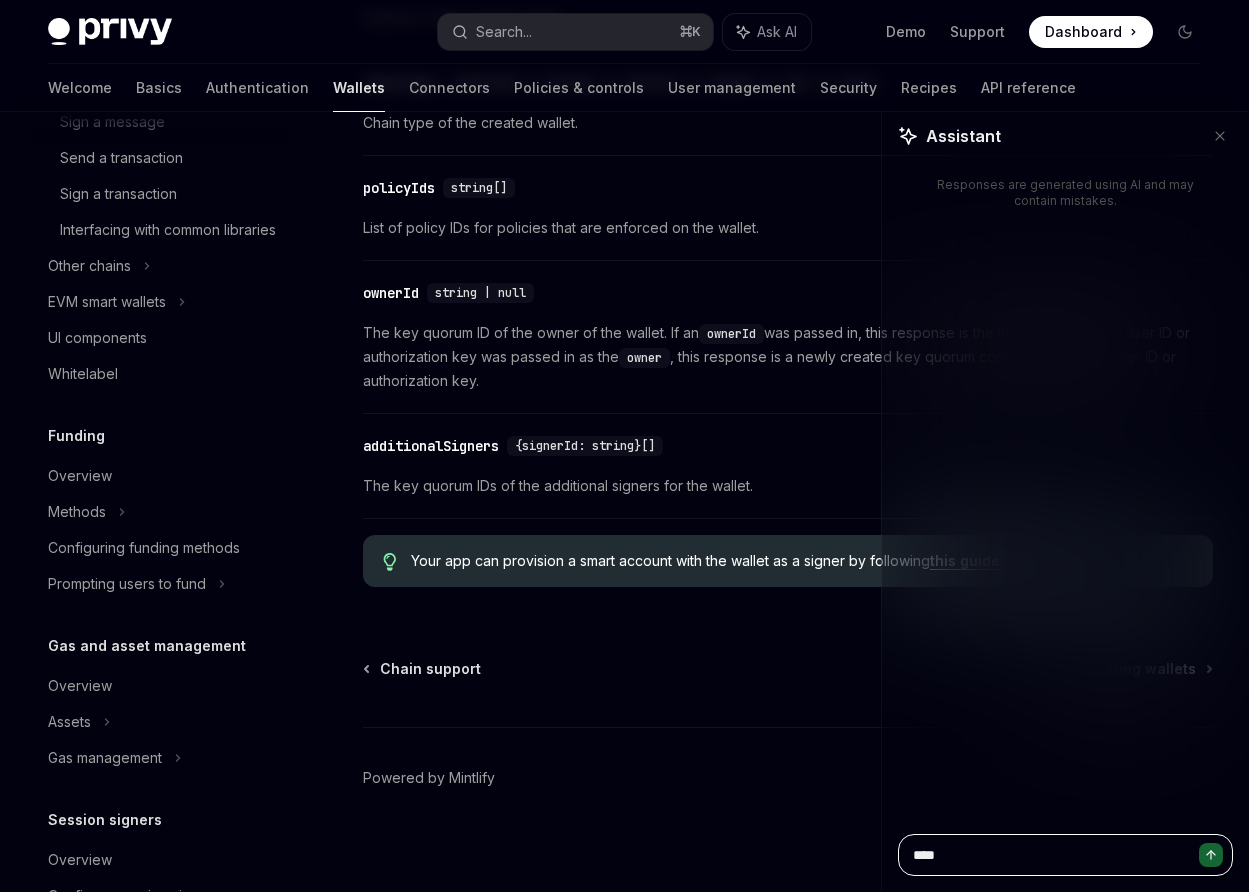 type on "***" 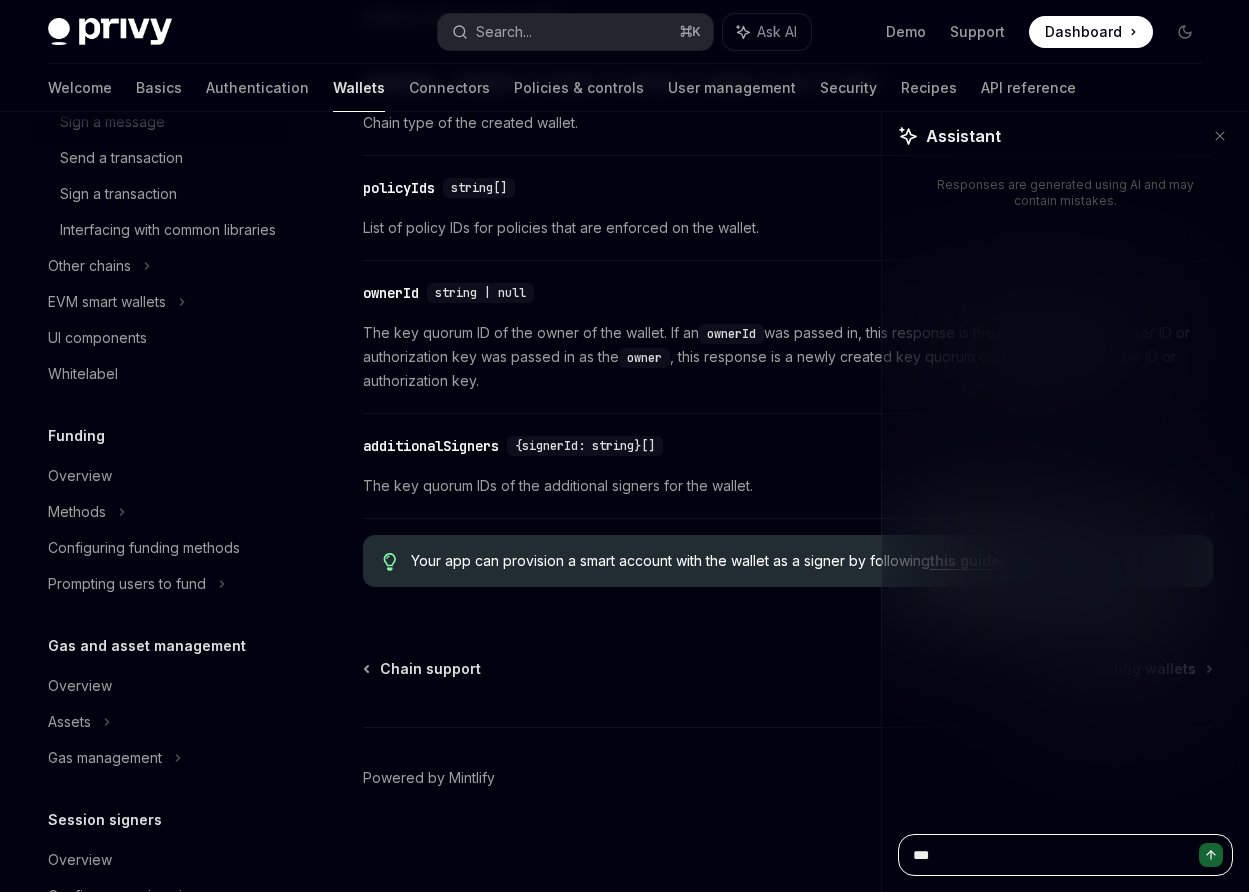 type on "**" 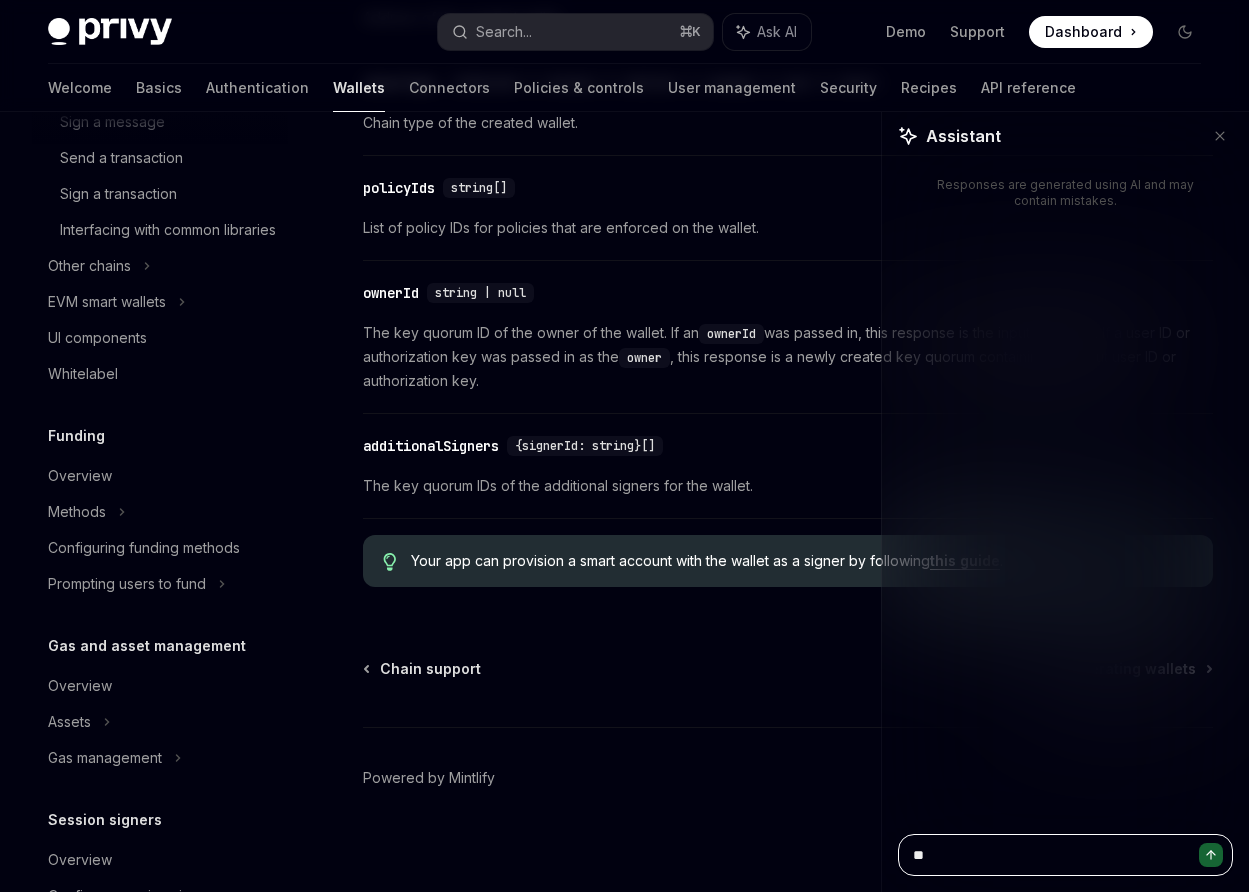 type on "*" 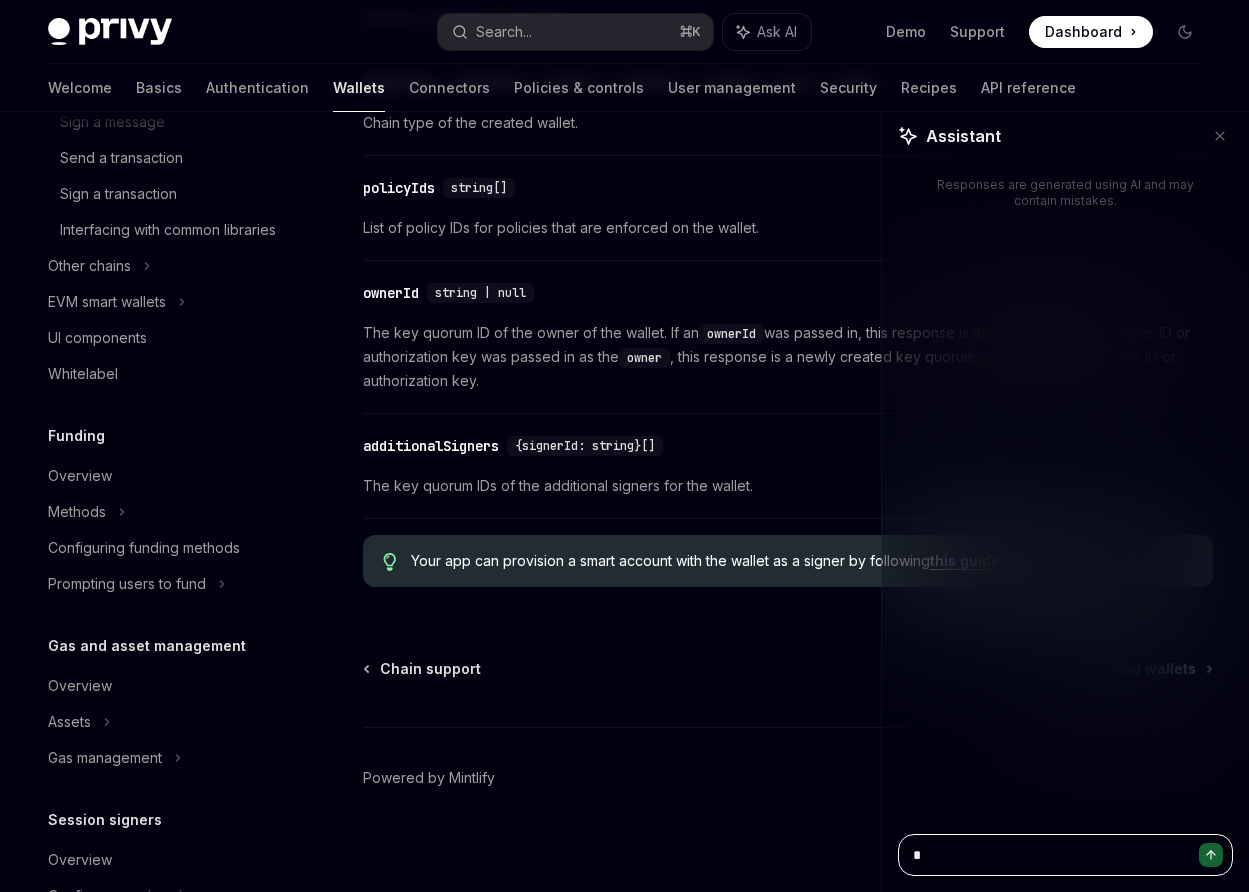 type on "**" 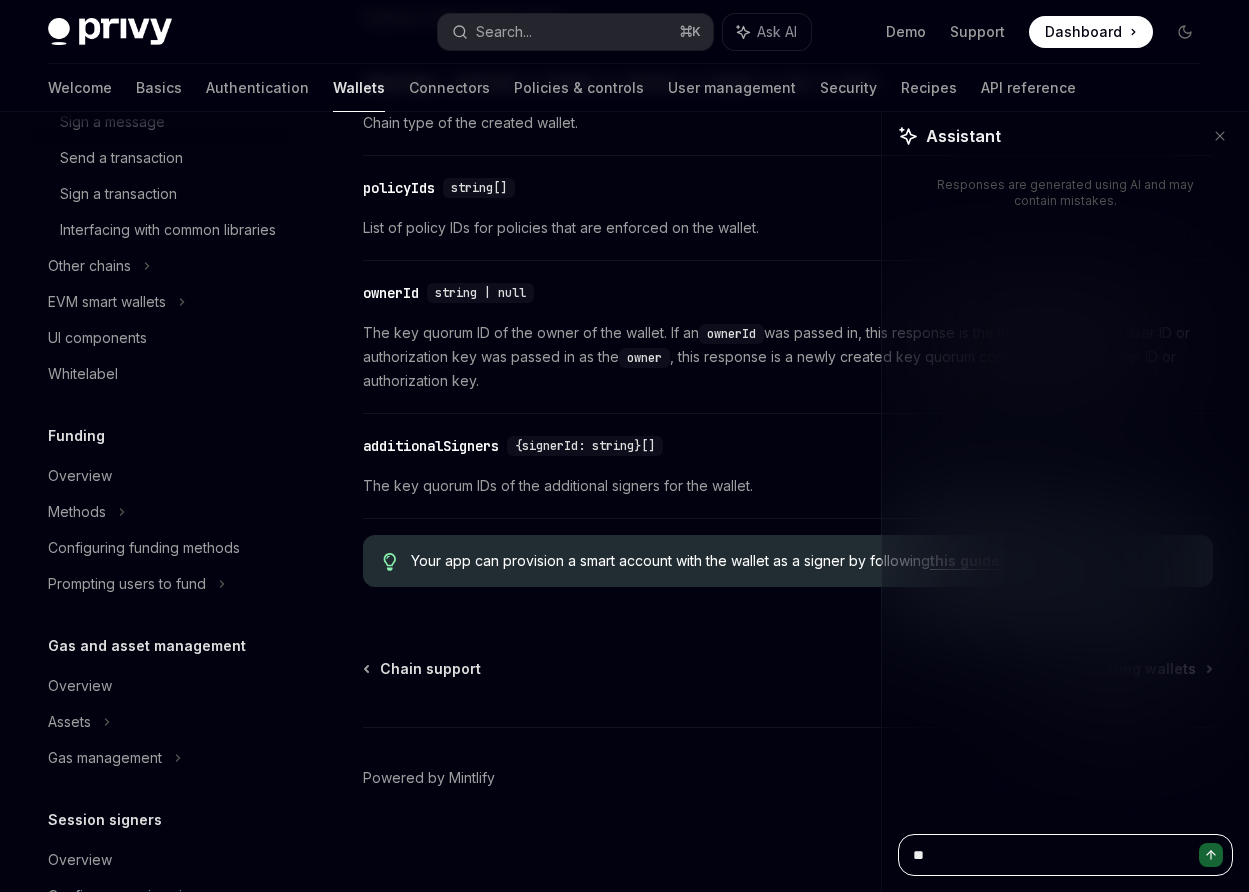 type on "***" 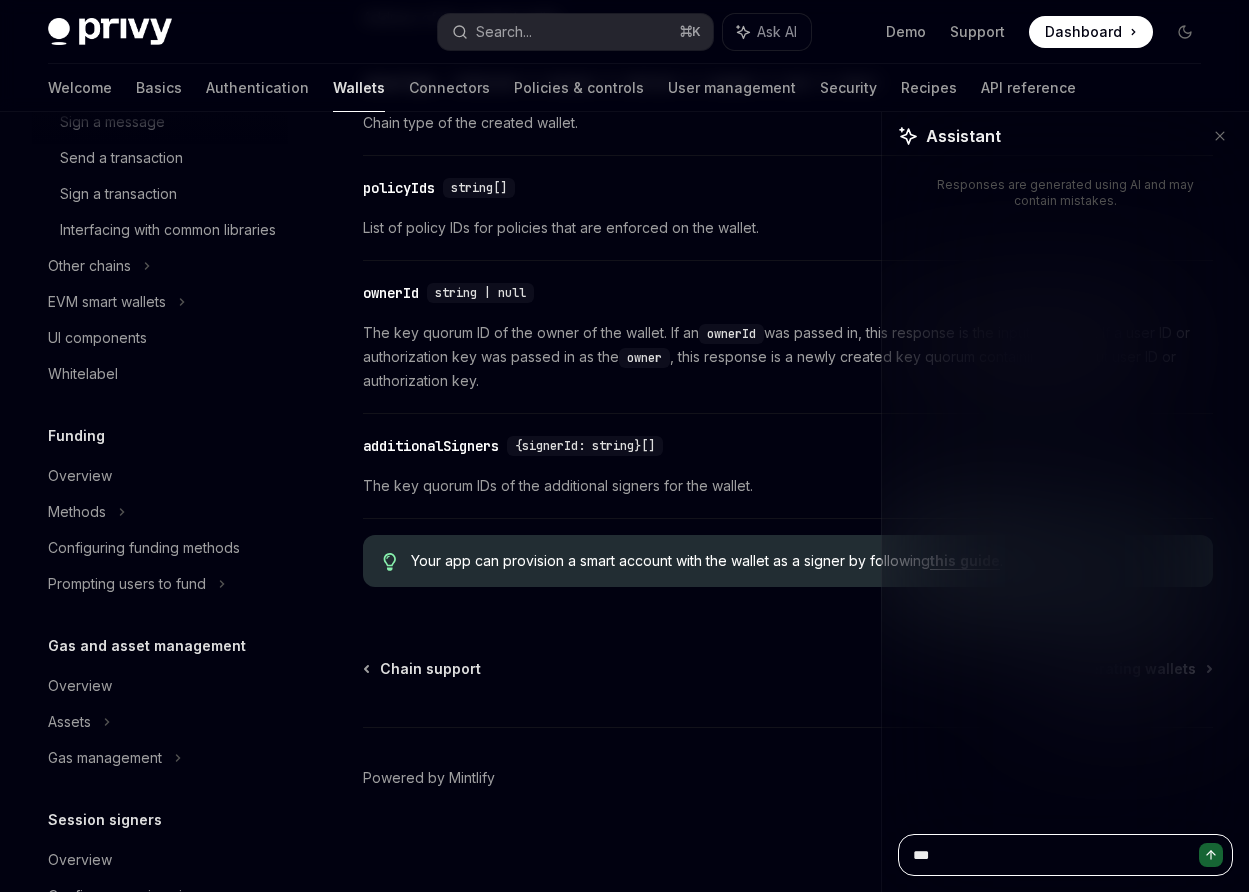 type on "***" 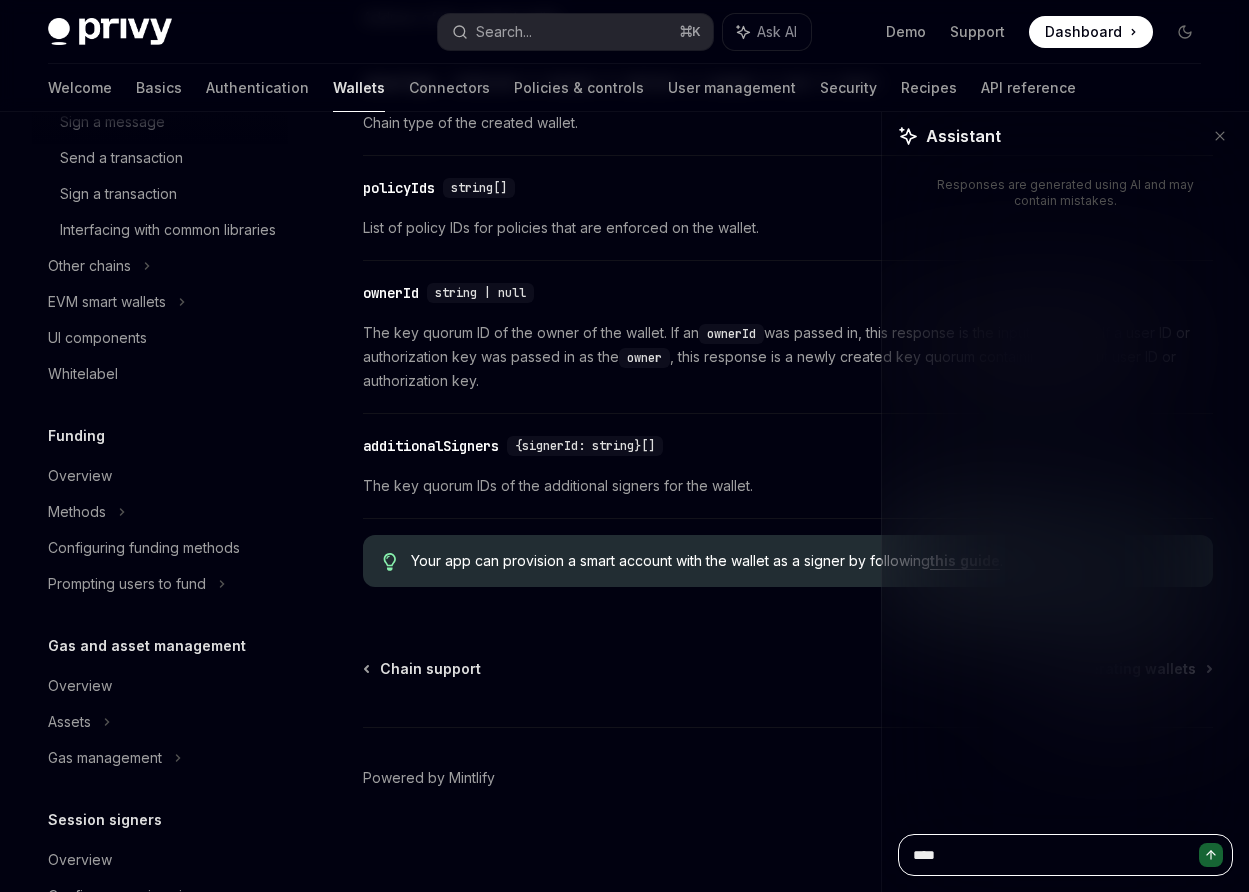 type on "*****" 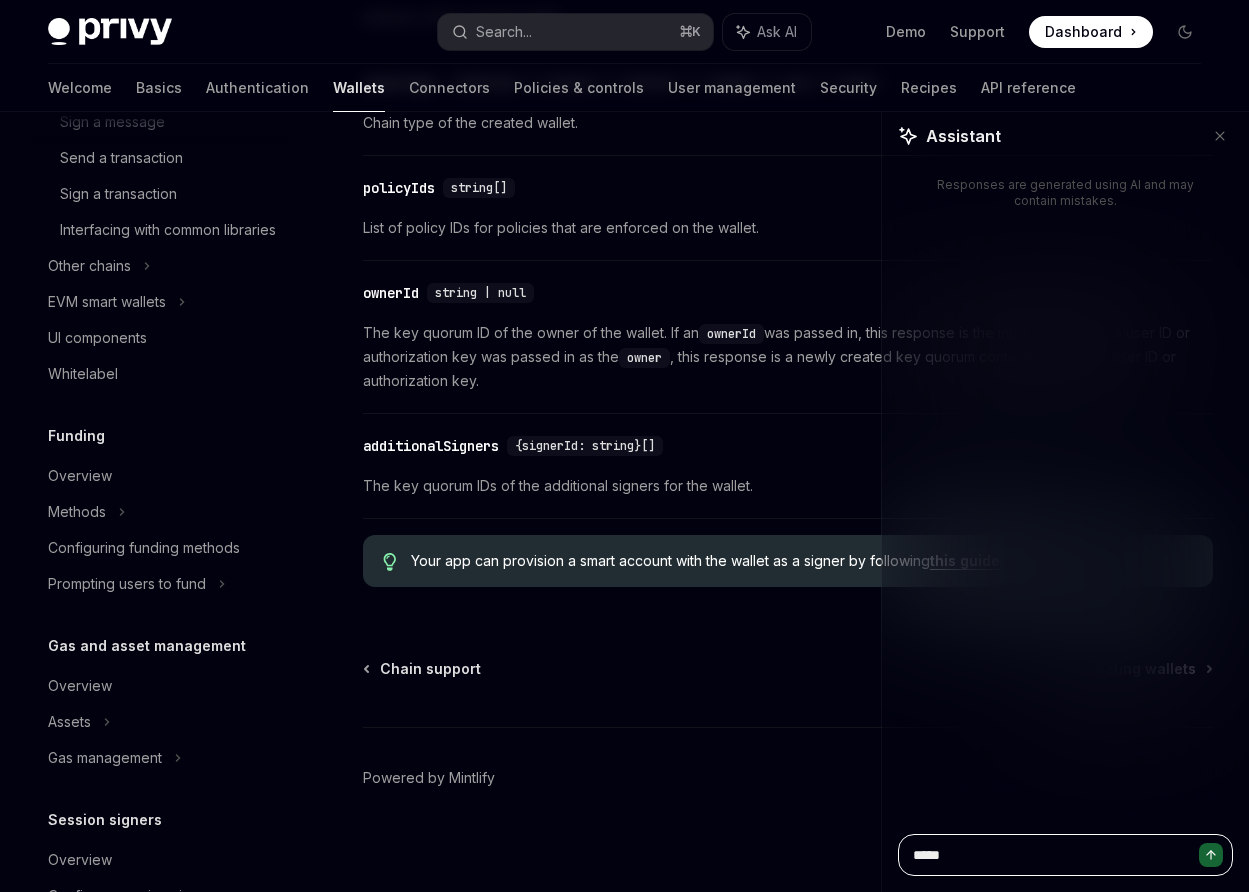 type on "******" 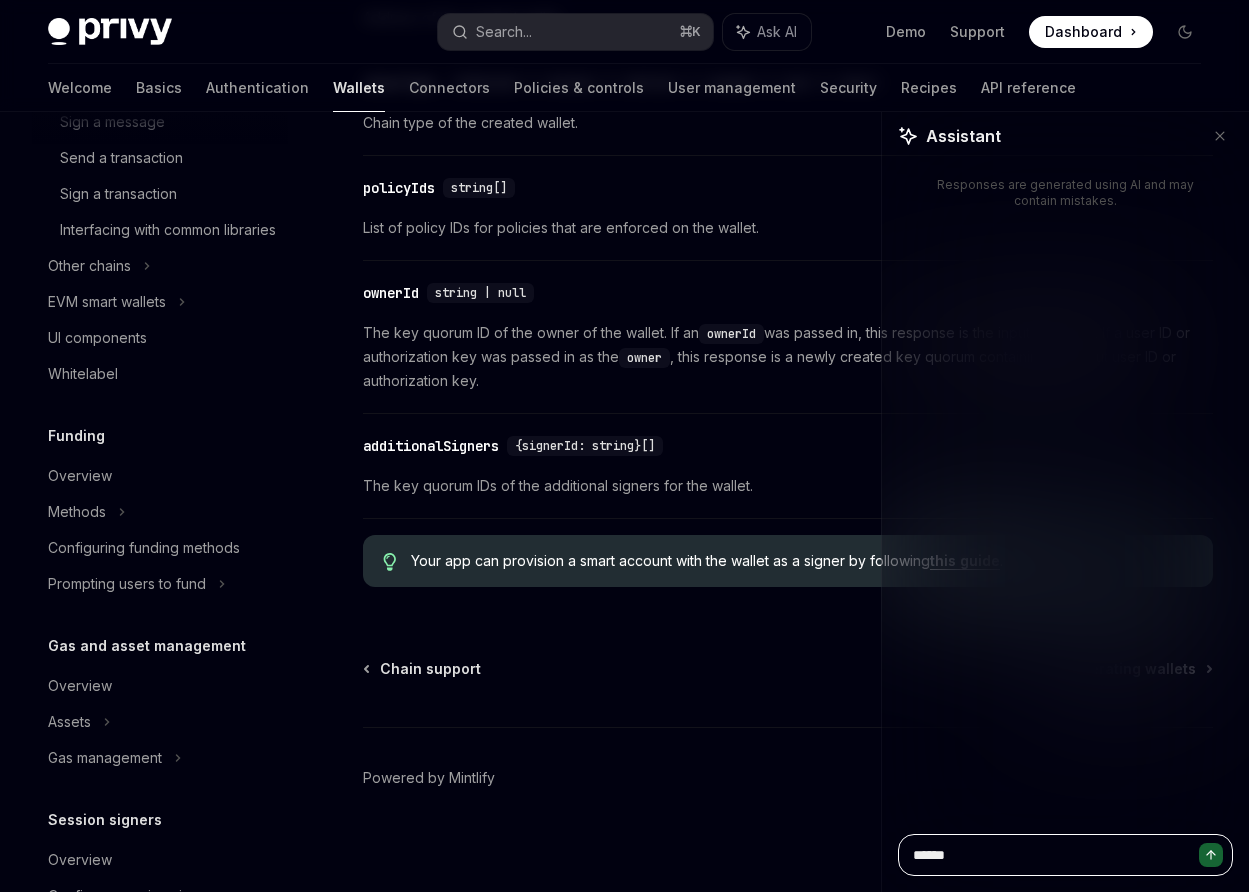 type on "******" 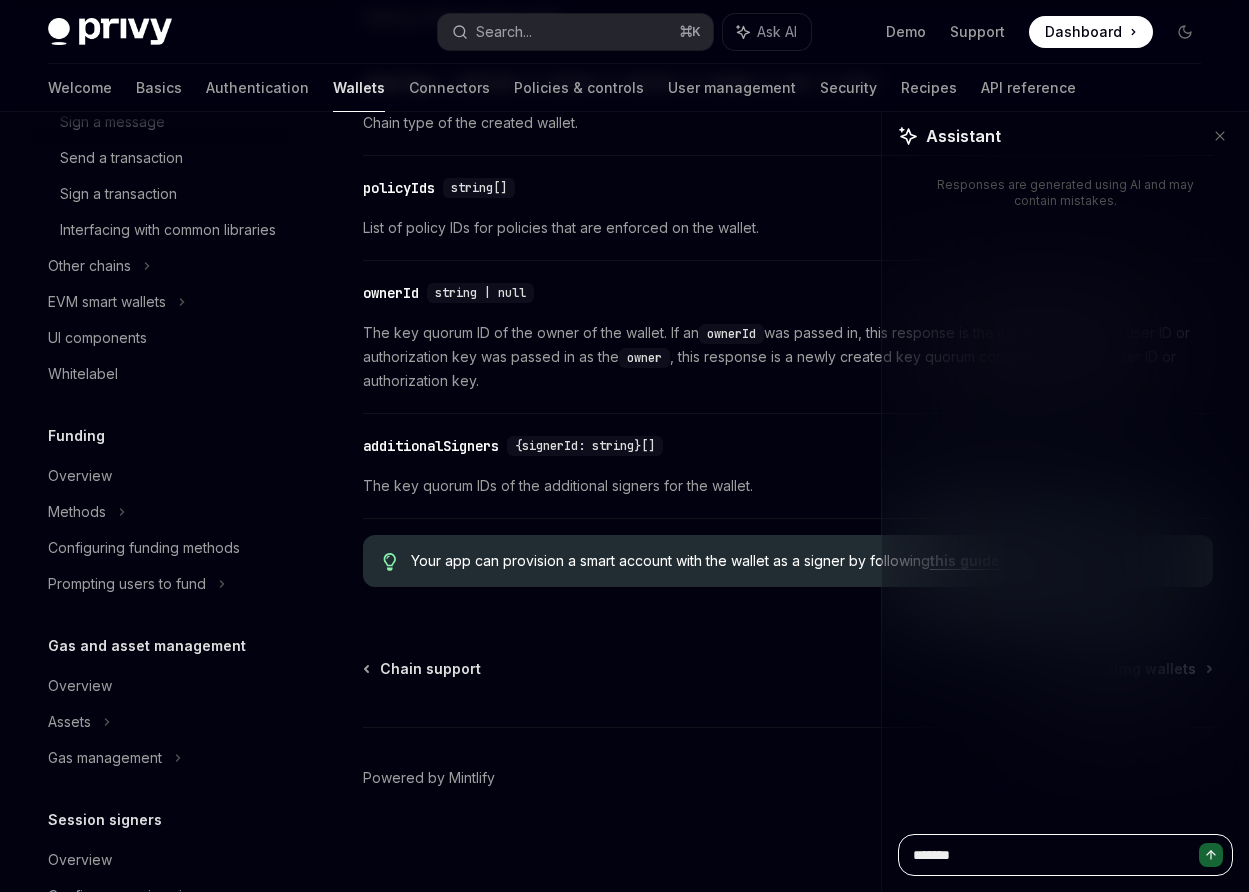 type on "********" 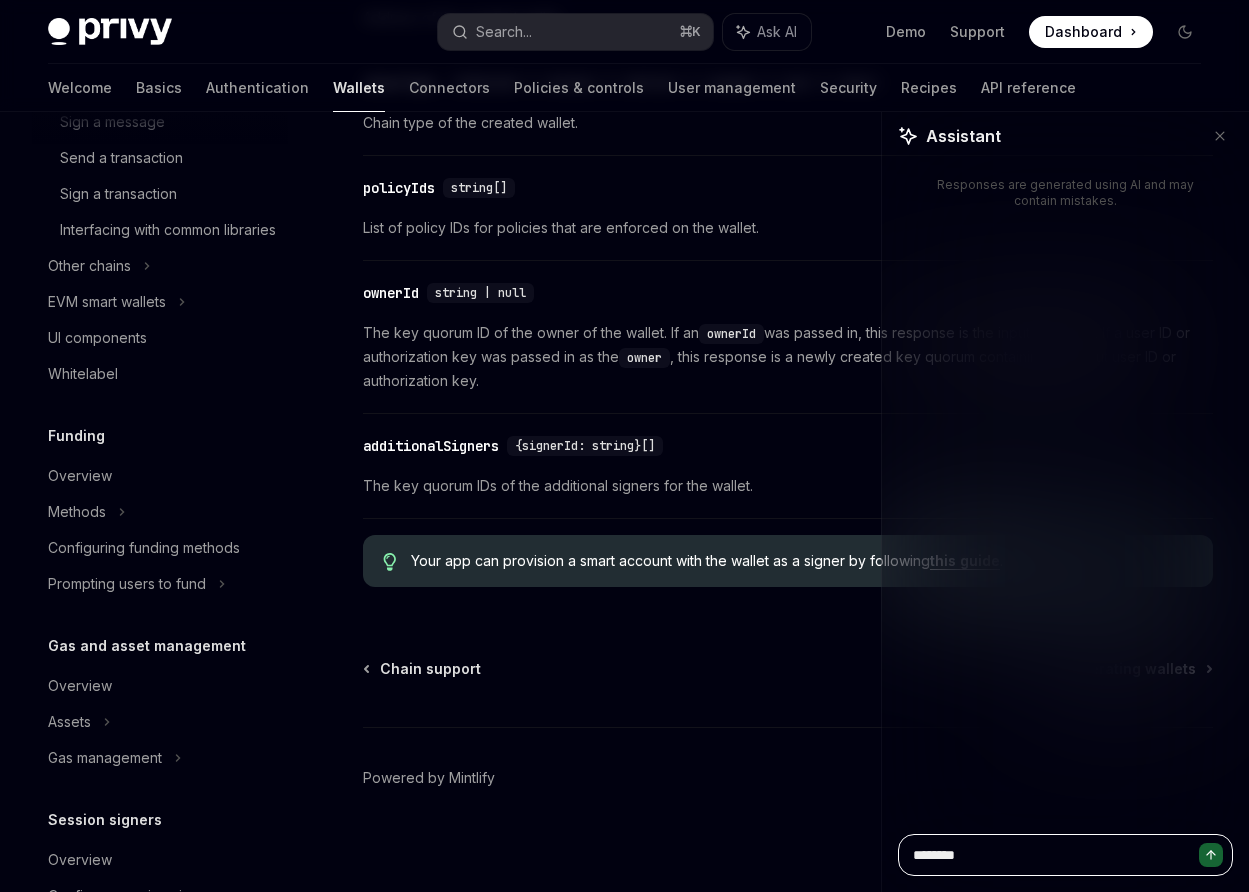 type on "*********" 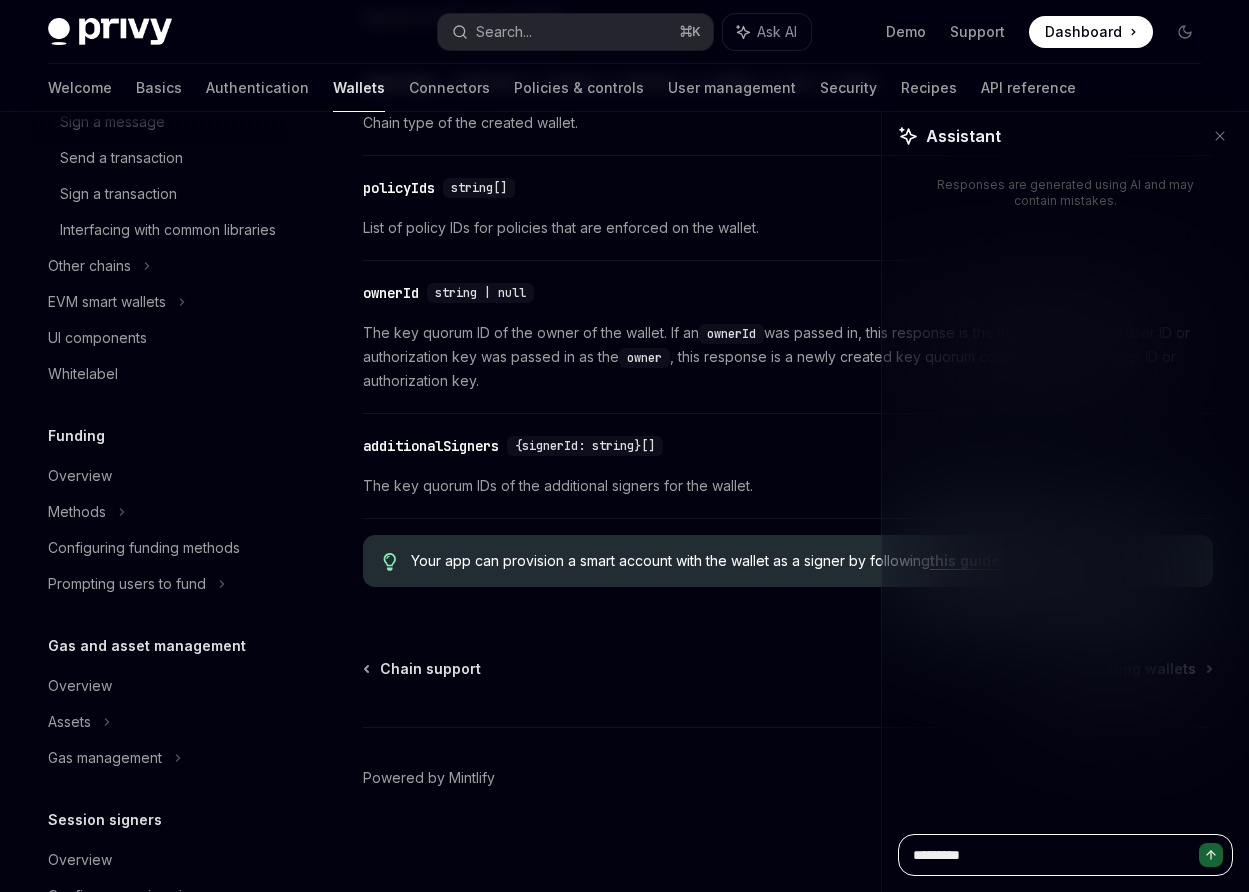 type on "**********" 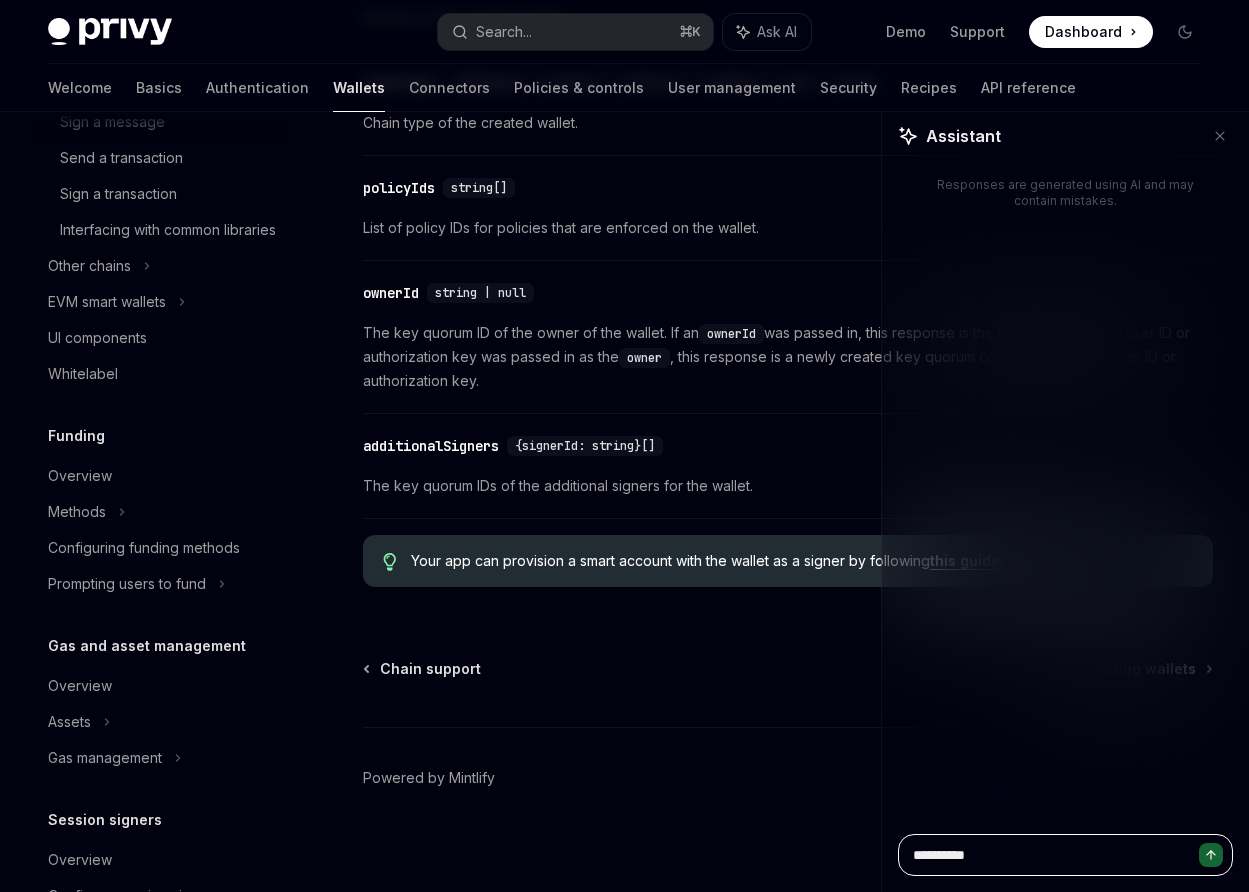 type on "**********" 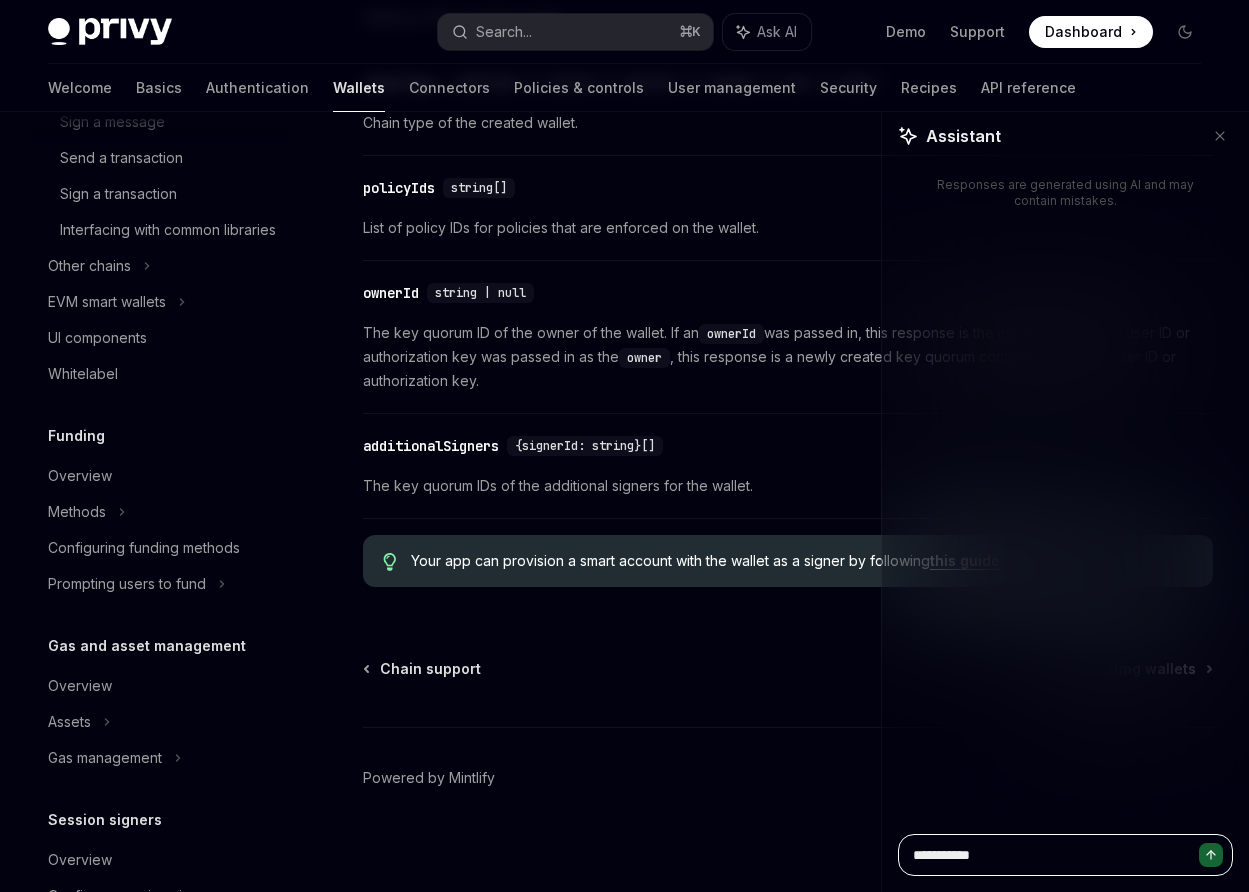 type on "*" 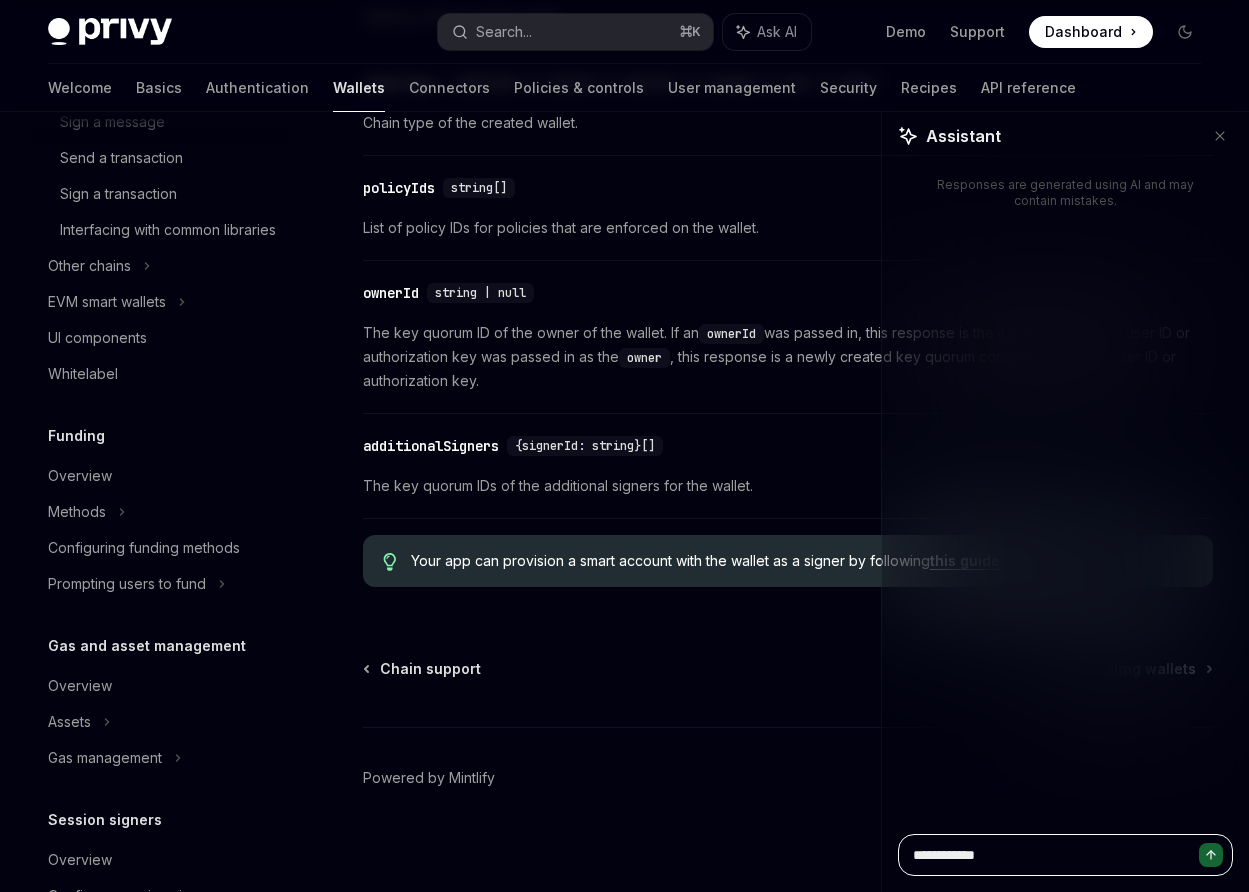 type on "**********" 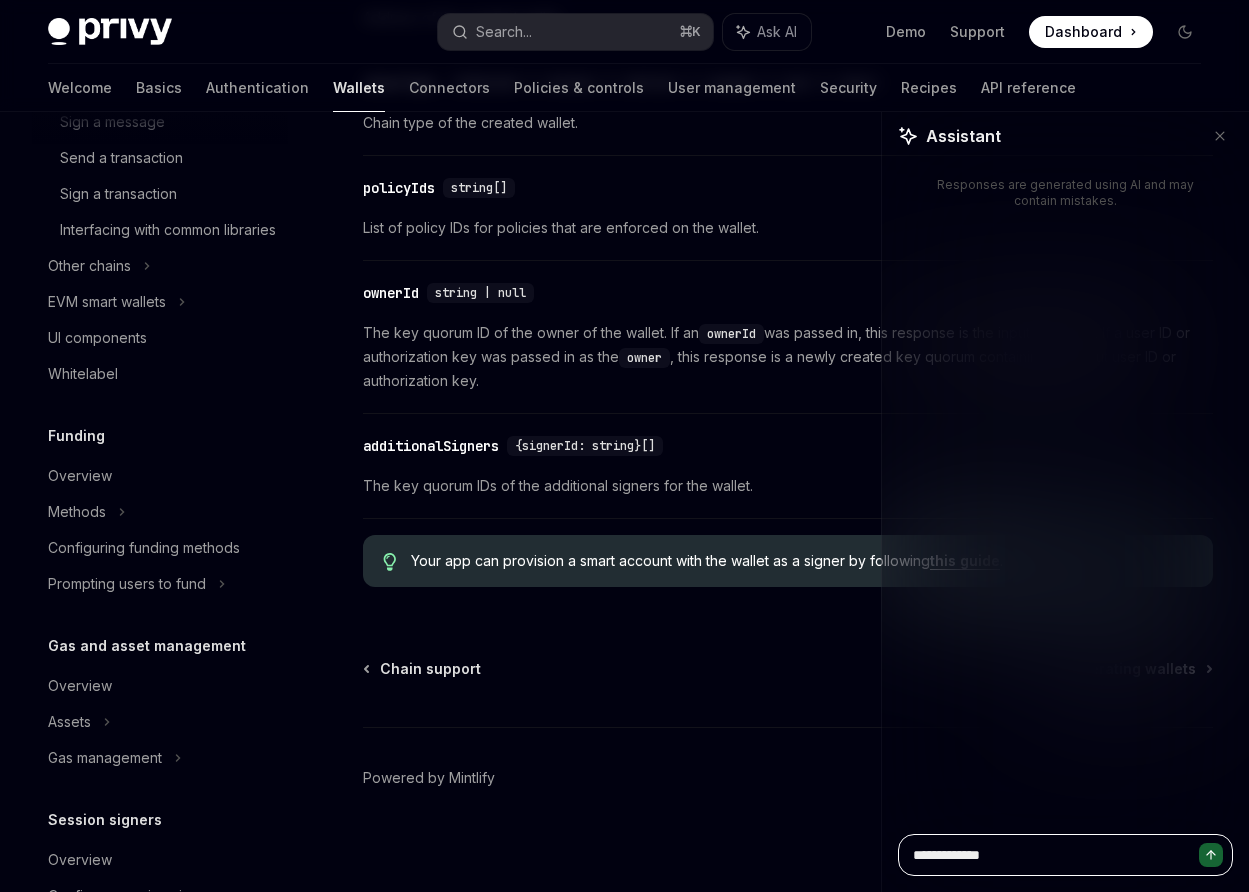 type on "**********" 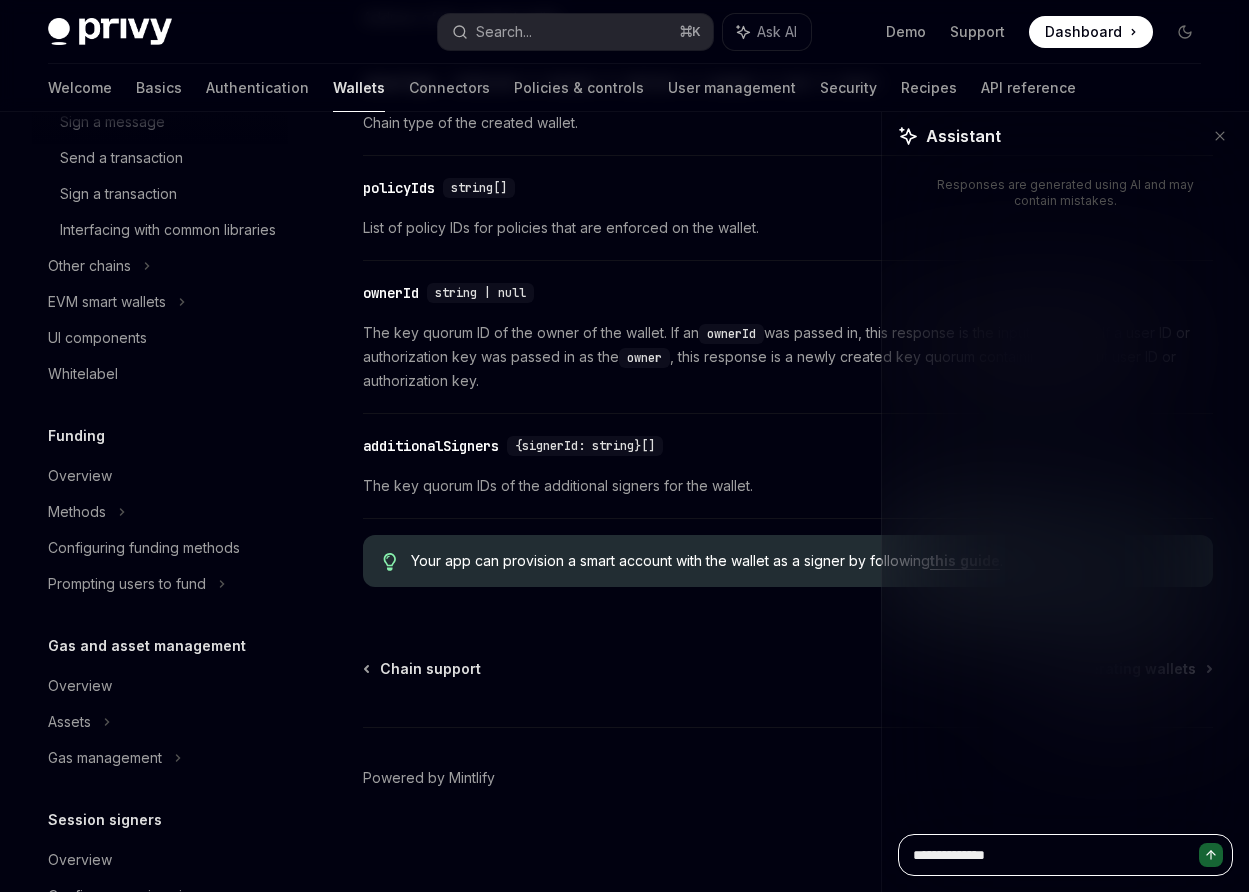type on "**********" 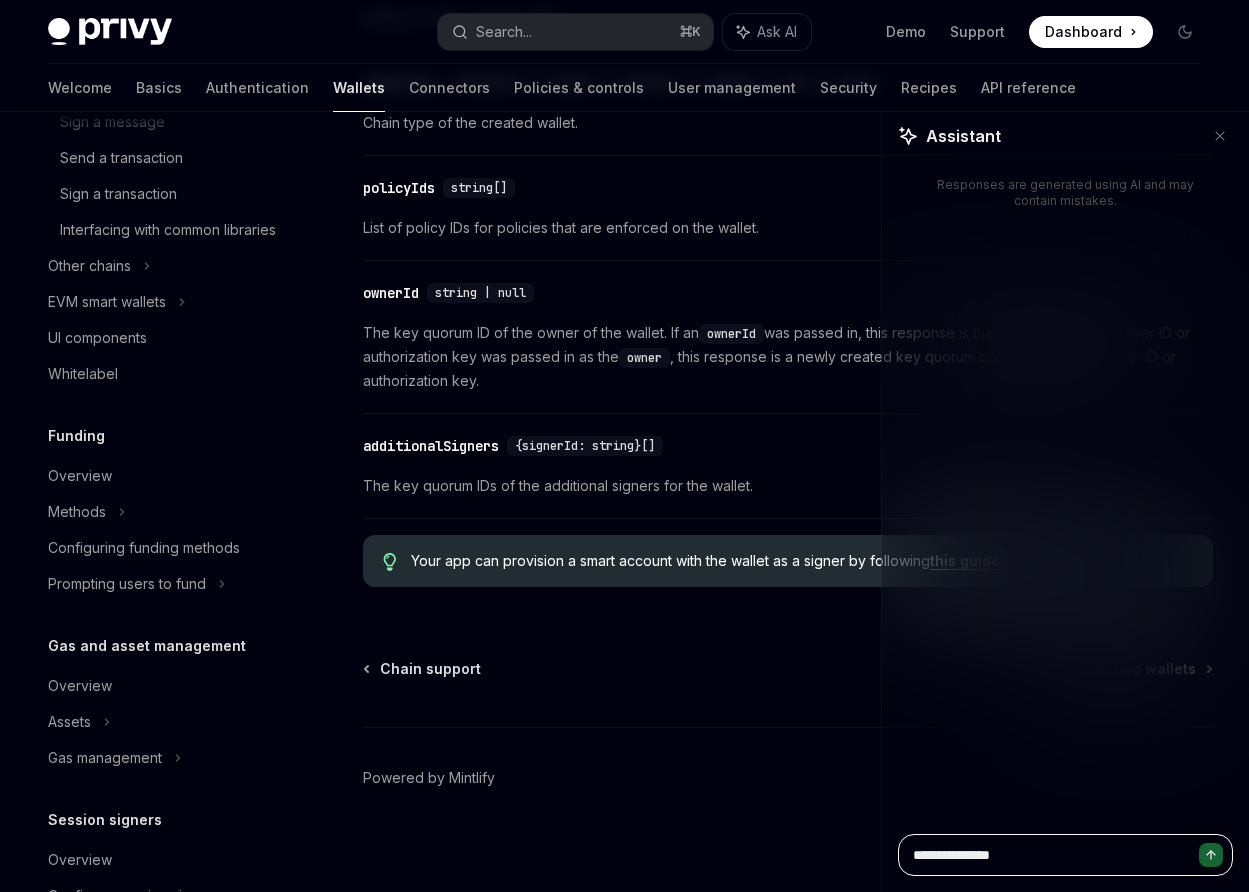 type on "**********" 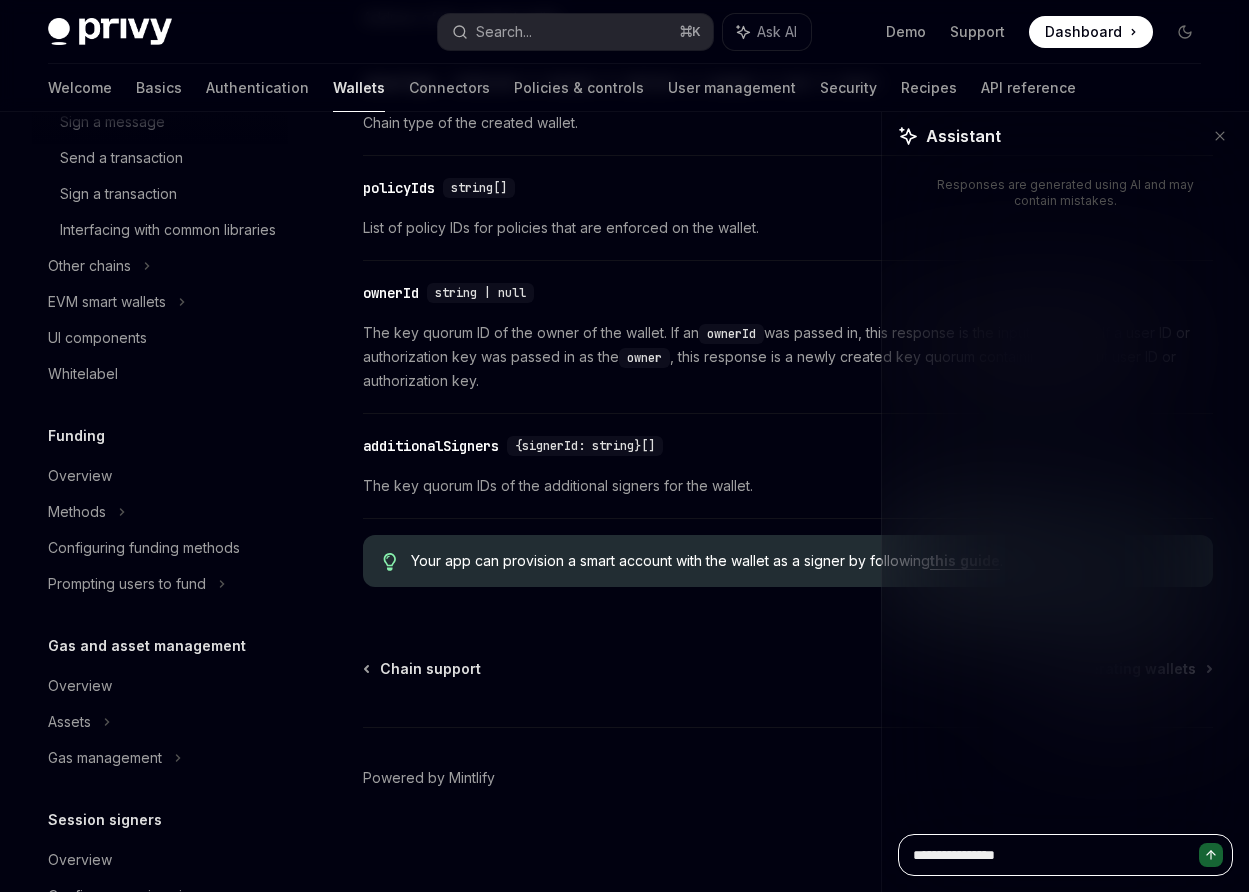 type on "**********" 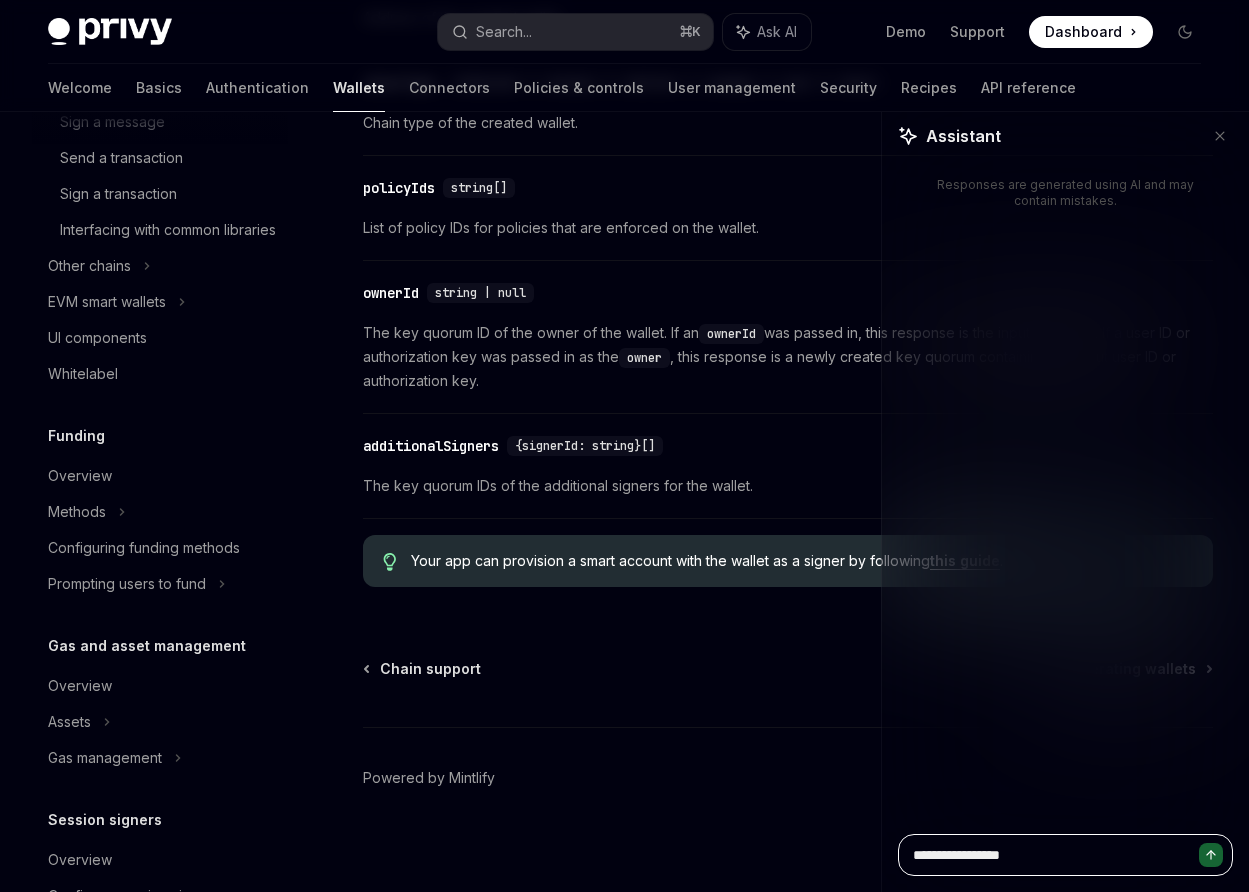 type on "**********" 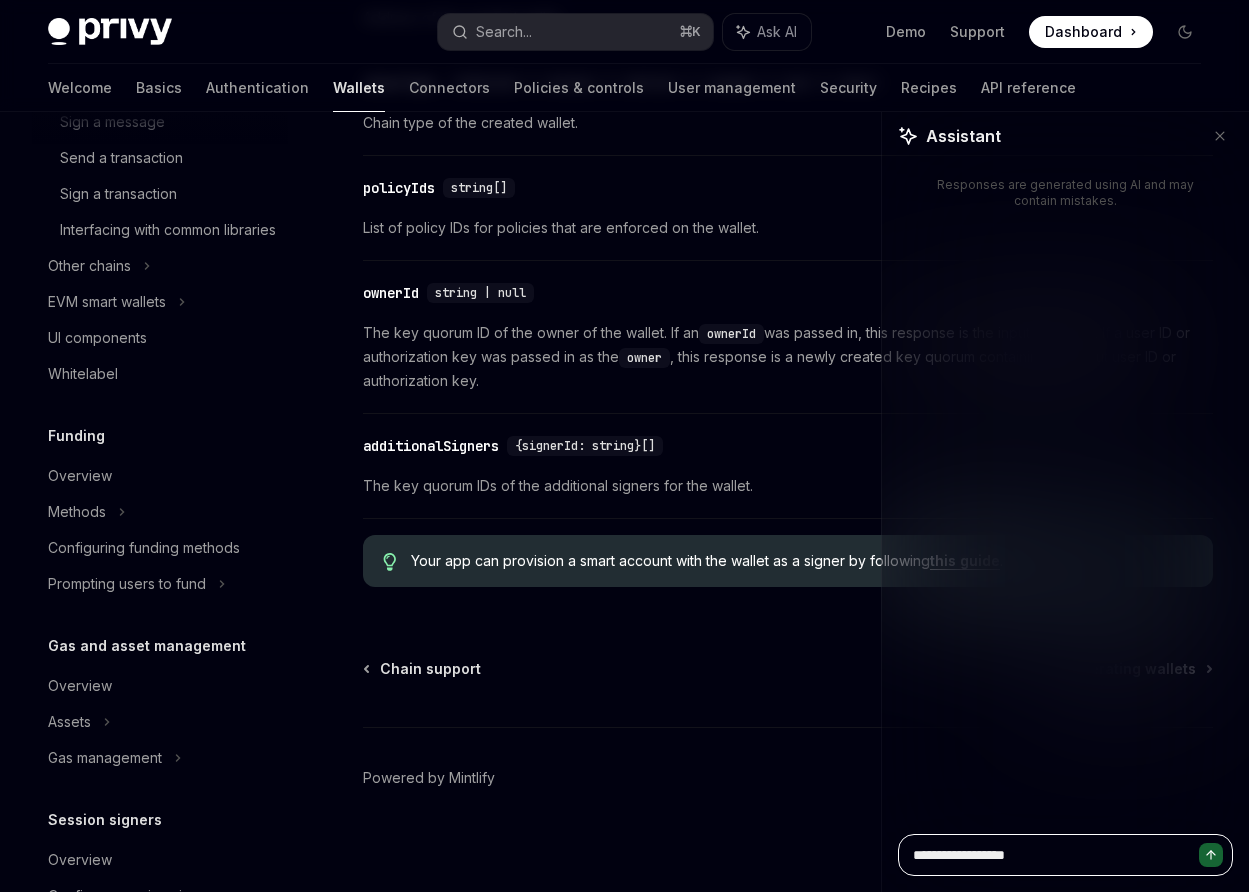 type on "**********" 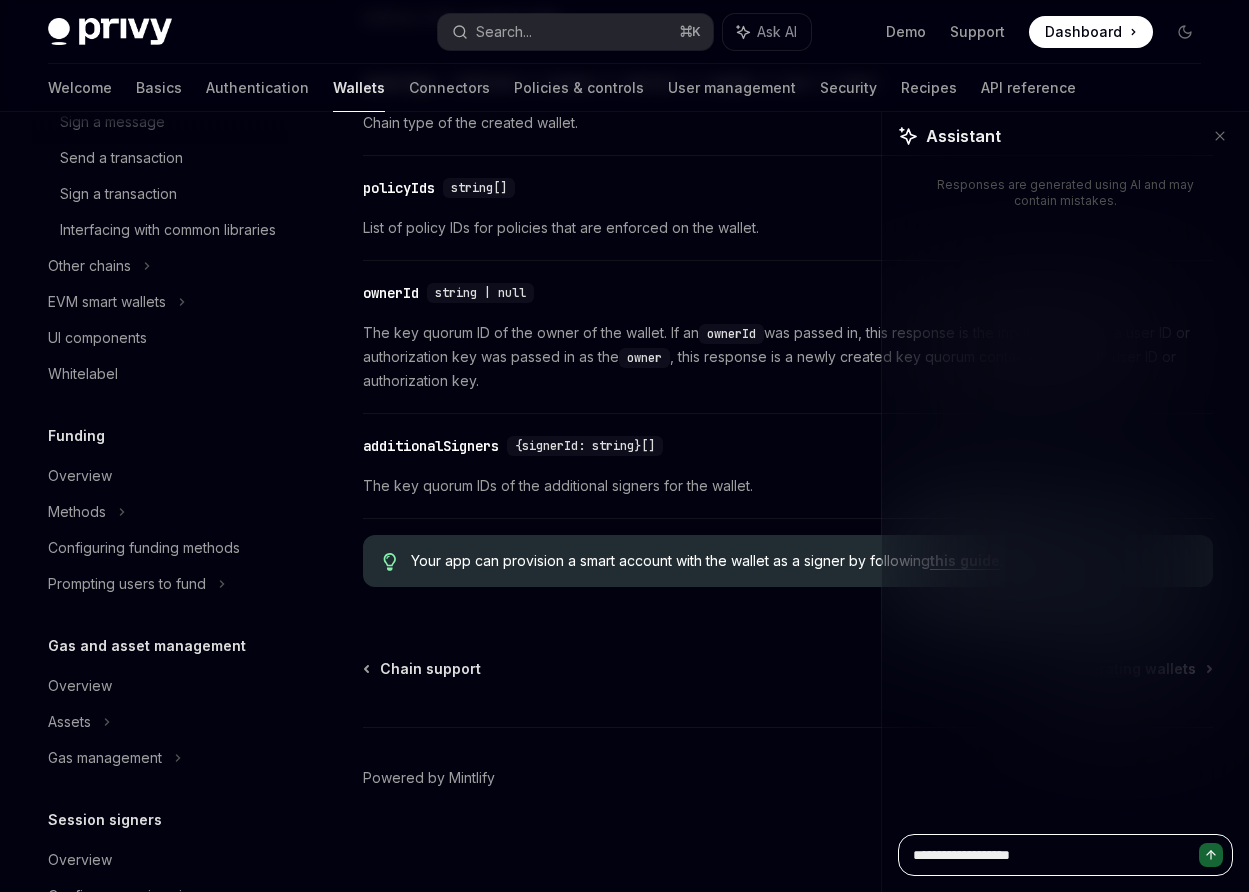 type on "**********" 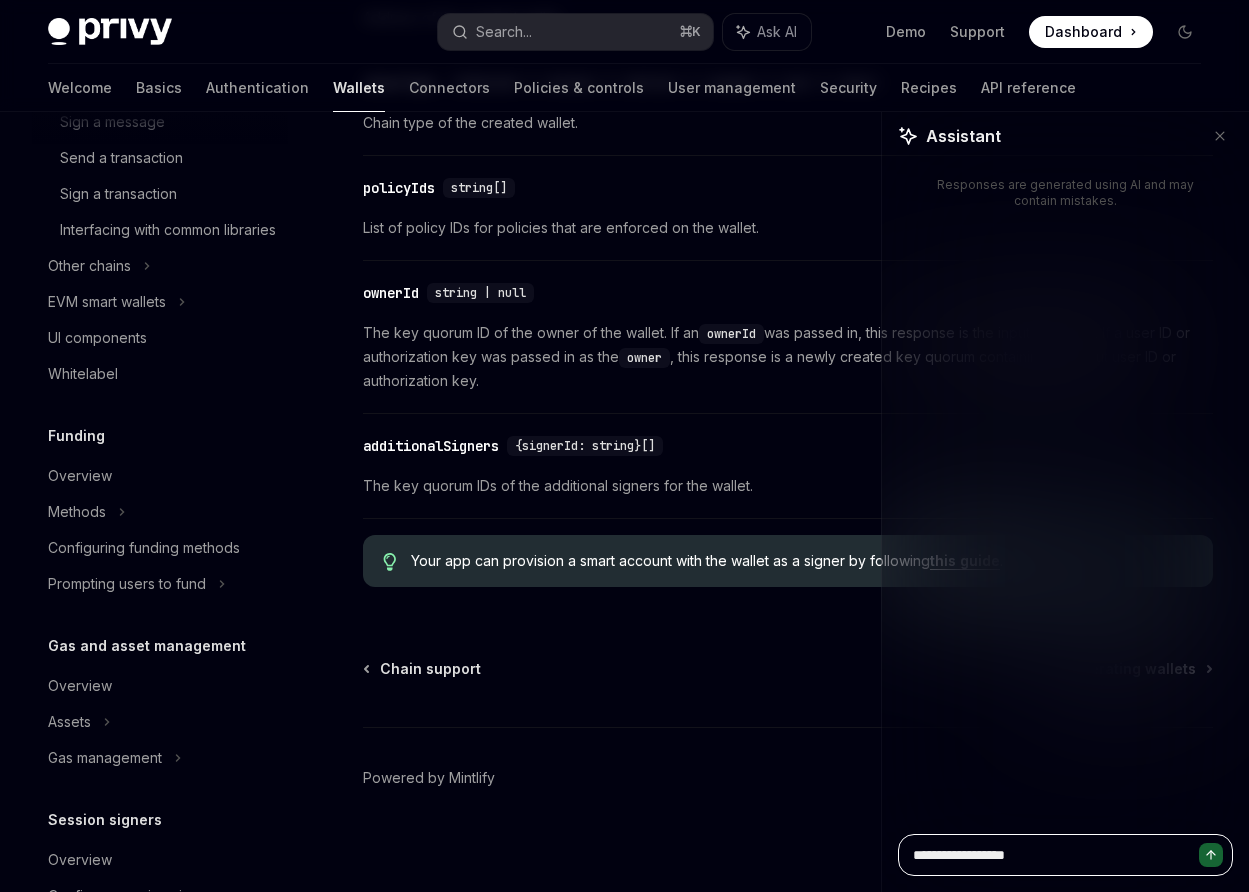 type on "**********" 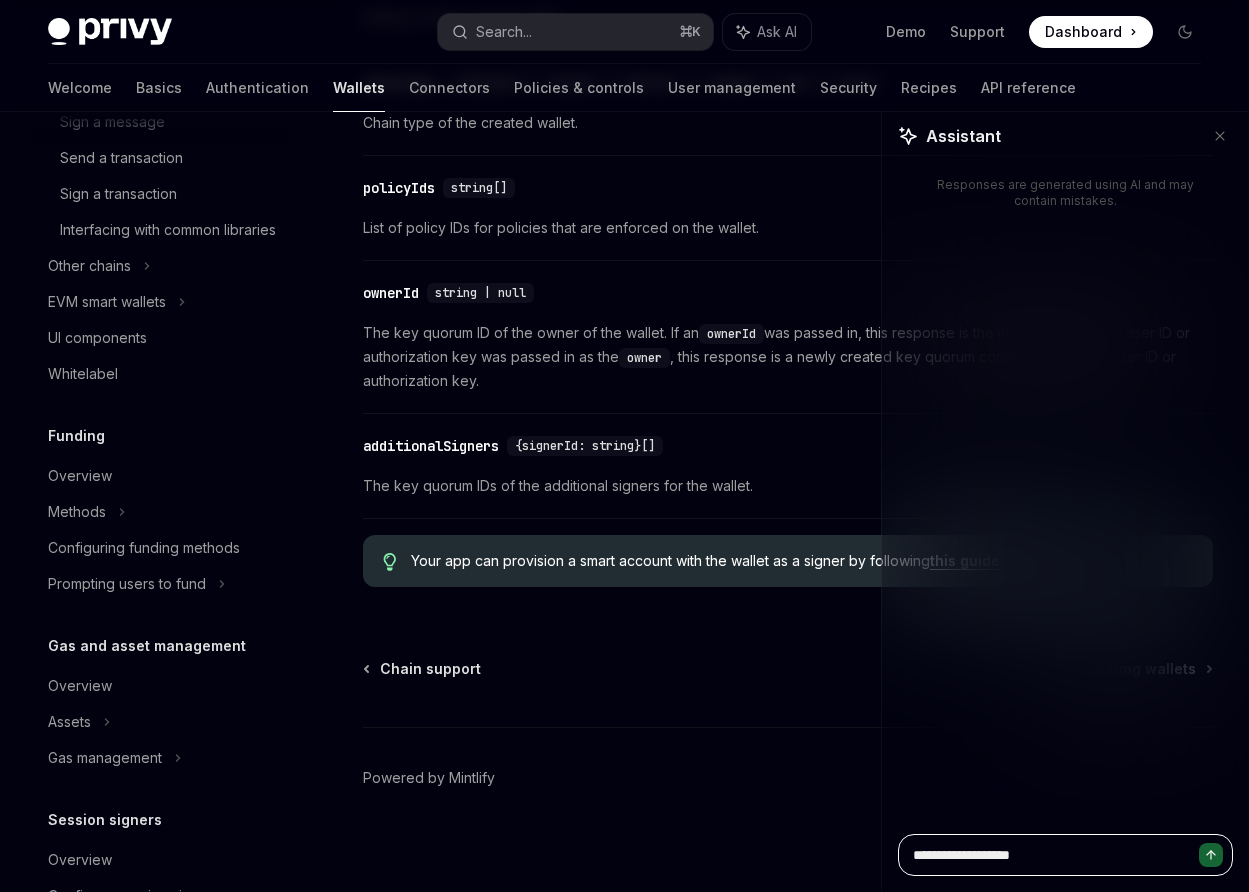 type on "**********" 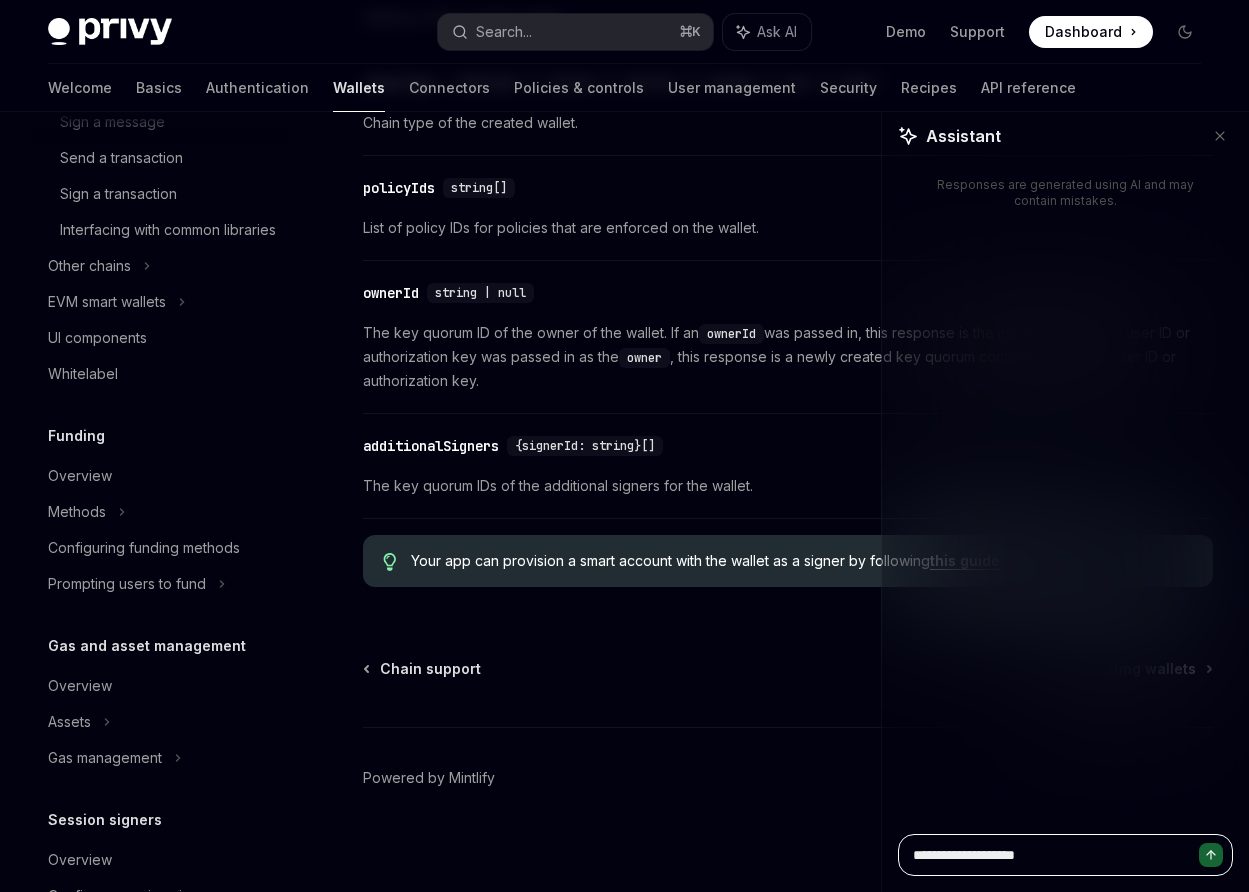 type on "**********" 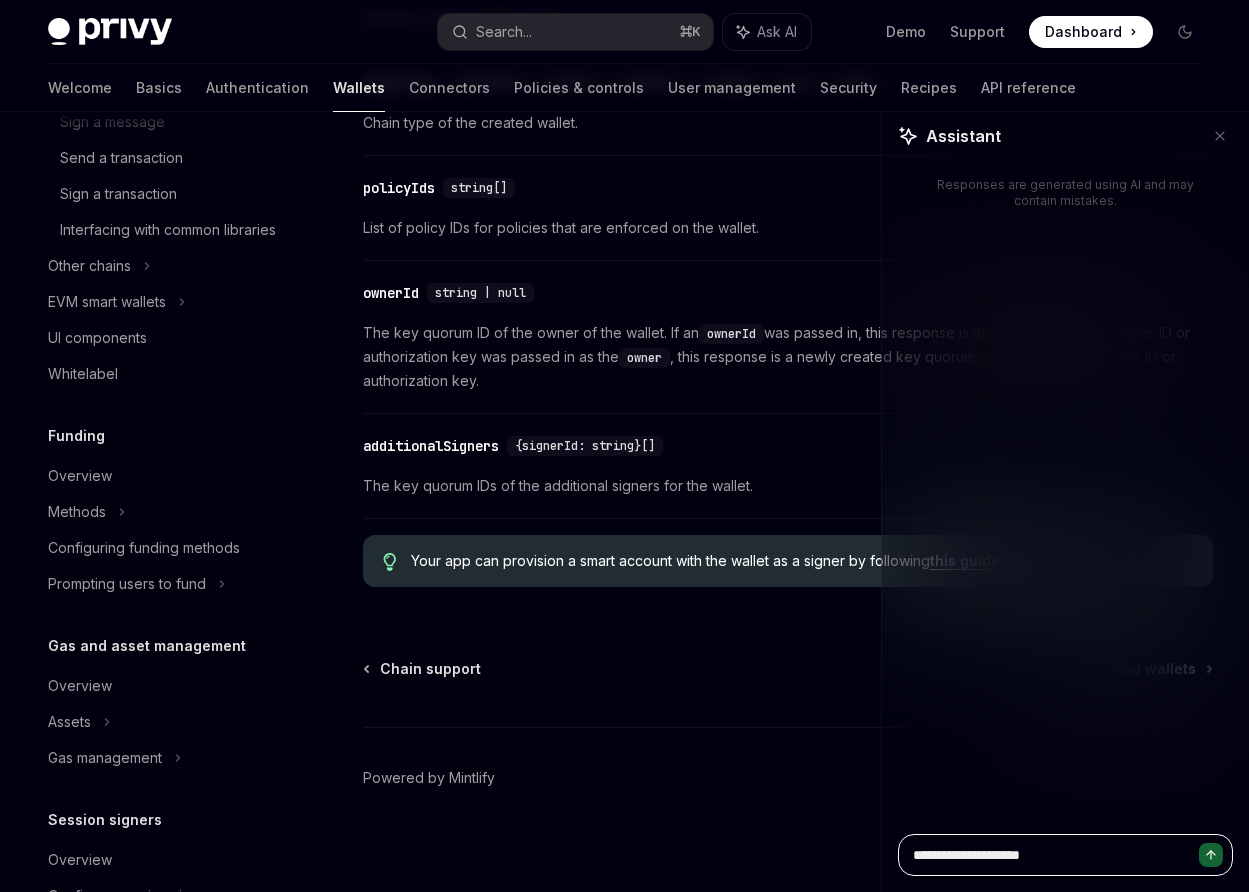 type on "**********" 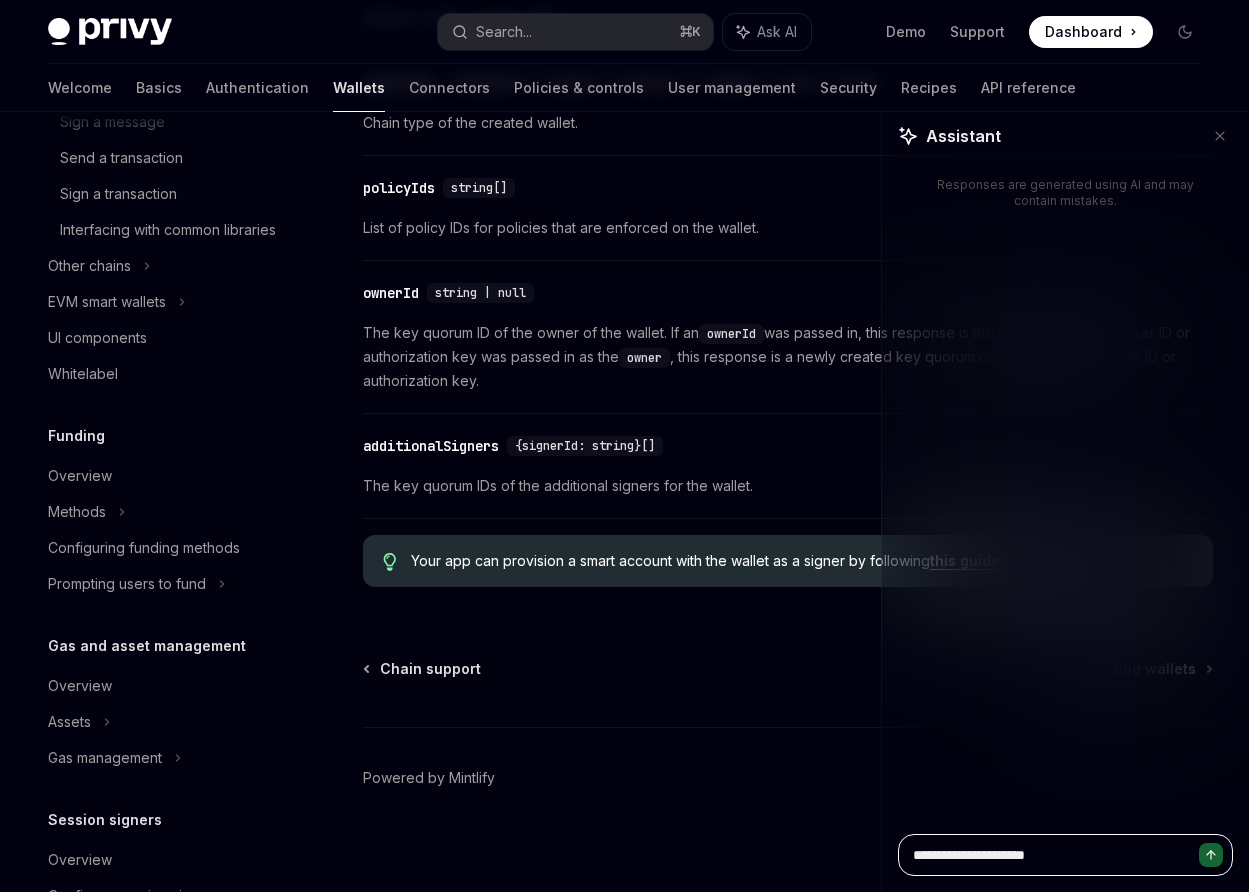 type on "**********" 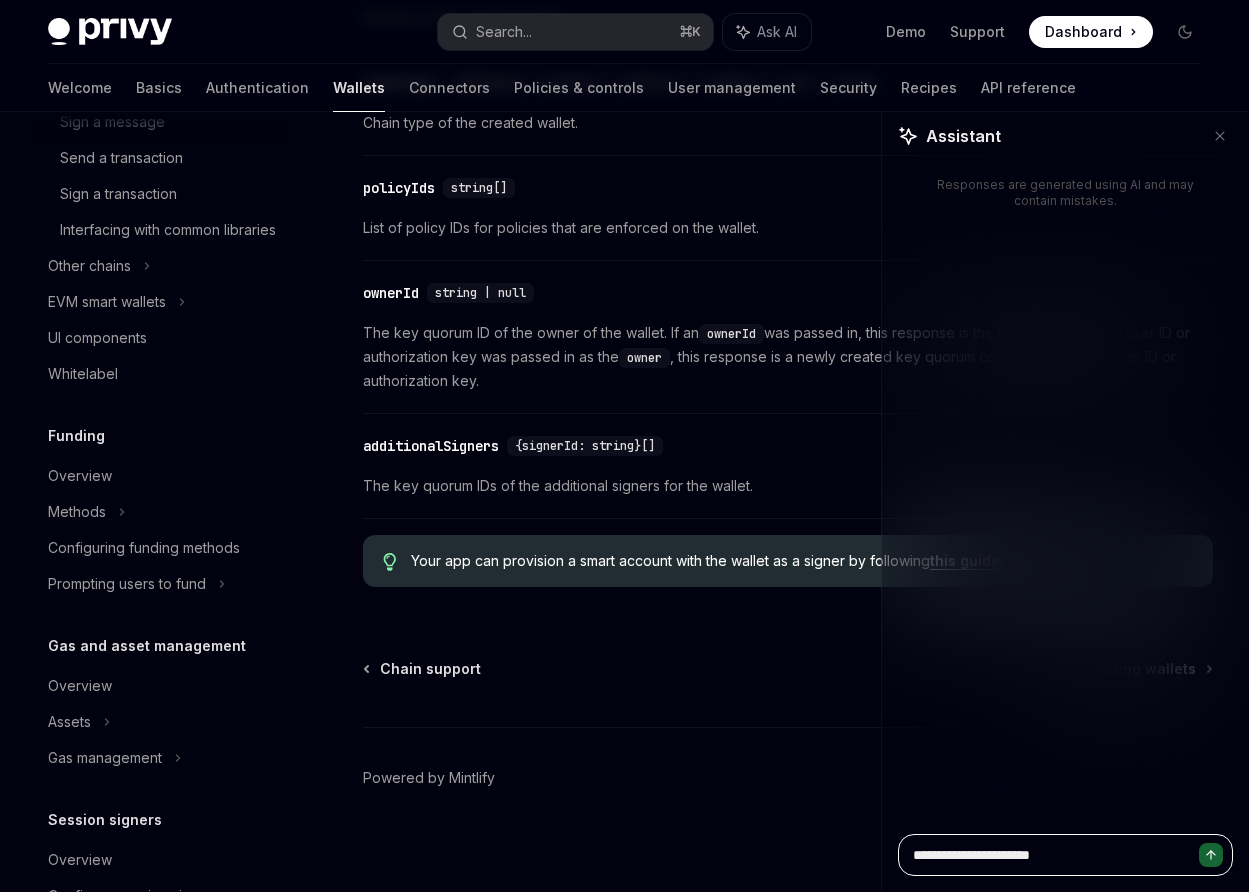 type on "**********" 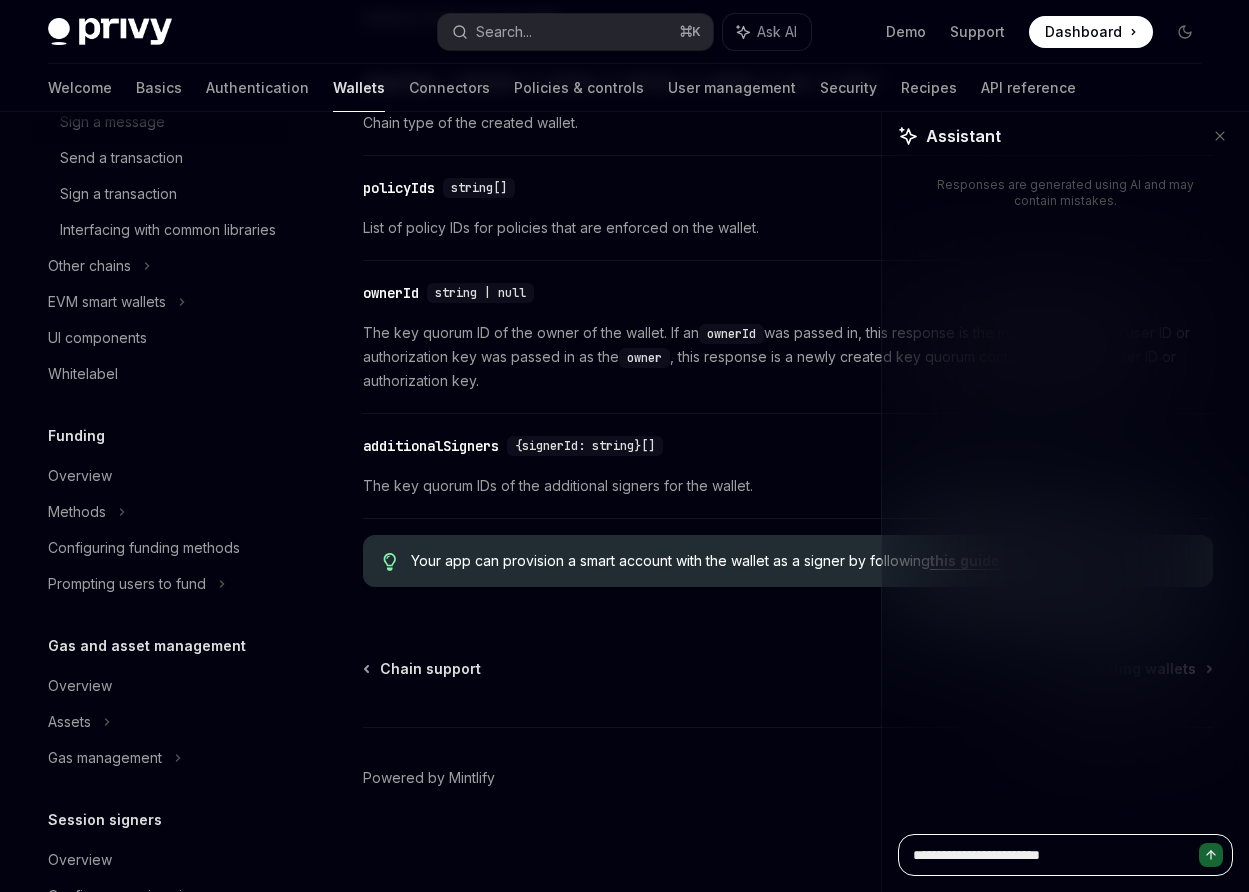 type on "**********" 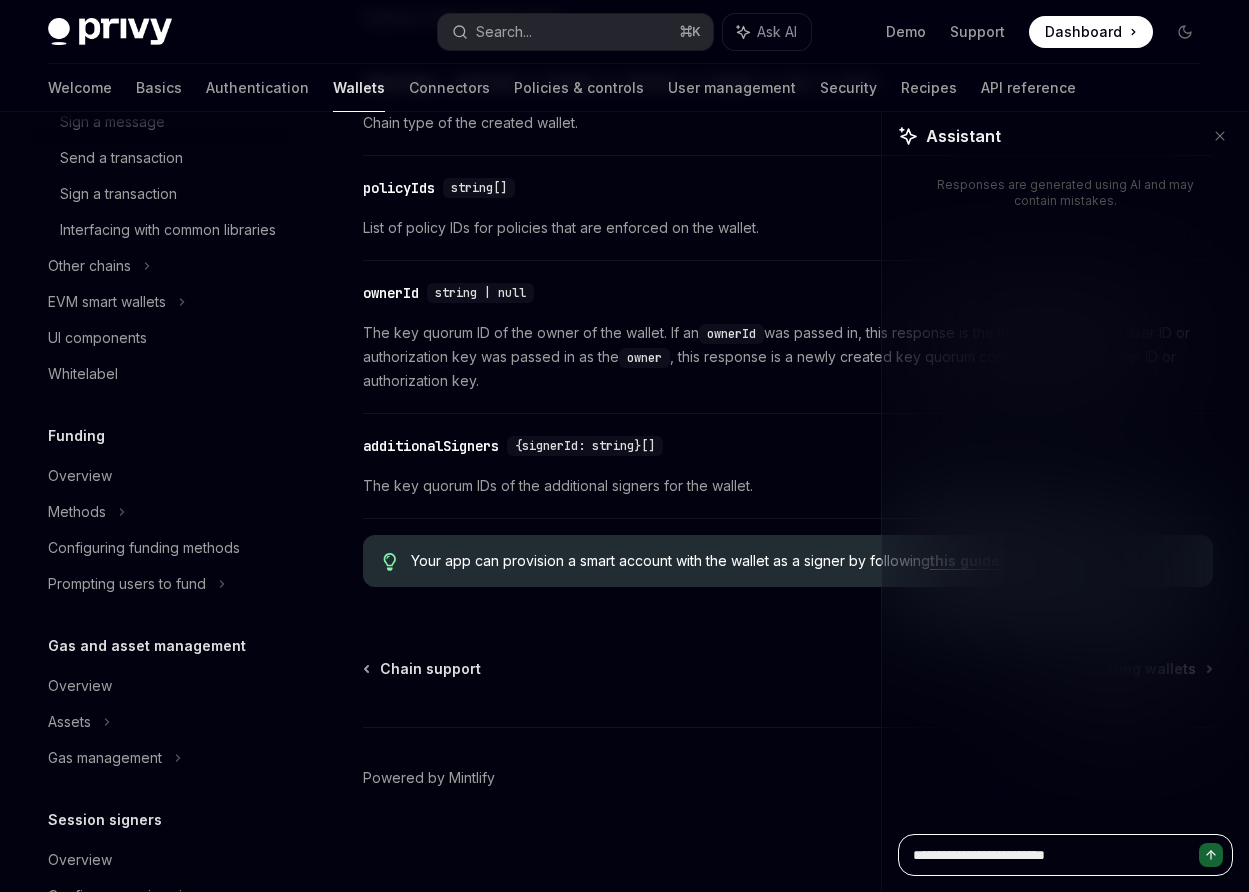 type on "*" 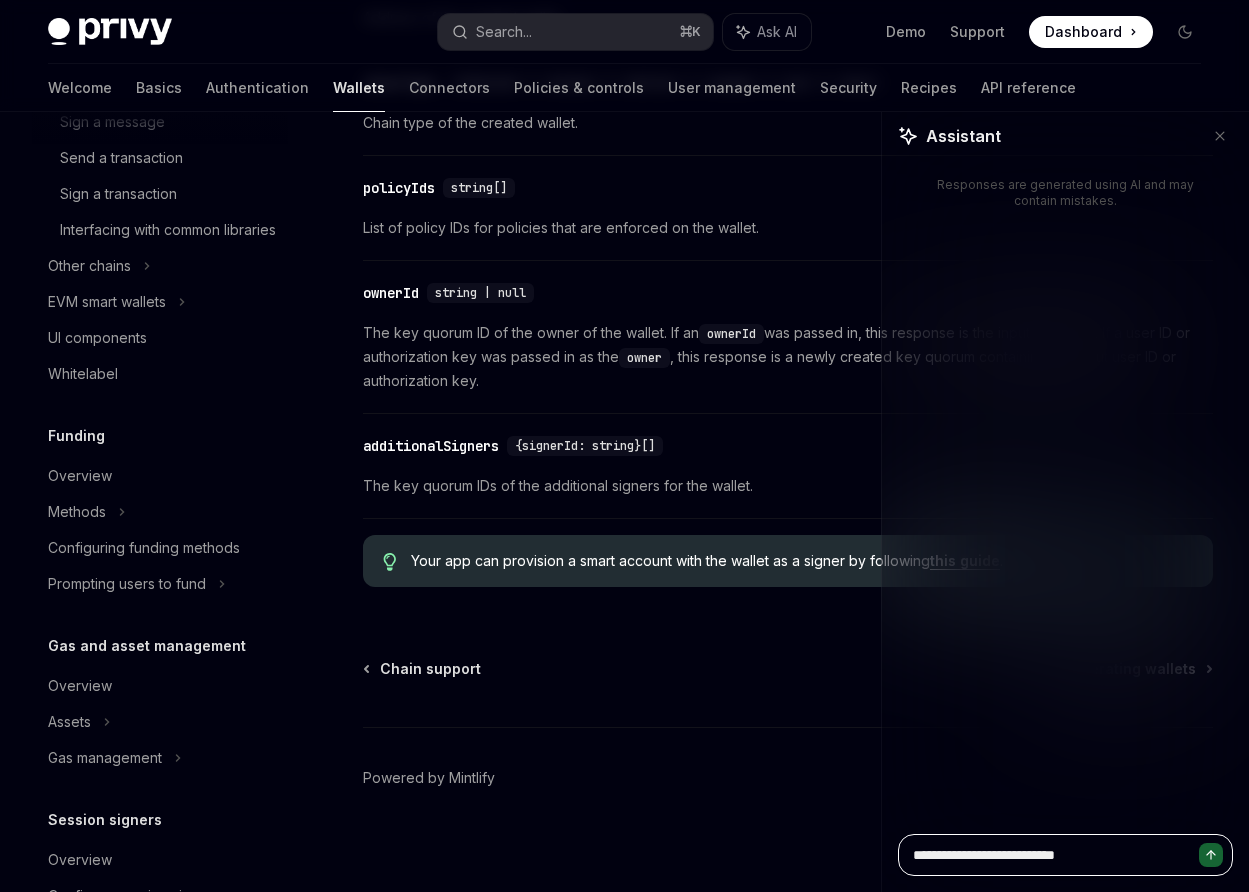 type on "**********" 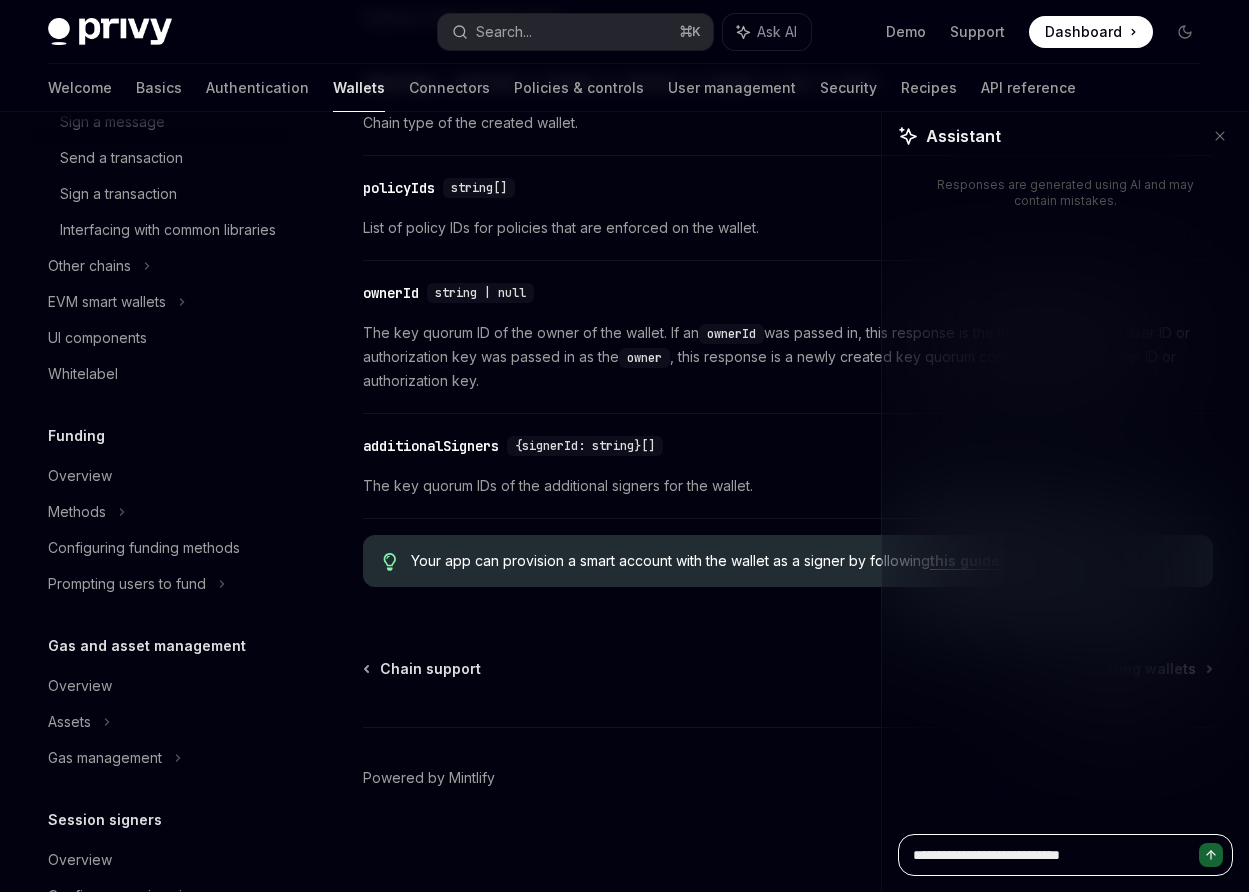 type on "**********" 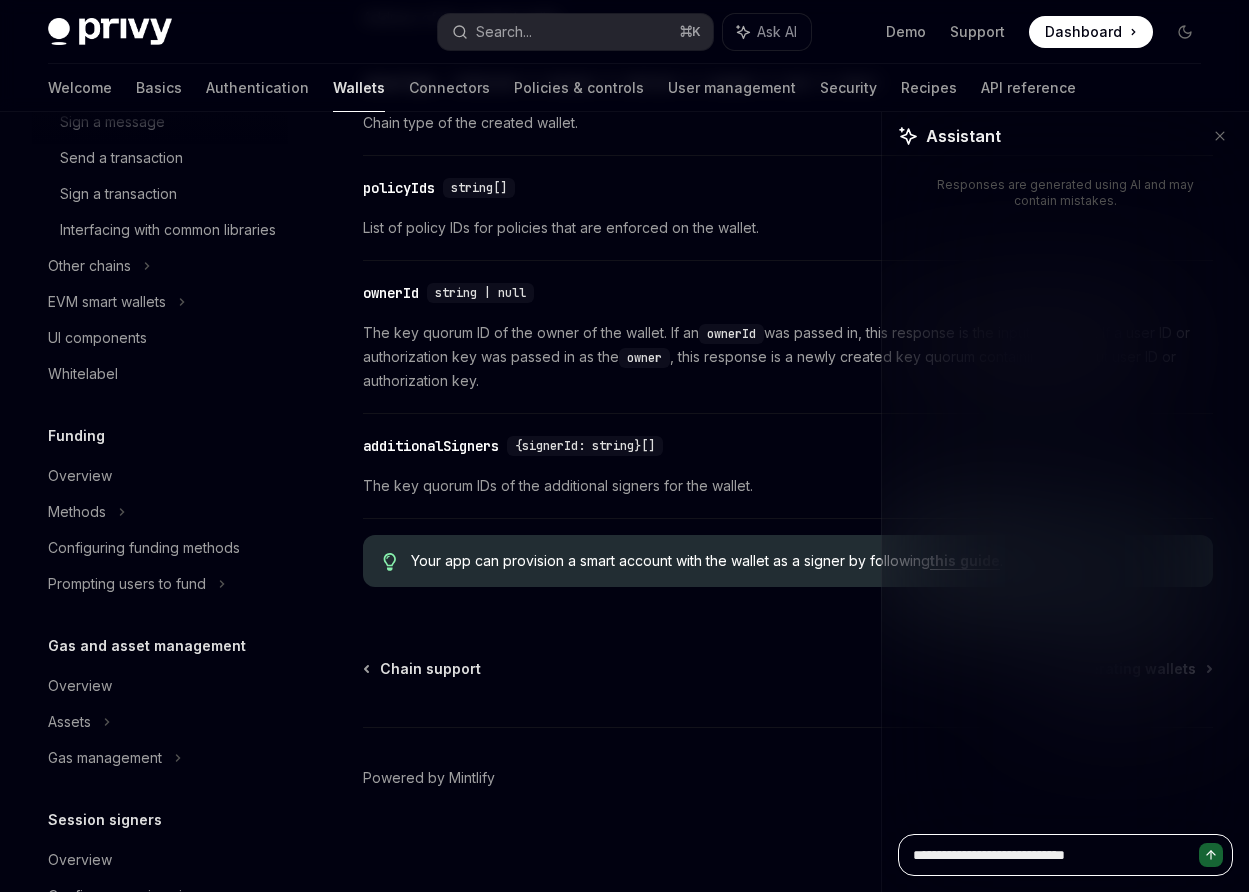 type on "**********" 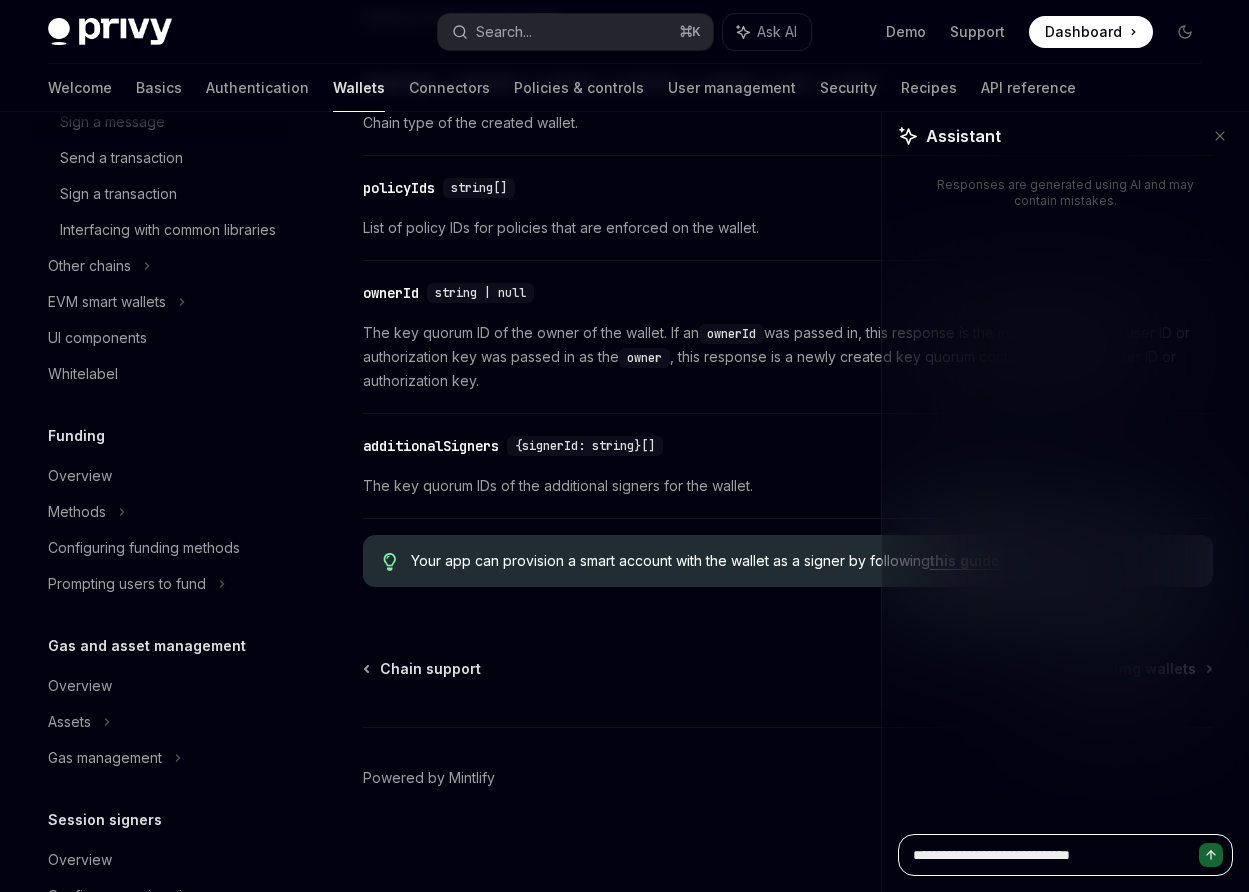 type on "**********" 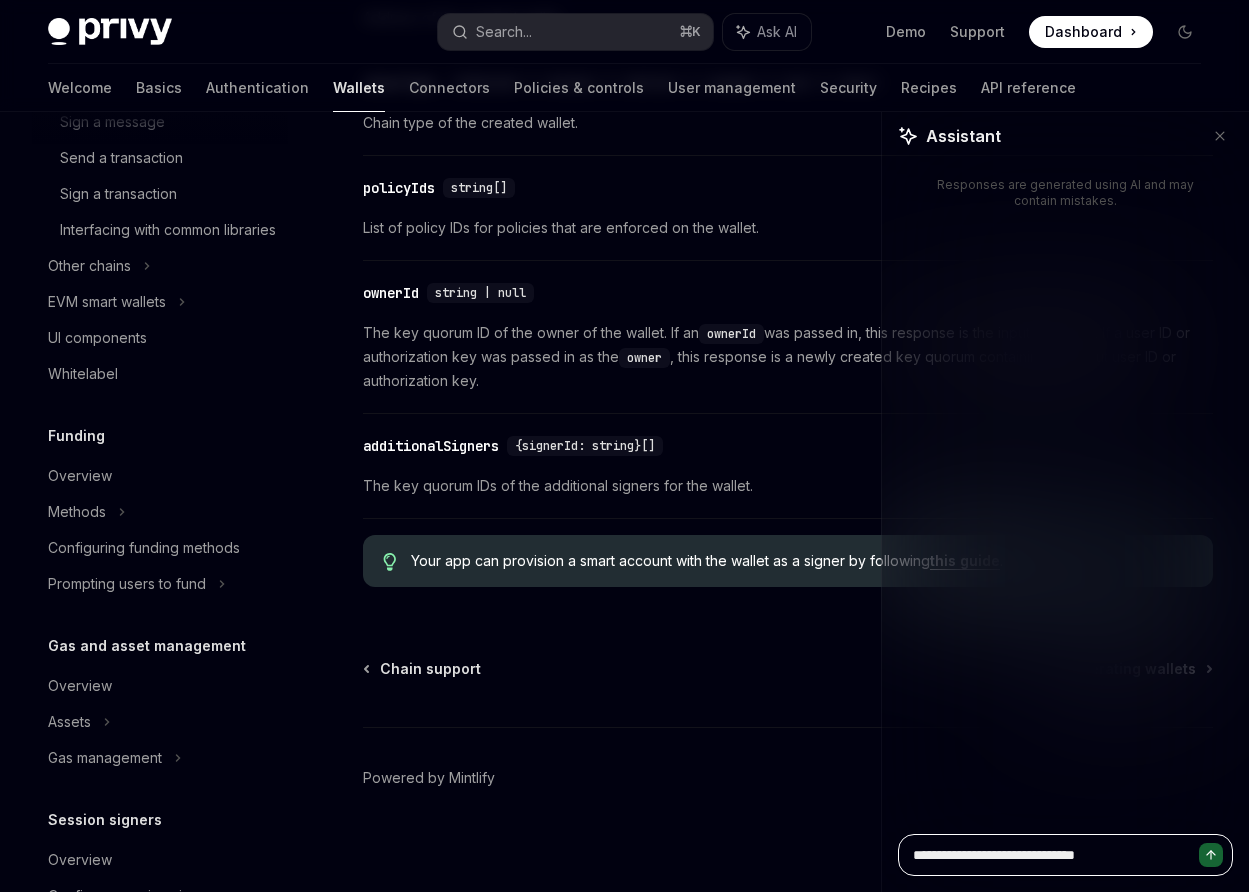 type on "**********" 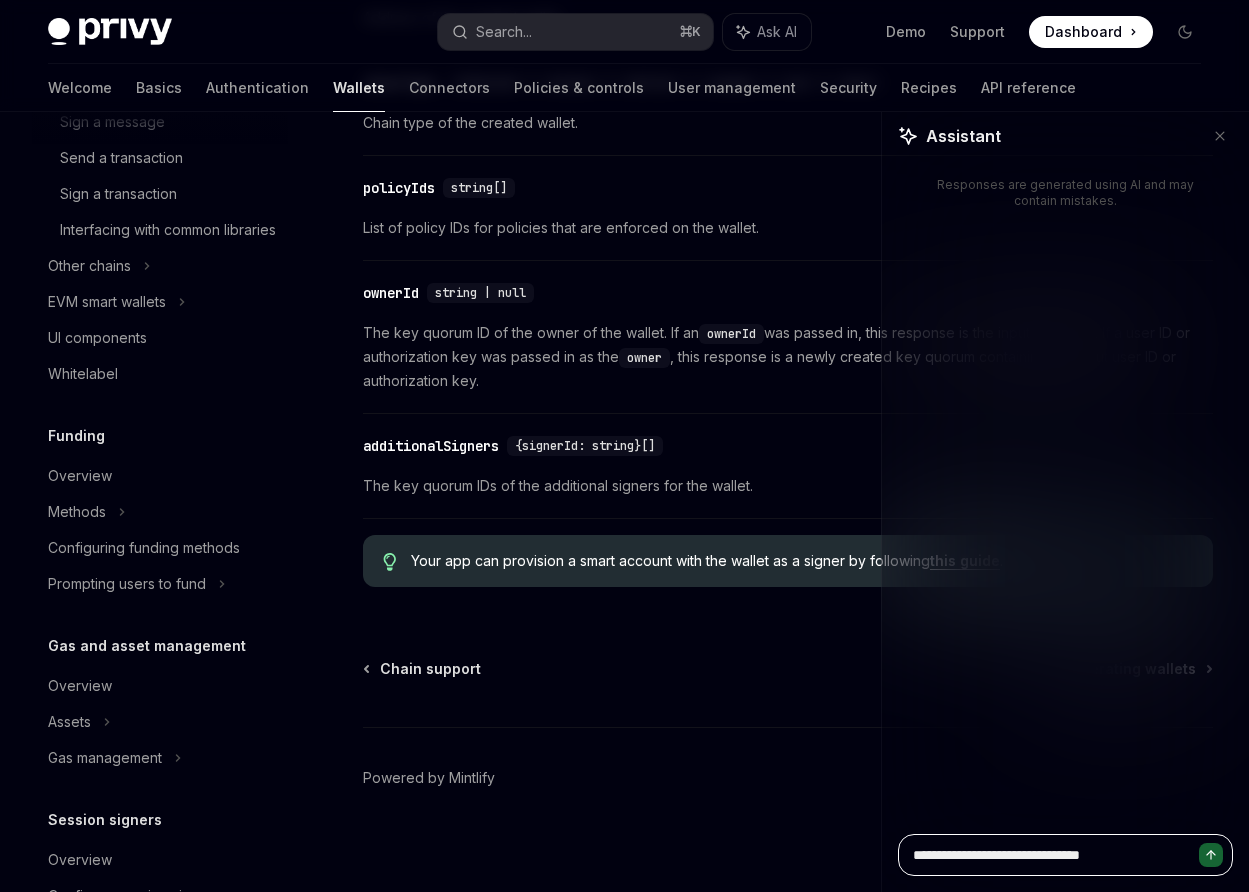 type on "**********" 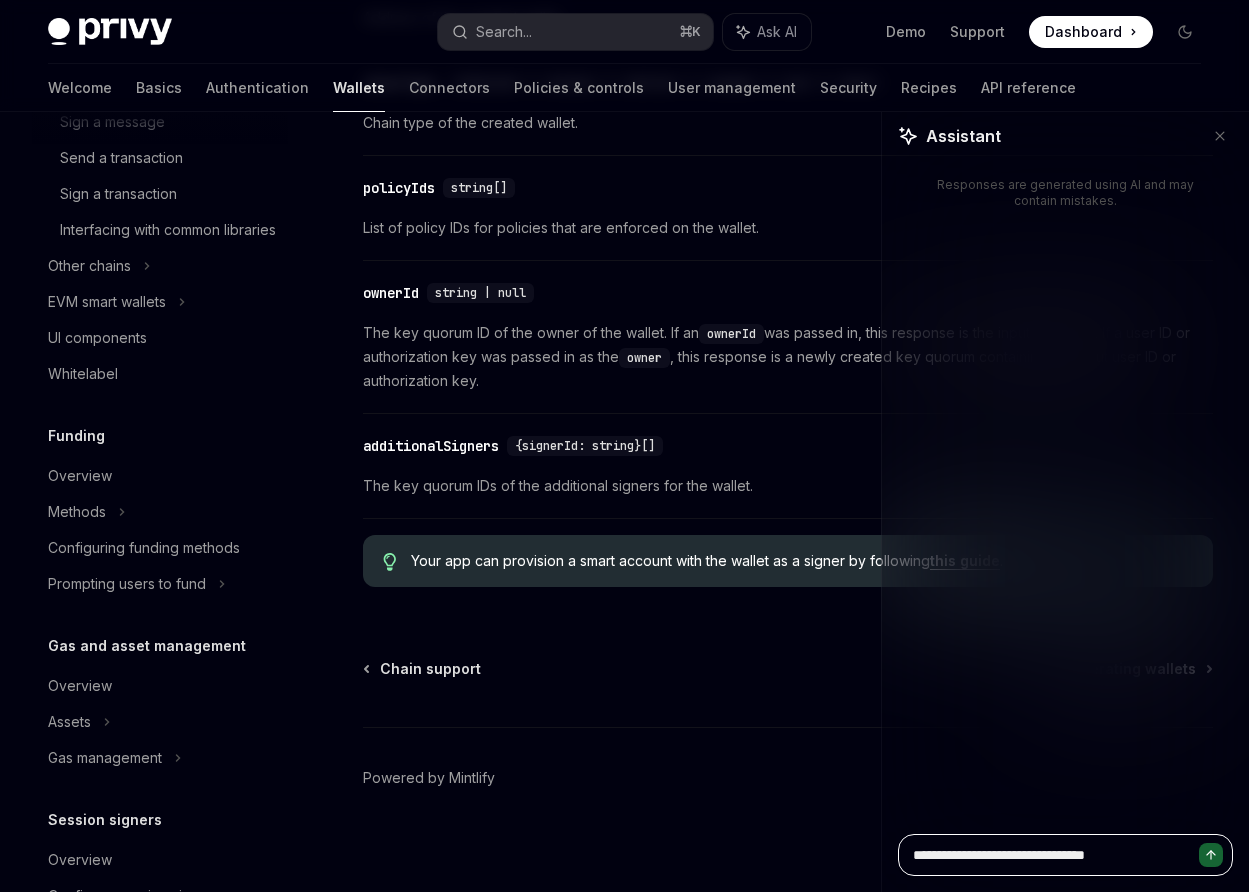 type on "**********" 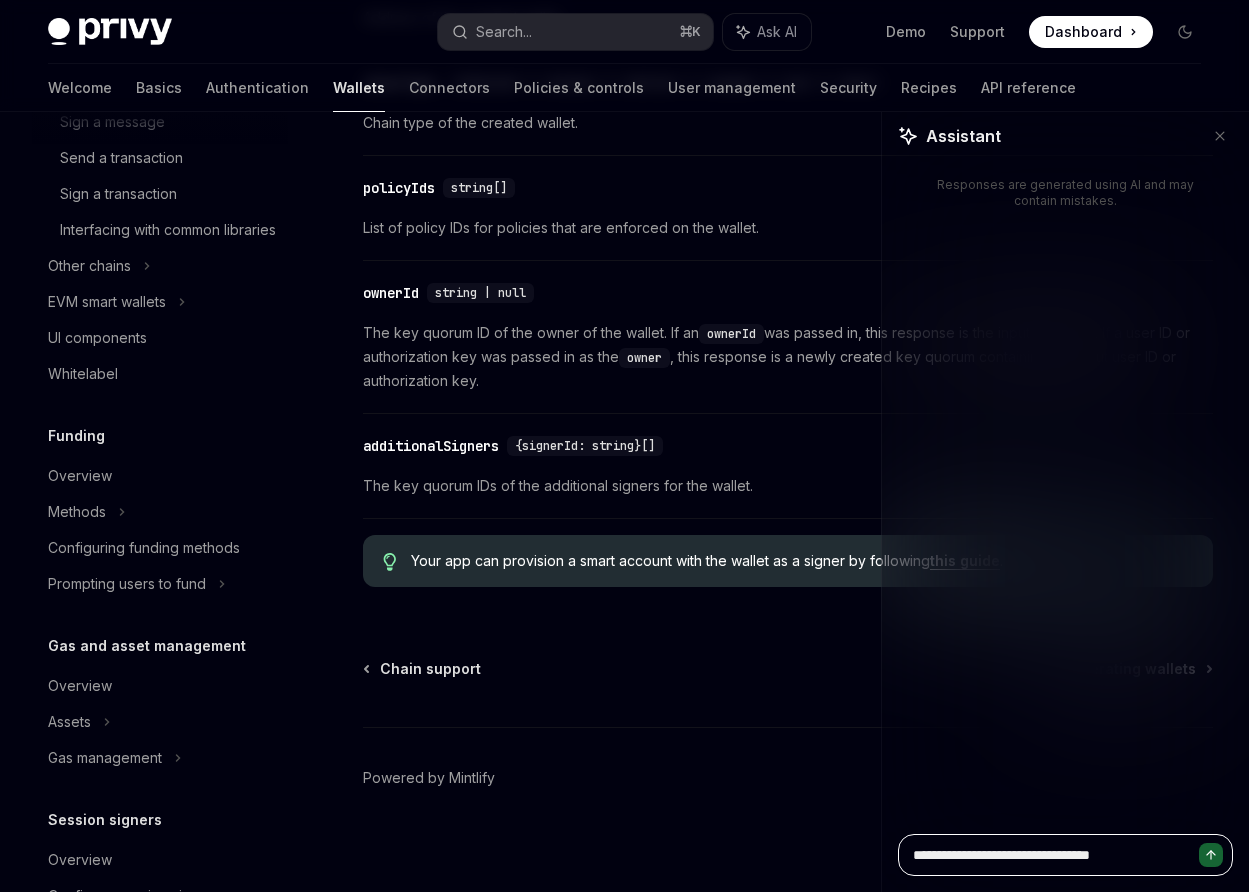 type on "**********" 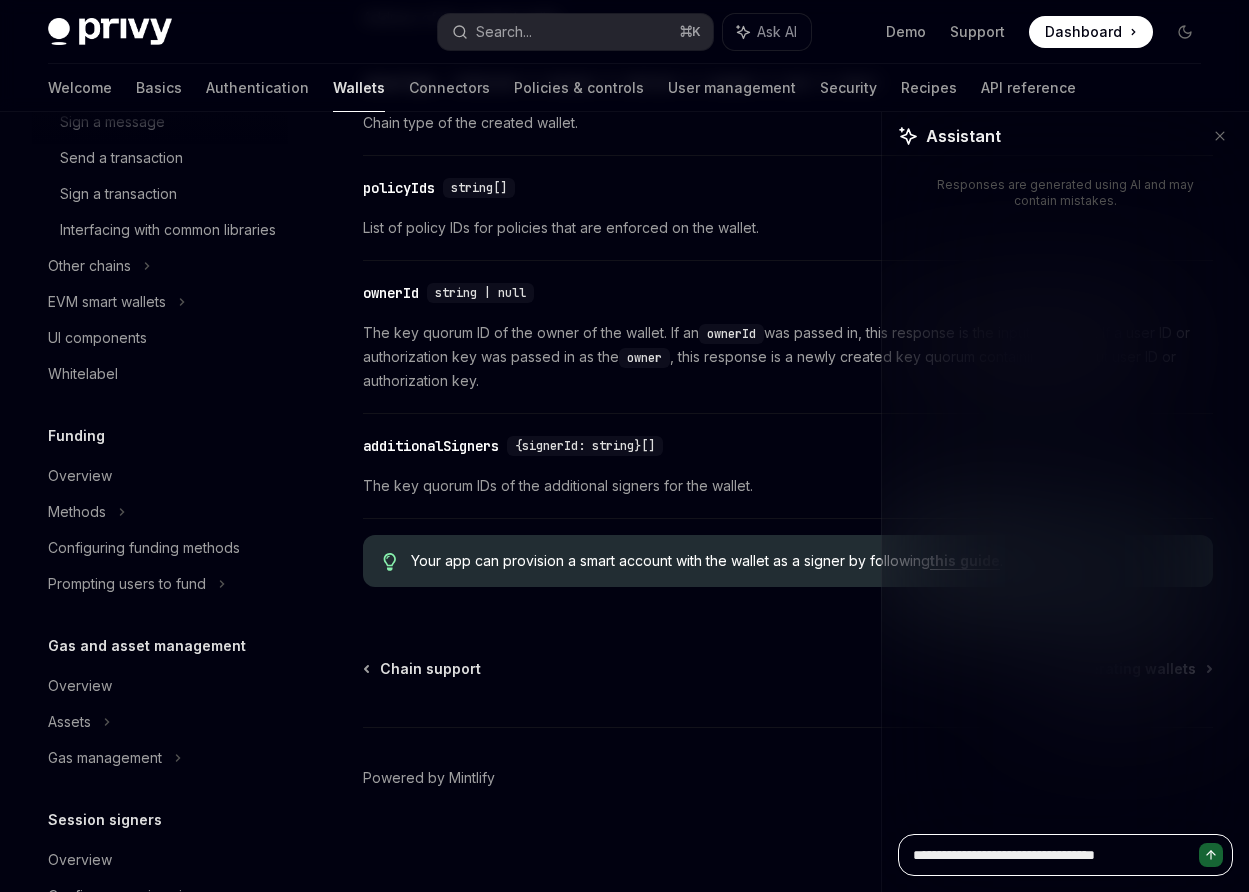 type on "**********" 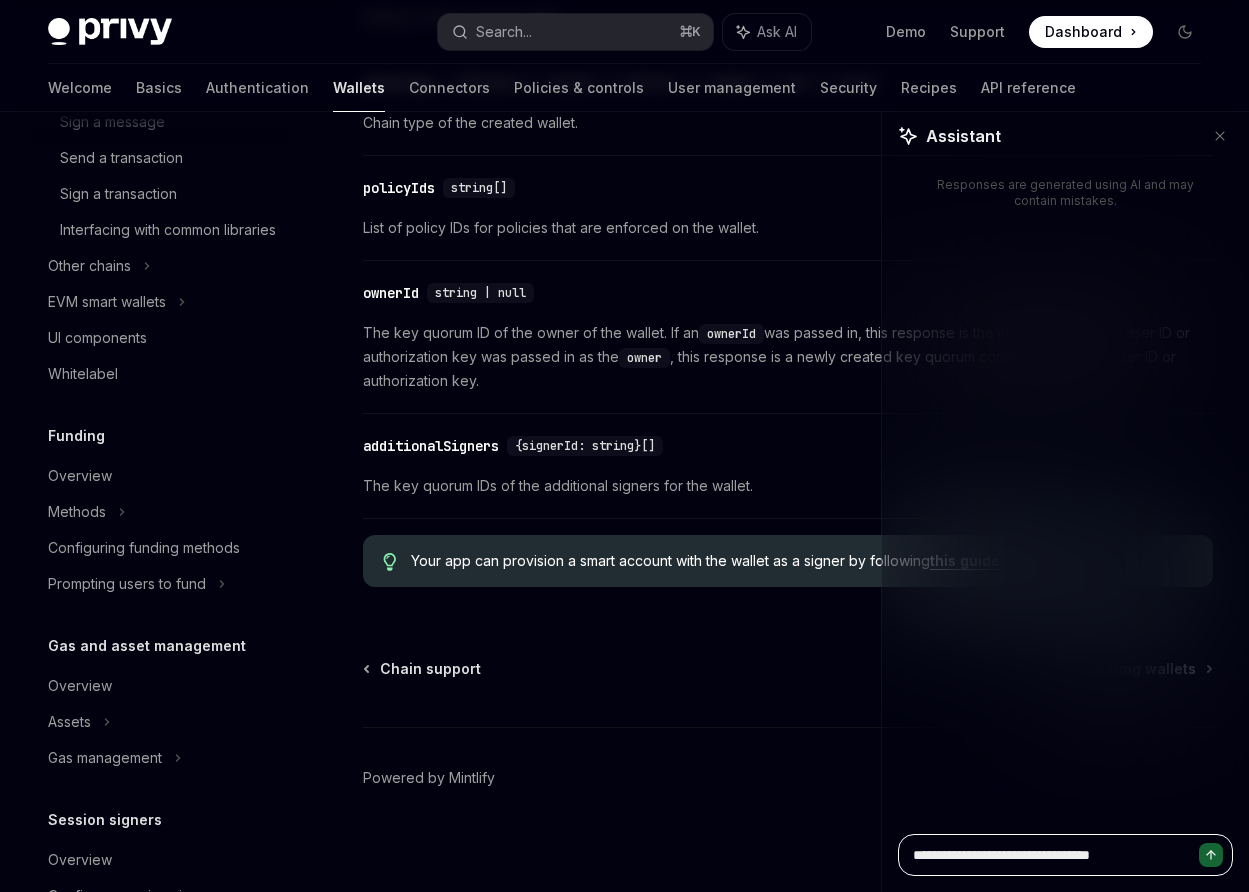 type on "**********" 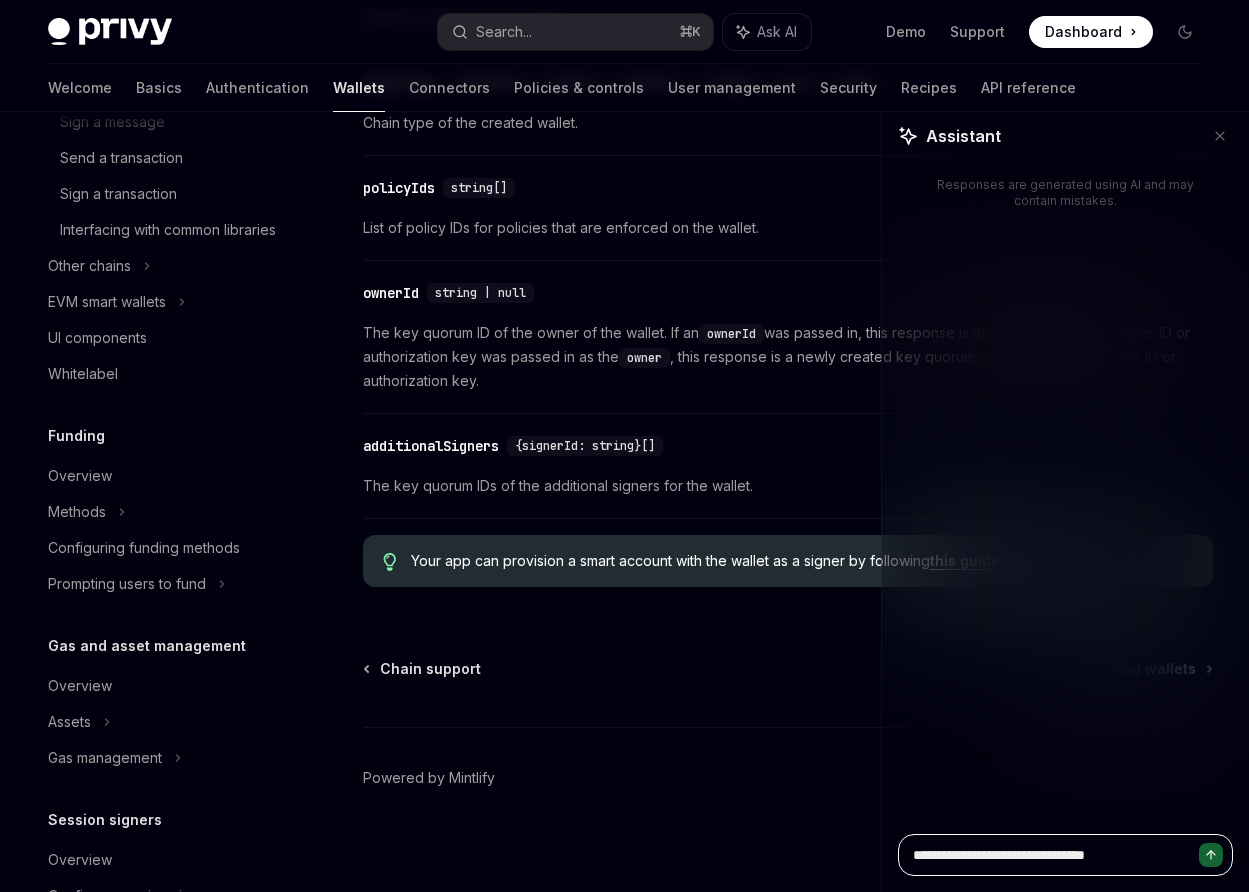type on "**********" 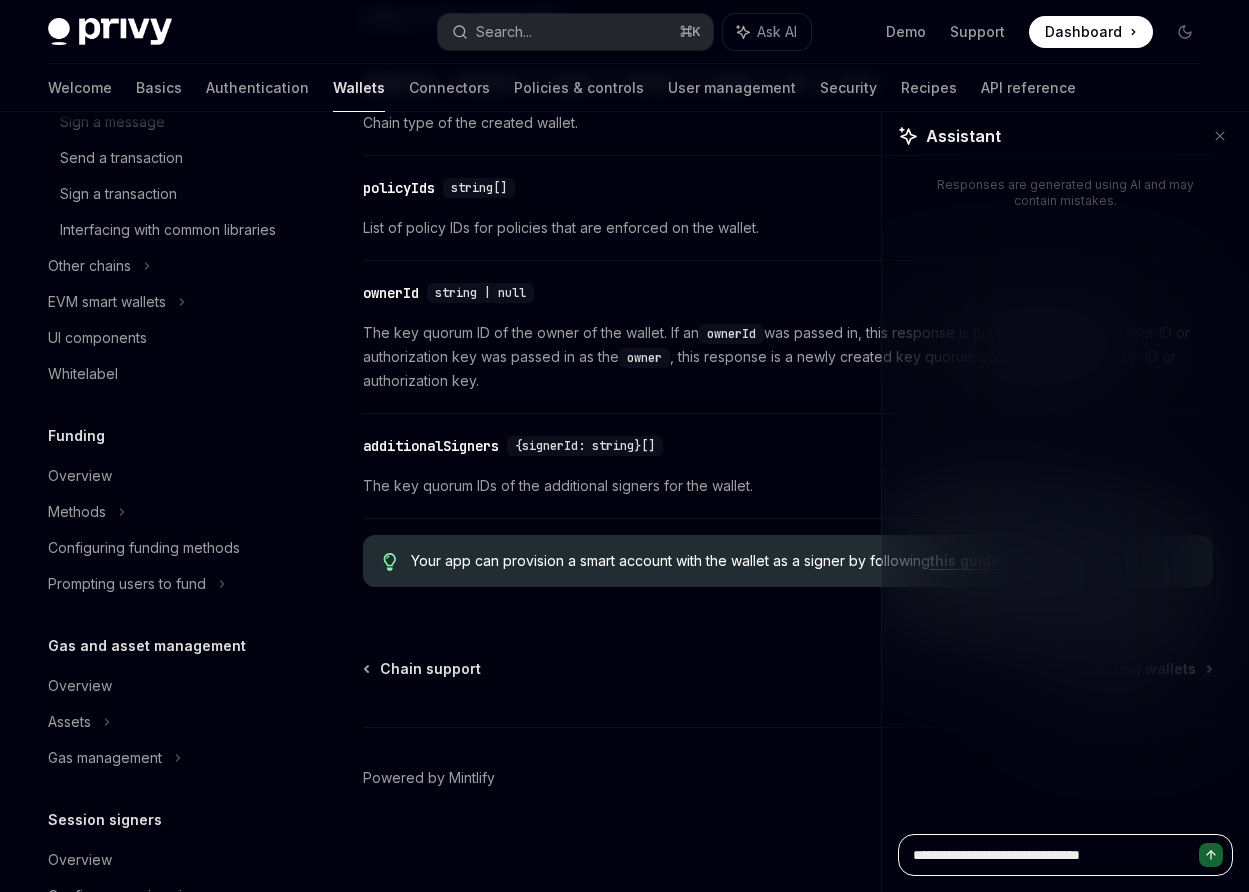 type on "**********" 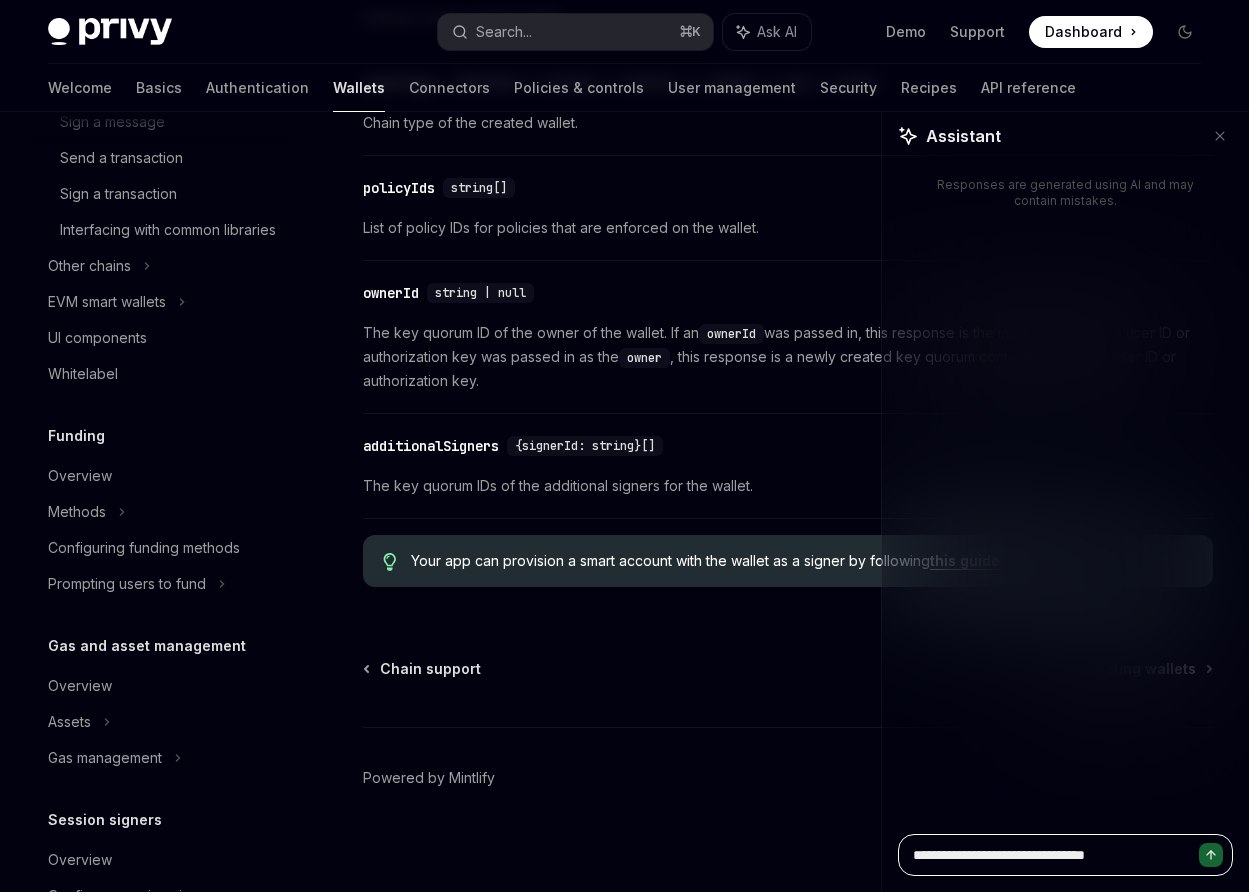 type 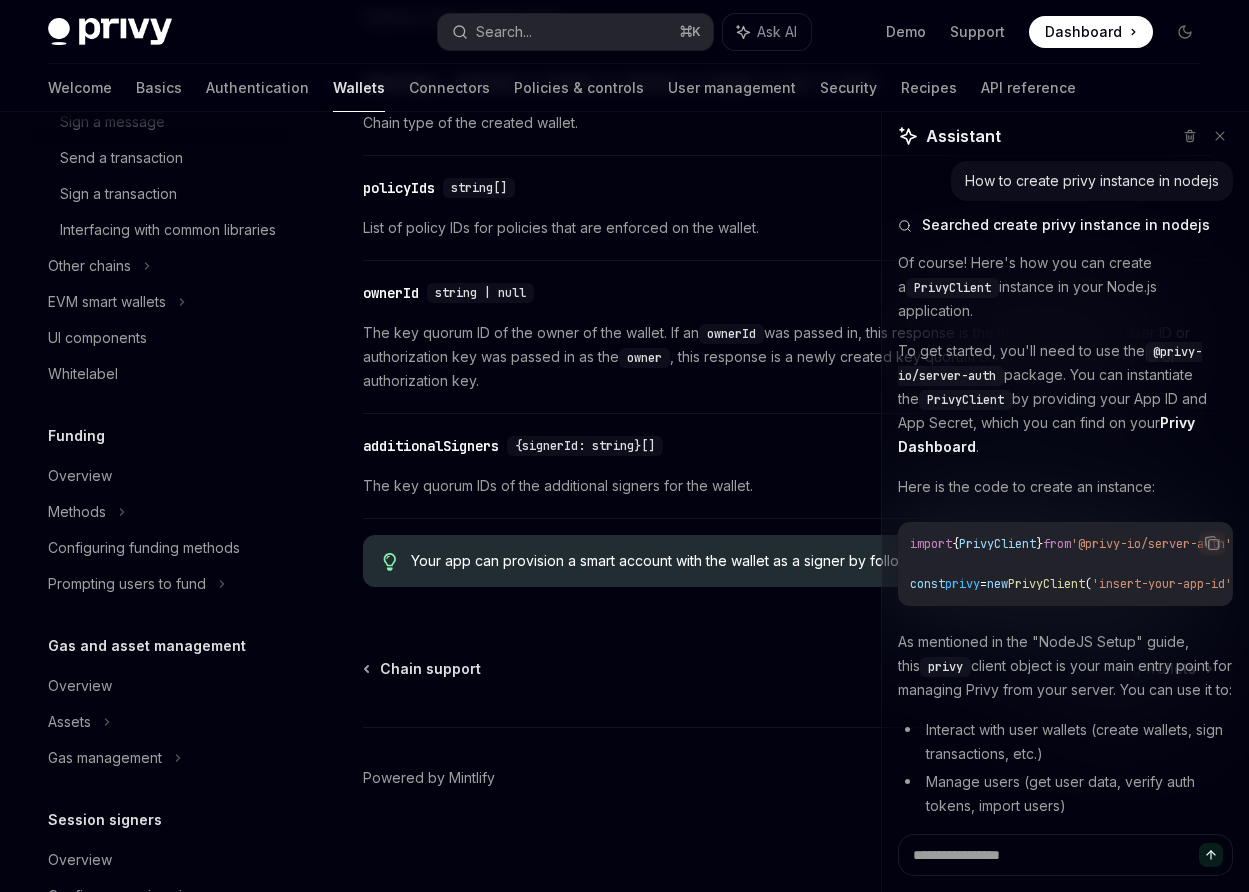 click on "import  {  PrivyClient  }  from  '@privy-io/server-auth' ; const  privy  =  new  PrivyClient ( 'insert-your-app-id' ,  'insert-your-app-secret' );" at bounding box center [1165, 564] 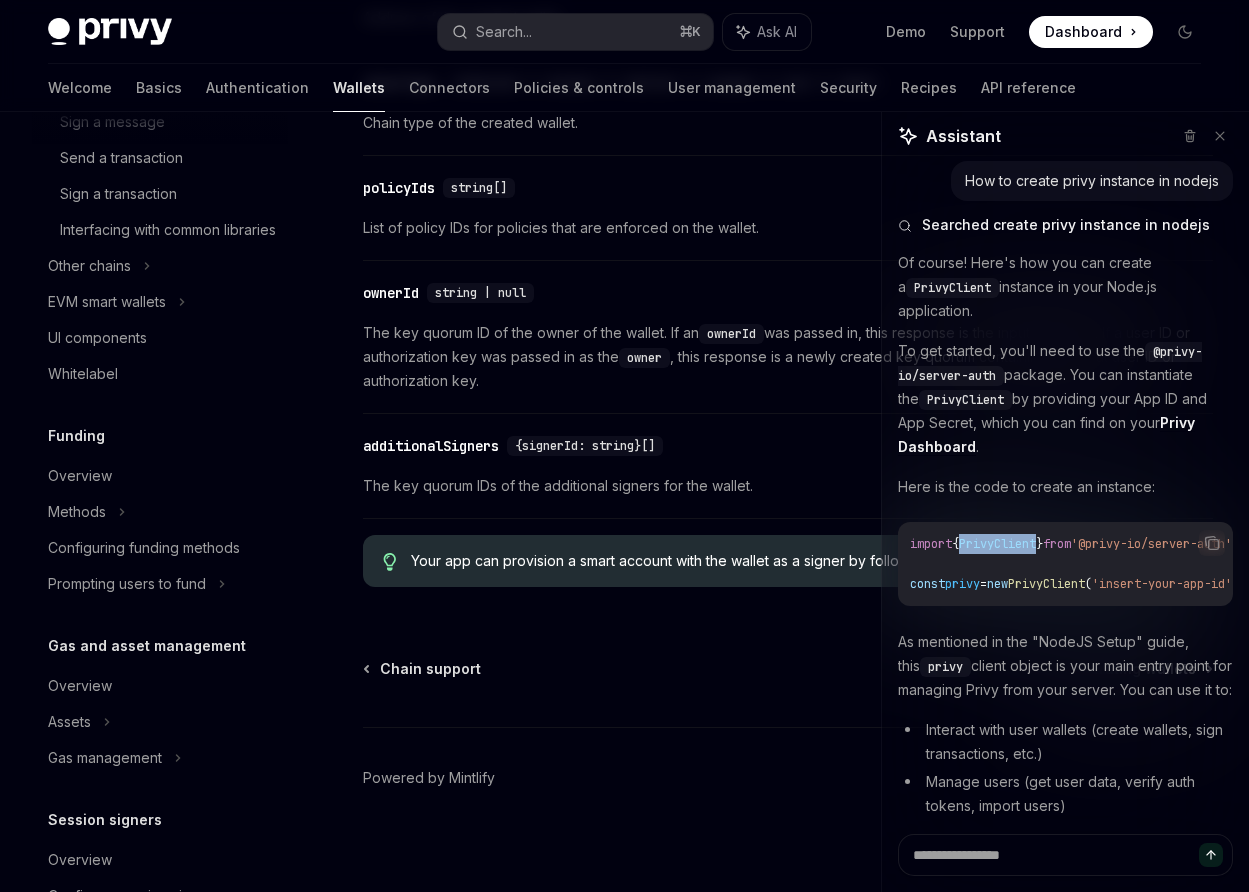 click on "import  {  PrivyClient  }  from  '@privy-io/server-auth' ; const  privy  =  new  PrivyClient ( 'insert-your-app-id' ,  'insert-your-app-secret' );" at bounding box center [1165, 564] 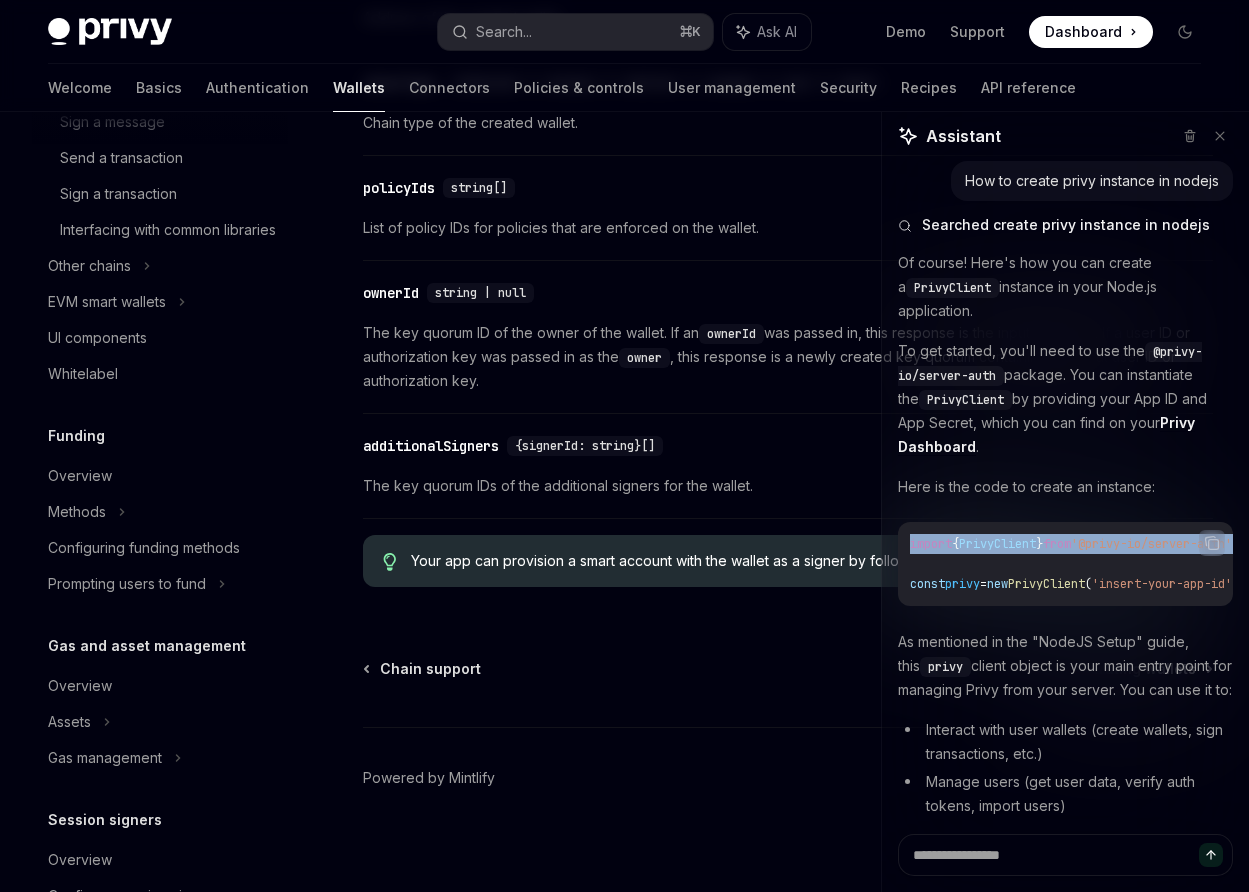 click on "import  {  PrivyClient  }  from  '@privy-io/server-auth' ; const  privy  =  new  PrivyClient ( 'insert-your-app-id' ,  'insert-your-app-secret' );" at bounding box center [1165, 564] 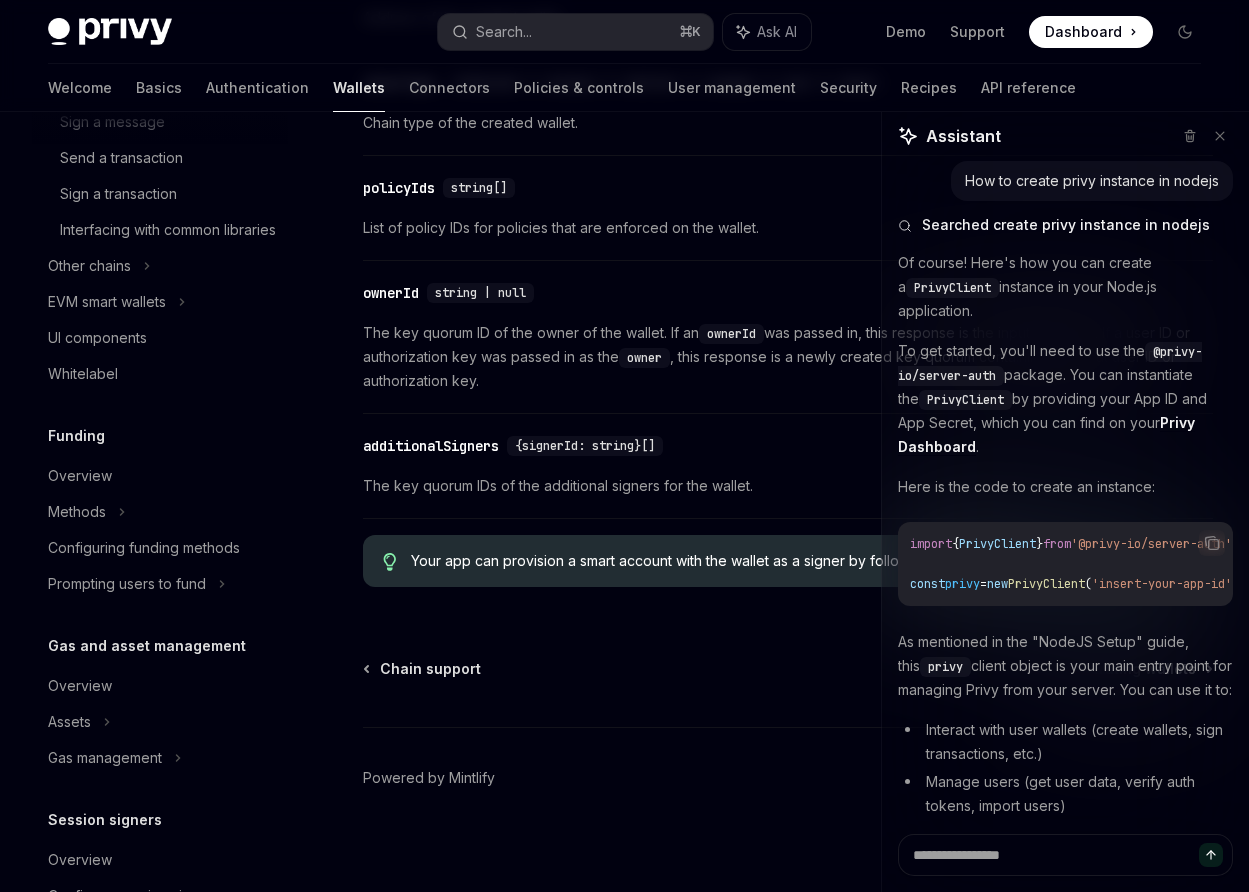 click on "privy" at bounding box center [962, 584] 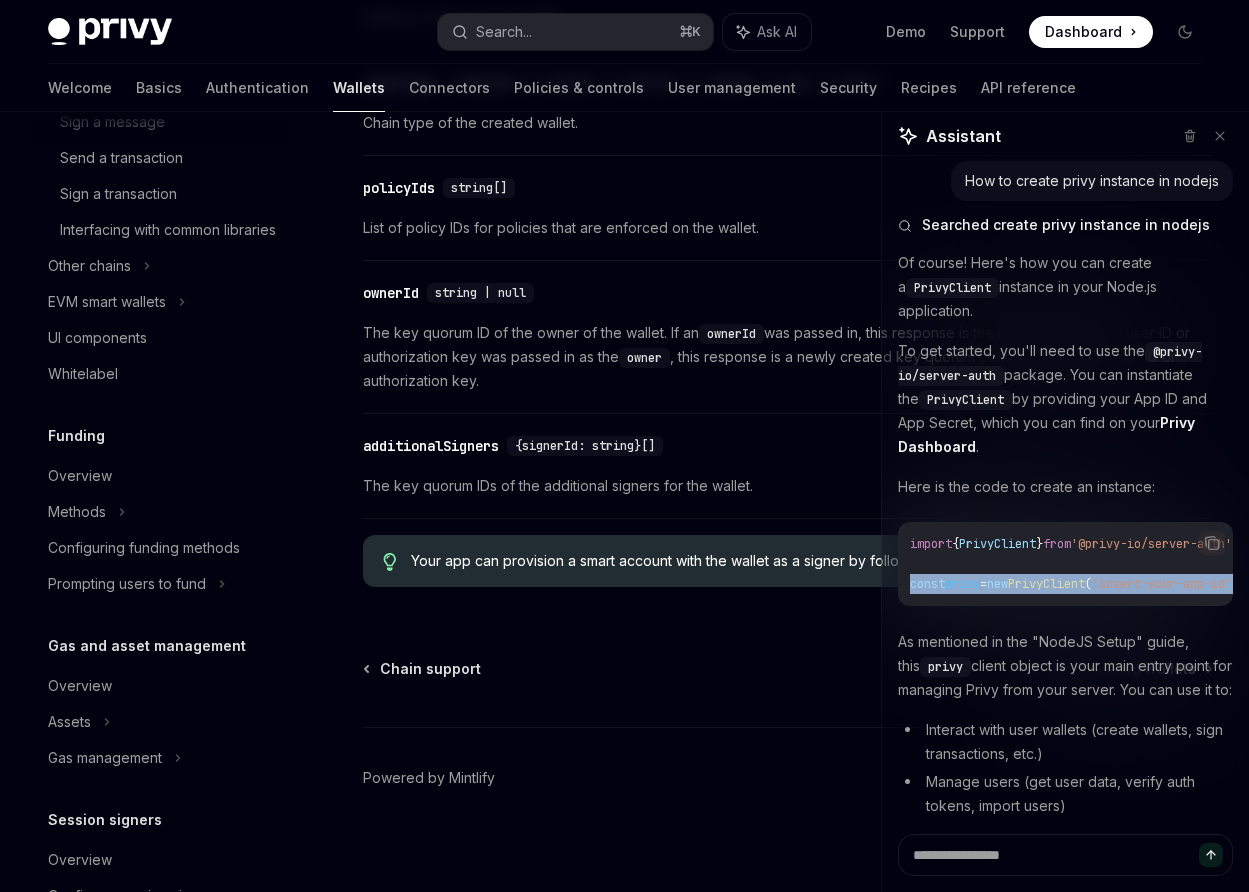 click on "privy" at bounding box center (962, 584) 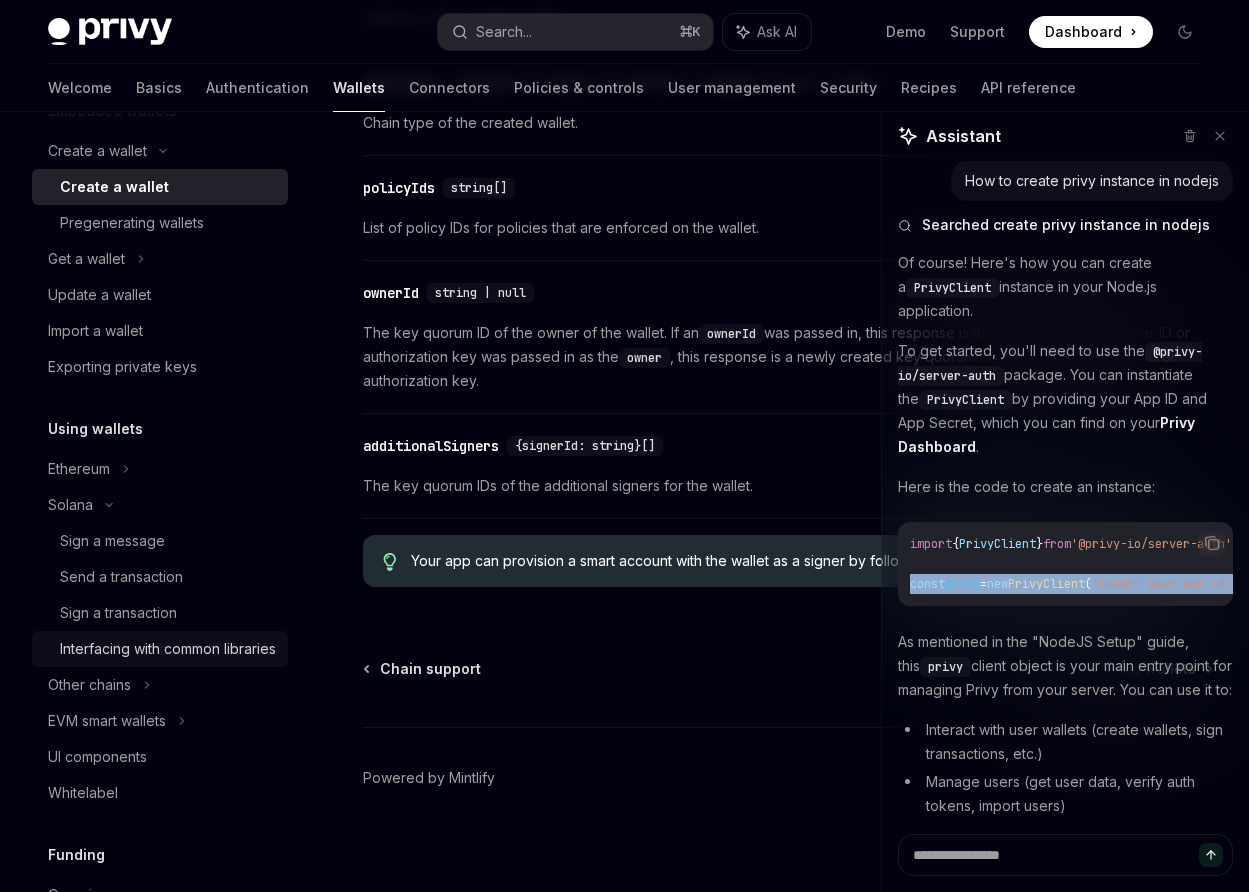 scroll, scrollTop: 232, scrollLeft: 0, axis: vertical 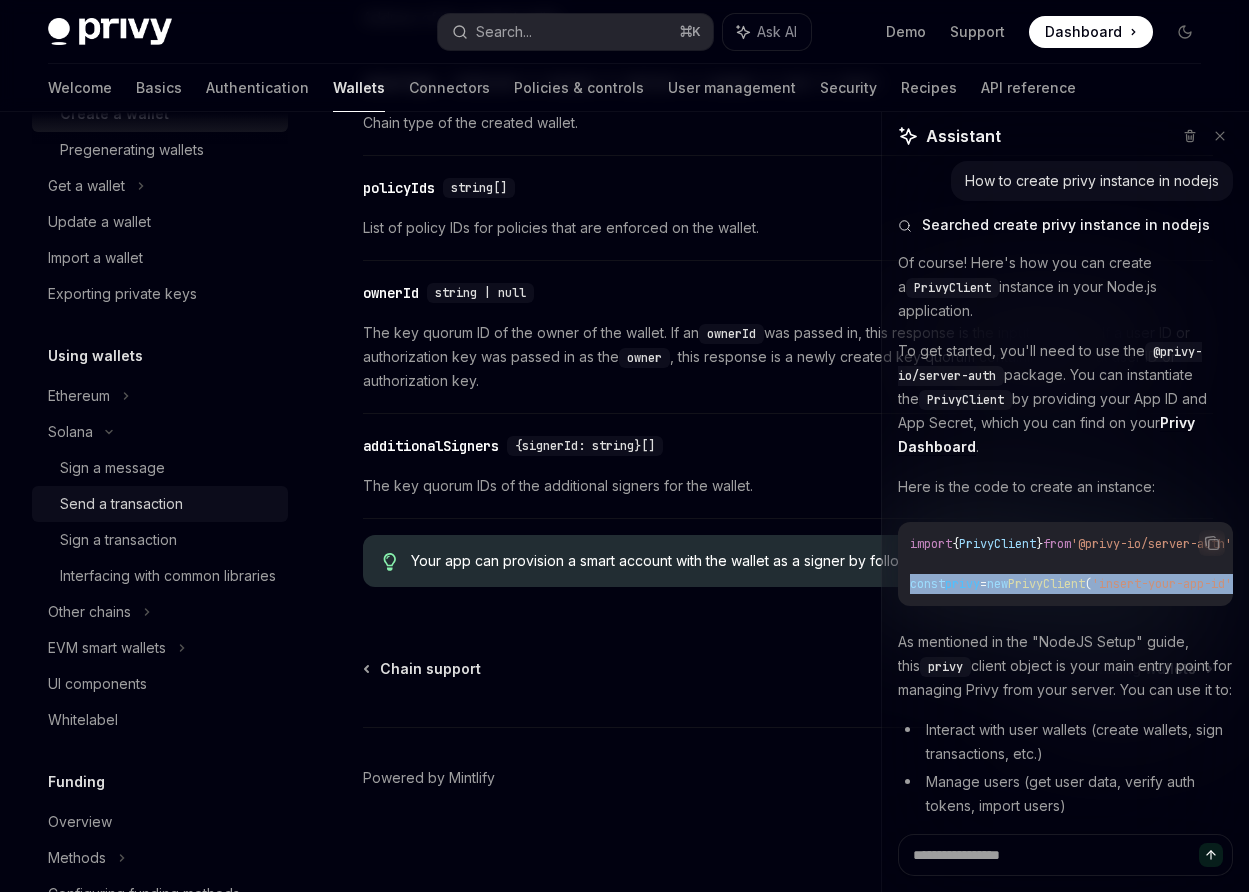 click on "Send a transaction" at bounding box center (121, 504) 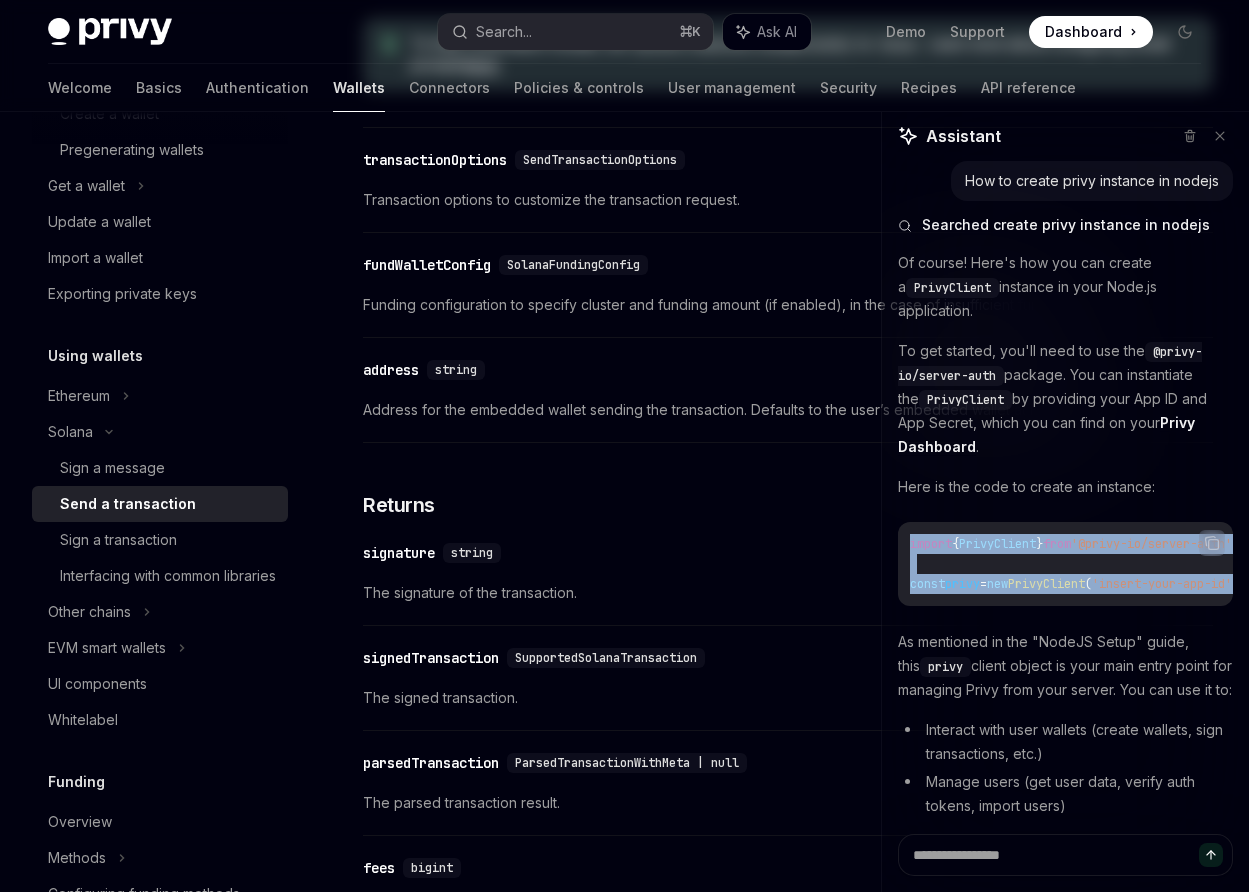 scroll, scrollTop: 0, scrollLeft: 0, axis: both 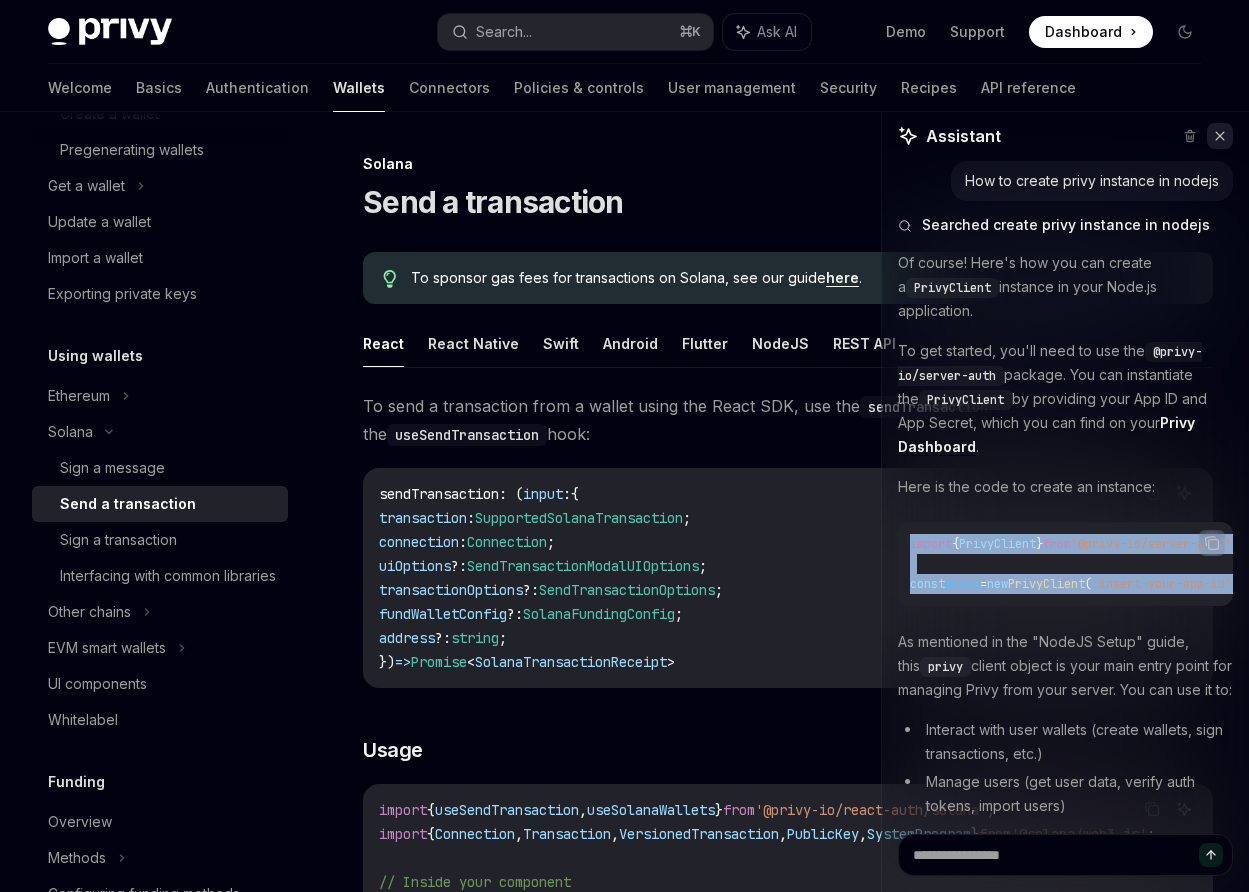 click 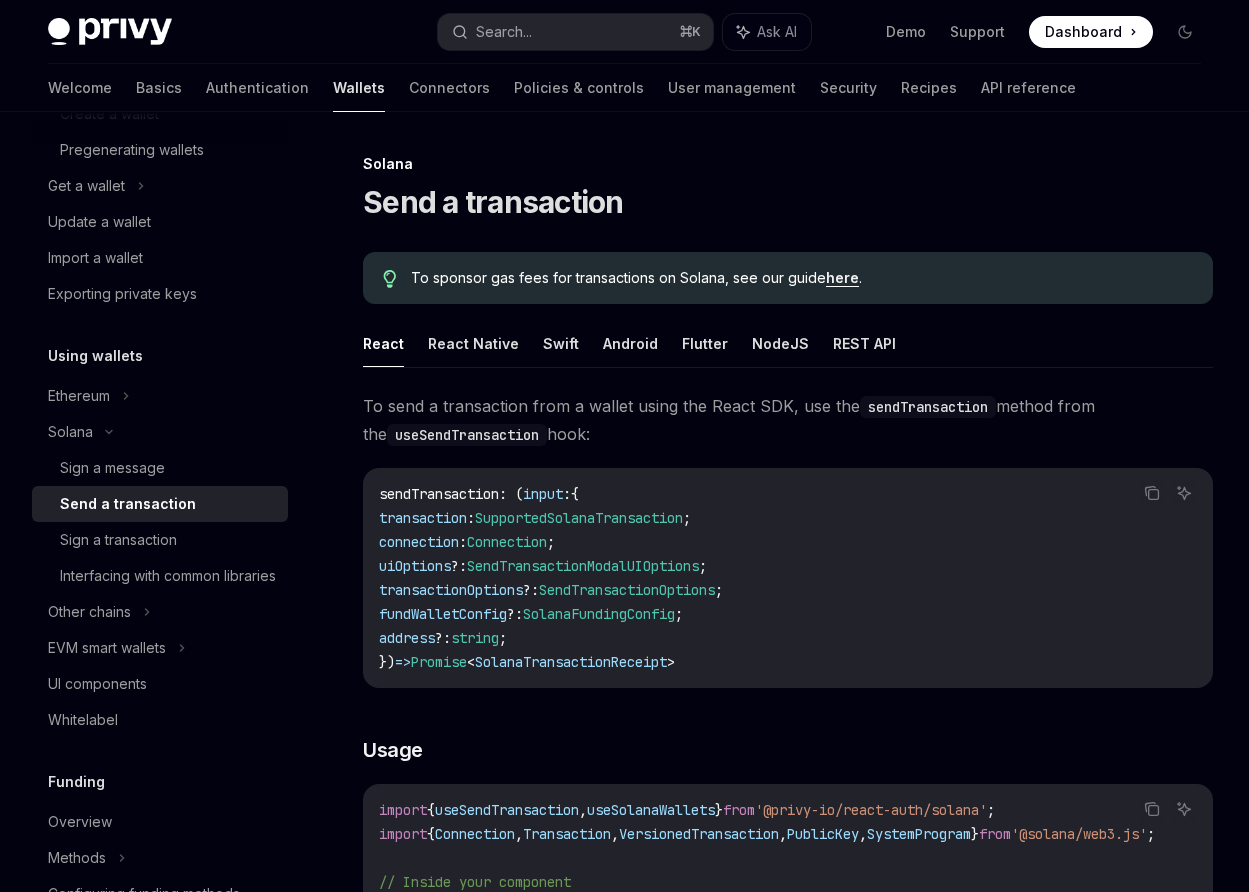 click on "Send a transaction" at bounding box center [493, 202] 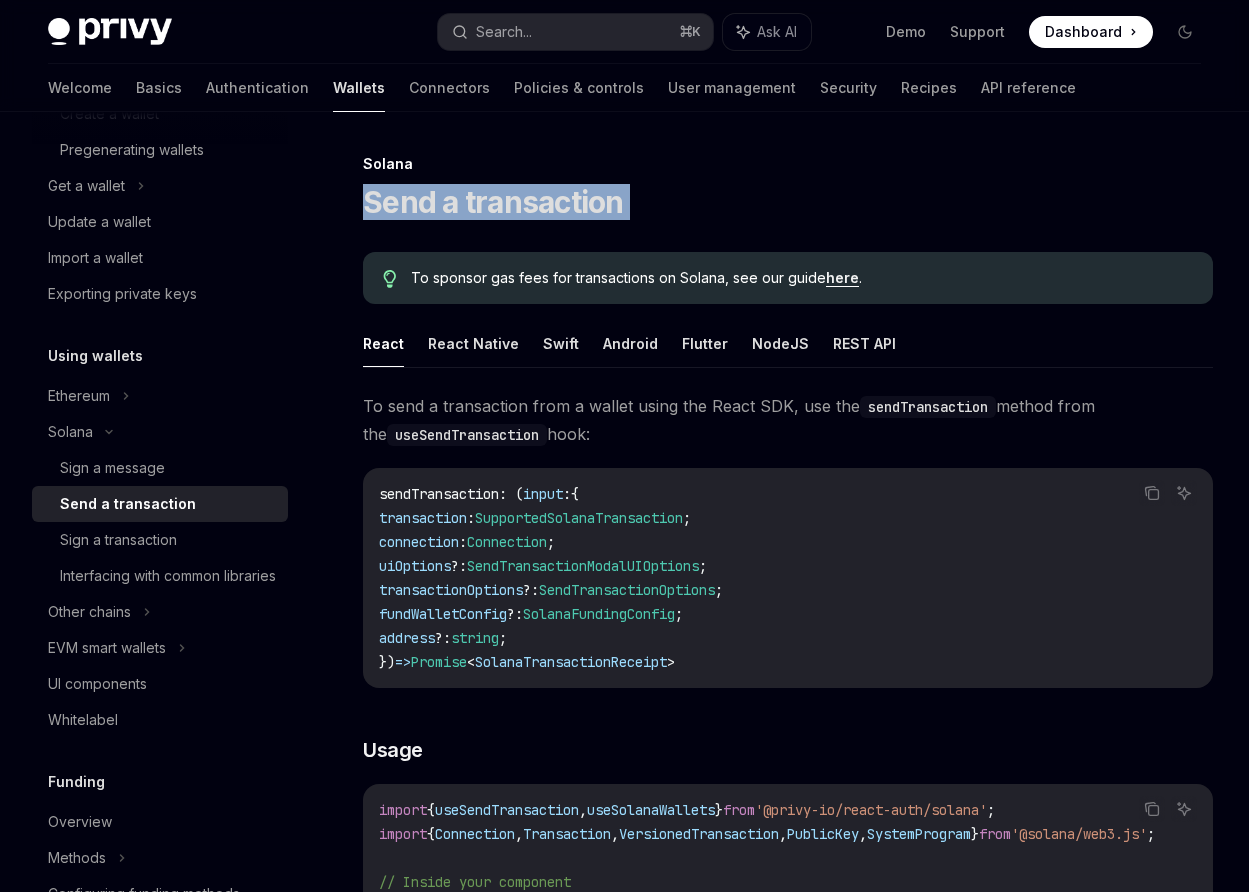 click on "Send a transaction" at bounding box center [493, 202] 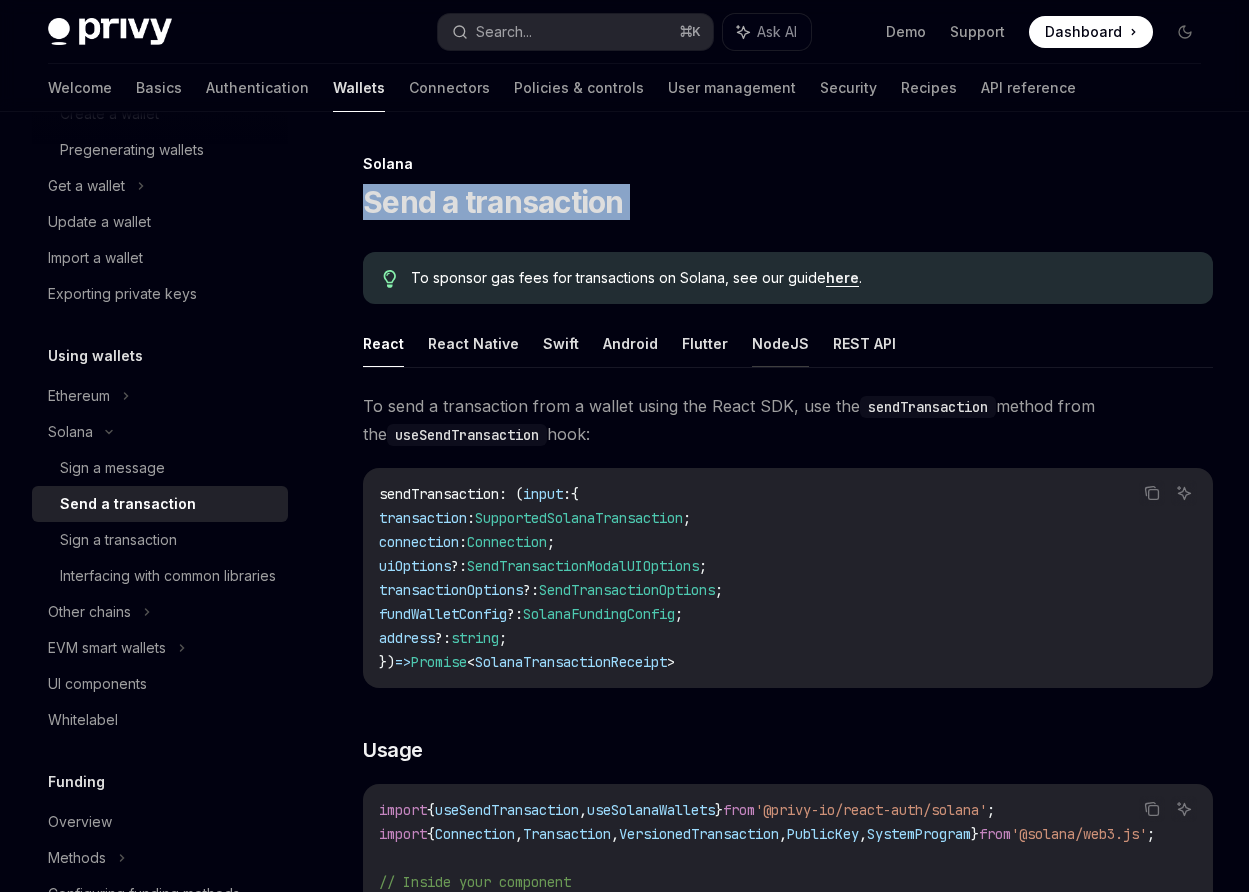 click on "NodeJS" at bounding box center [780, 343] 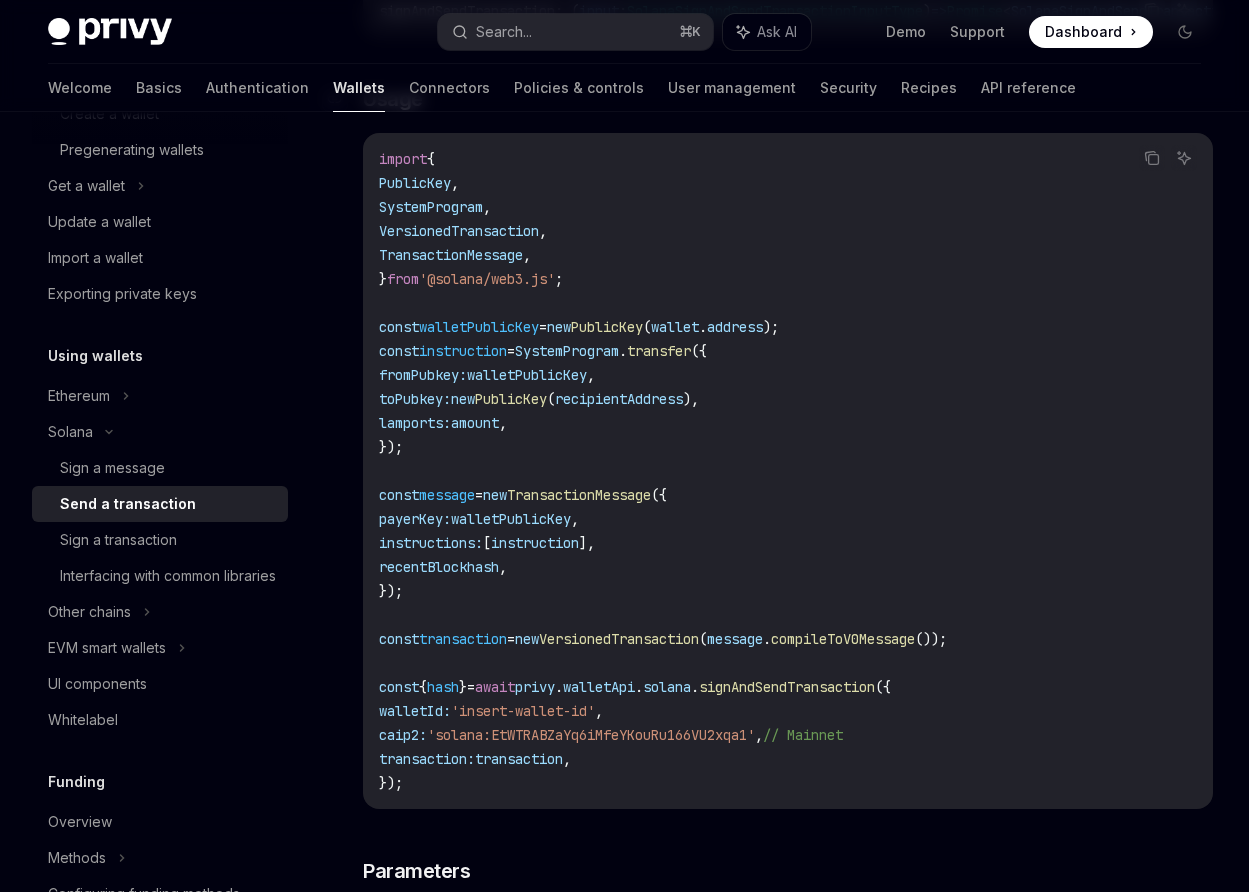 scroll, scrollTop: 467, scrollLeft: 0, axis: vertical 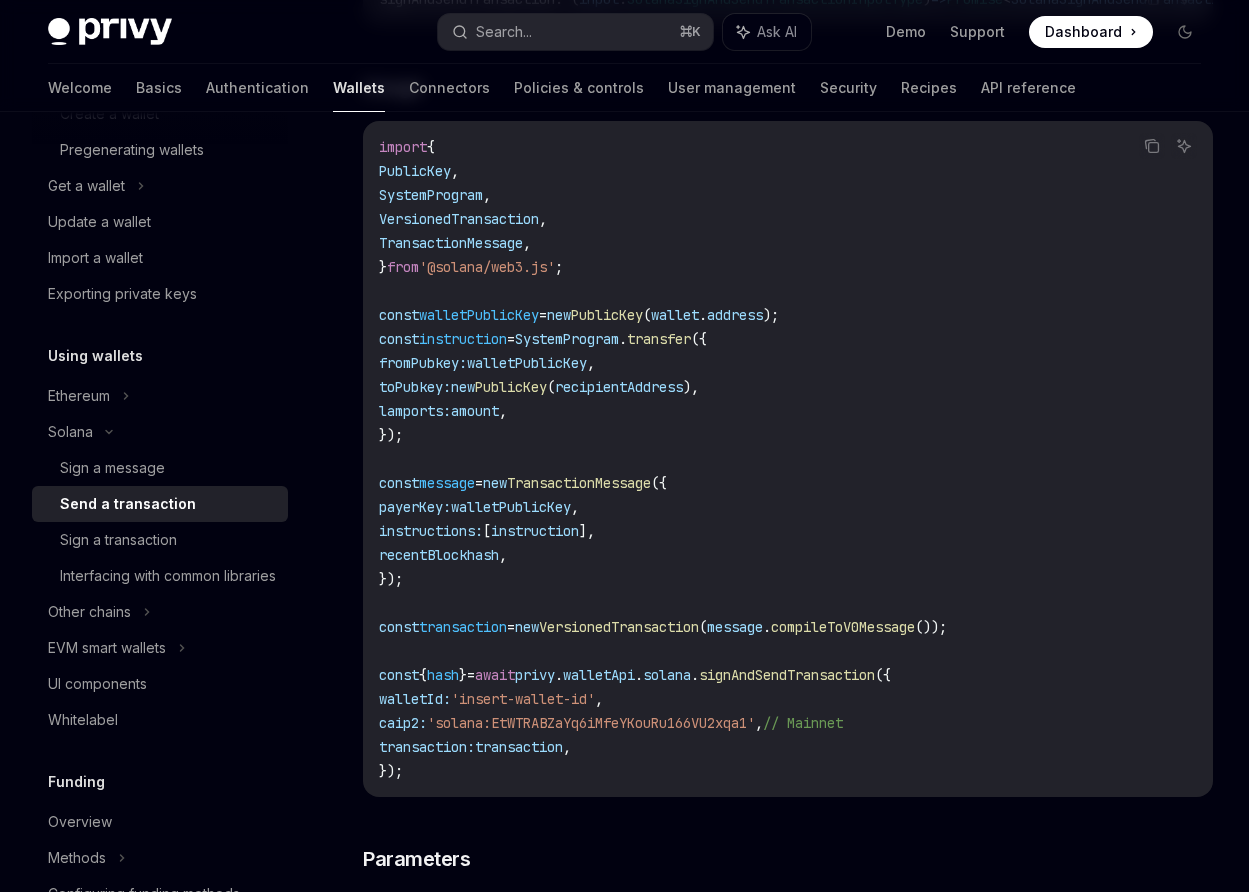 click on "import  {
PublicKey ,
SystemProgram ,
VersionedTransaction ,
TransactionMessage ,
}  from  '@solana/web3.js' ;
const  walletPublicKey  =  new  PublicKey ( wallet . address );
const  instruction  =  SystemProgram . transfer ({
fromPubkey:  walletPublicKey ,
toPubkey:  new  PublicKey ( recipientAddress ),
lamports:  amount ,
});
const  message  =  new  TransactionMessage ({
payerKey:  walletPublicKey ,
instructions:  [ instruction ],
recentBlockhash ,
});
const  transaction  =  new  VersionedTransaction ( message . compileToV0Message ());
const  { hash }  =  await  privy . walletApi . solana . signAndSendTransaction ({
walletId:  'insert-wallet-id' ,
caip2:  'solana:EtWTRABZaYq6iMfeYKouRu166VU2xqa1' ,  // Mainnet
transaction:  transaction ,
});" at bounding box center (788, 459) 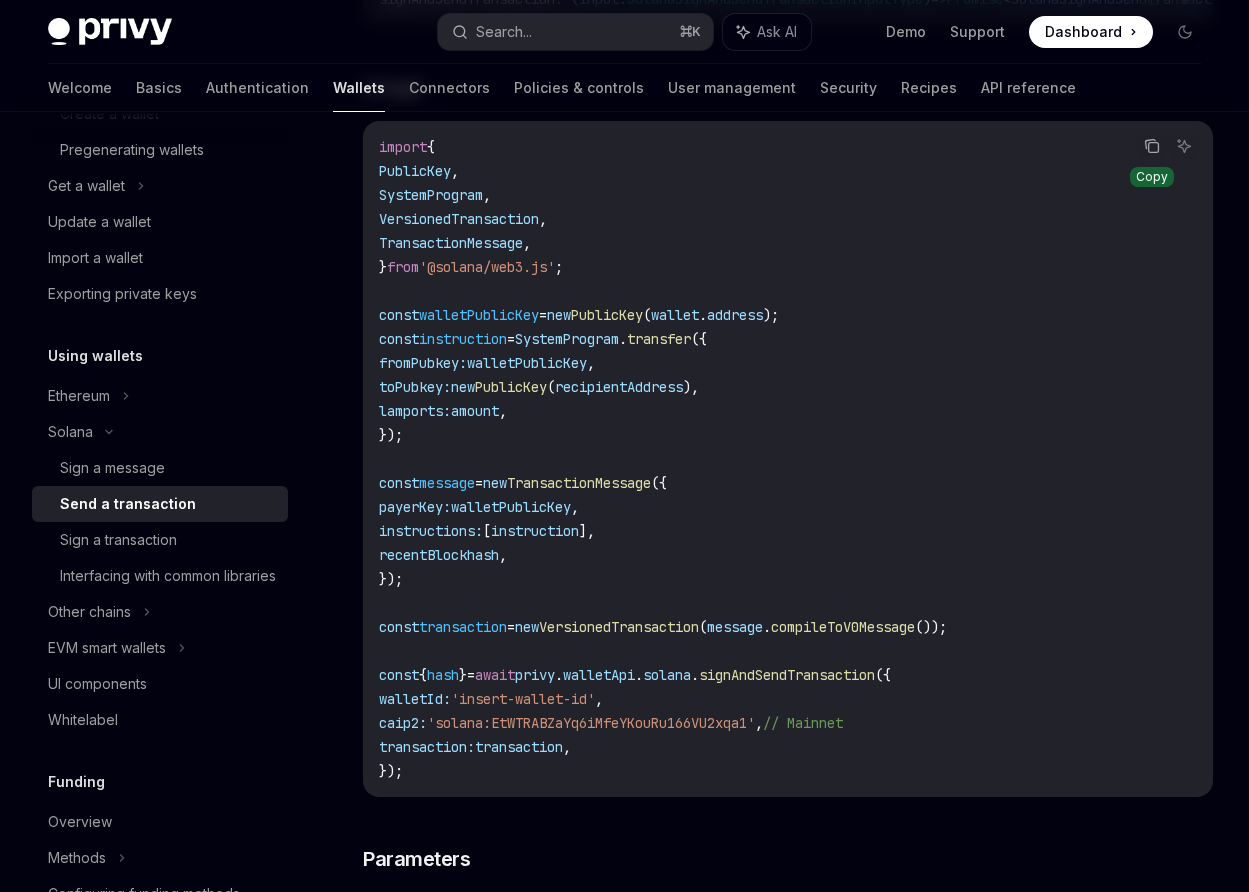 click 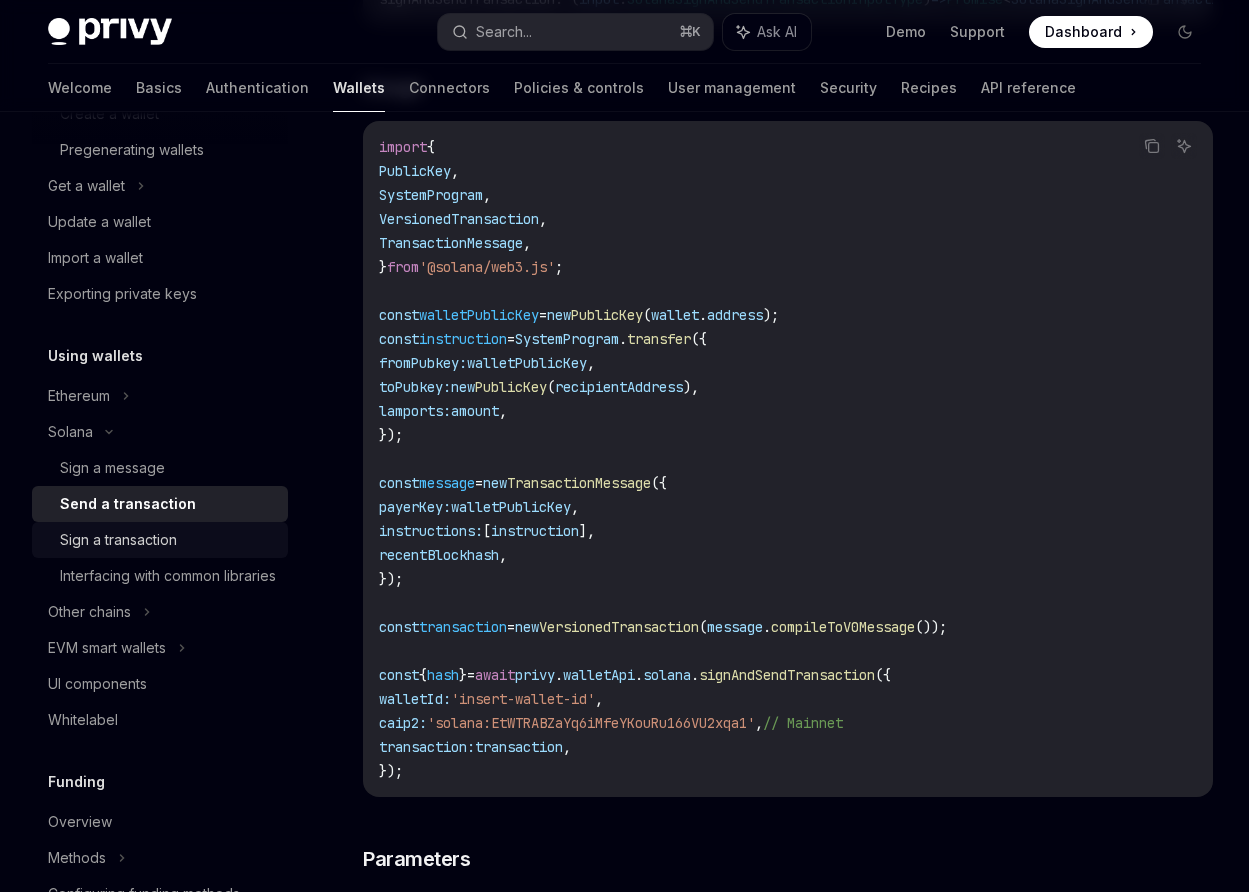 click on "Sign a transaction" at bounding box center [118, 540] 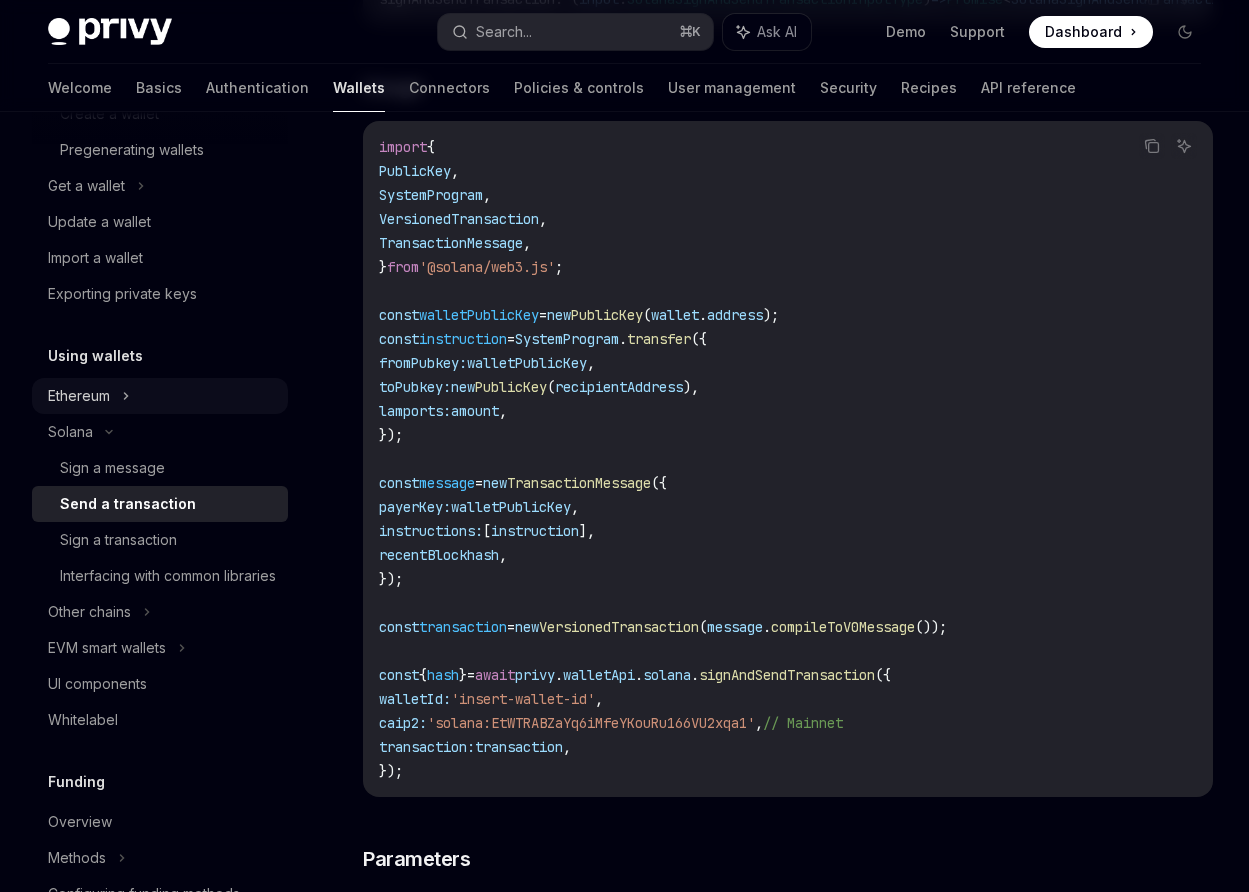 scroll, scrollTop: 0, scrollLeft: 0, axis: both 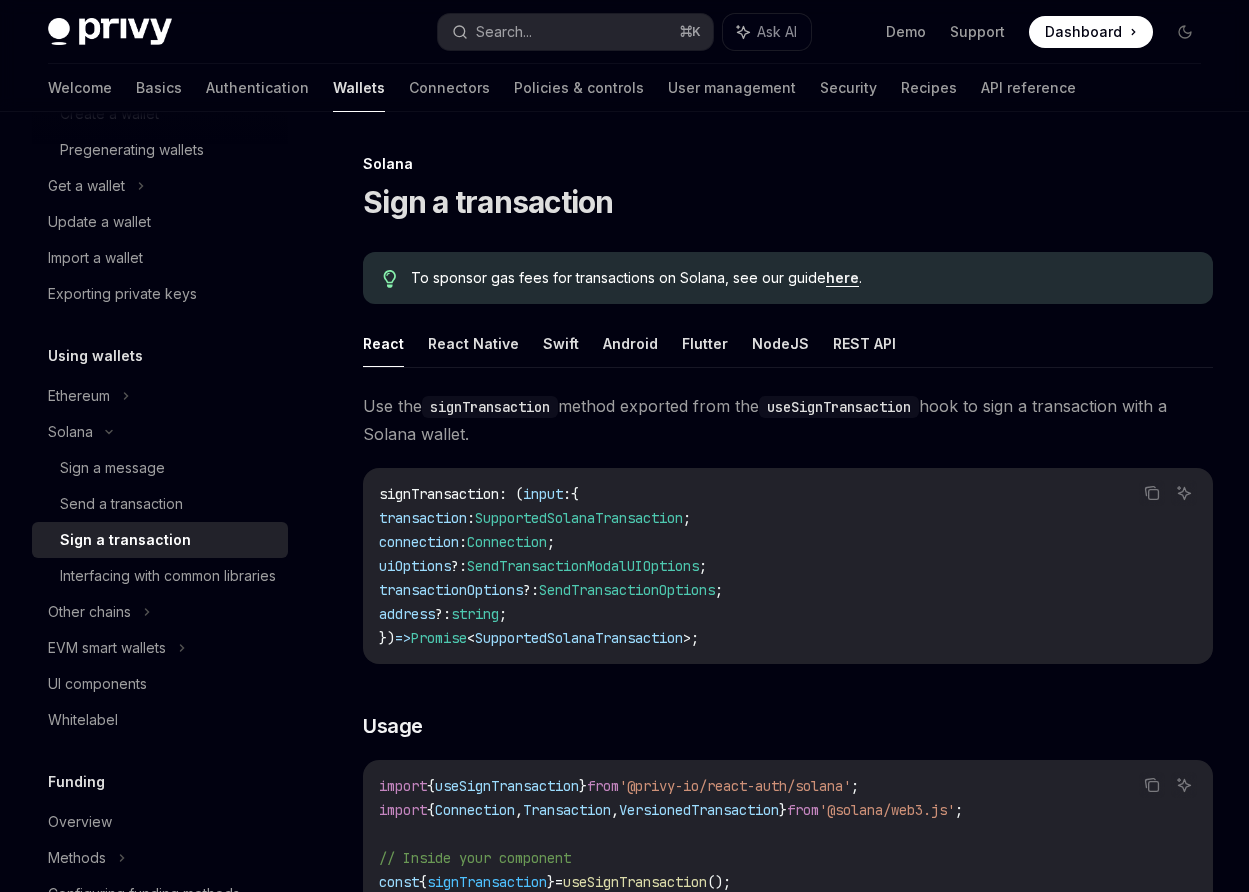 click on "Sign a transaction" at bounding box center [488, 202] 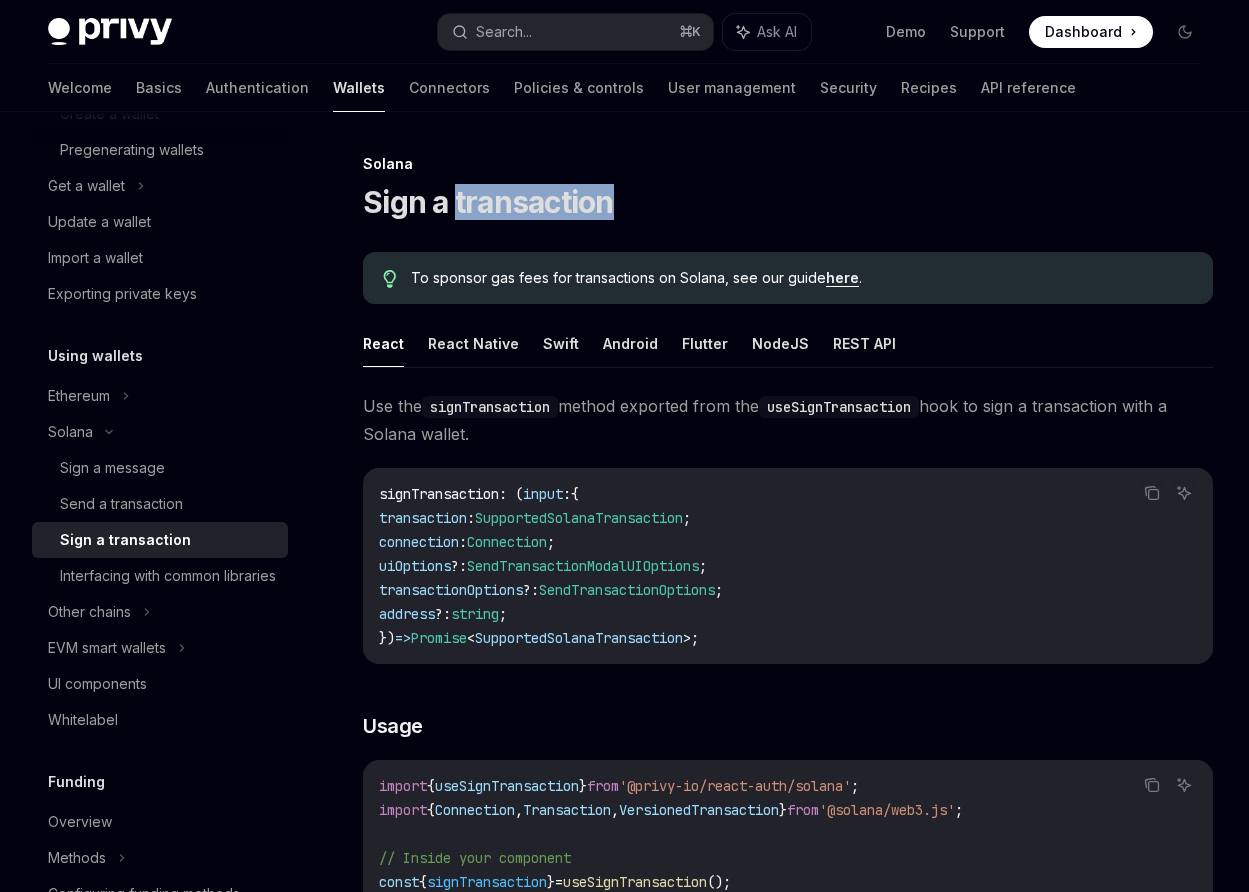 click on "Sign a transaction" at bounding box center [488, 202] 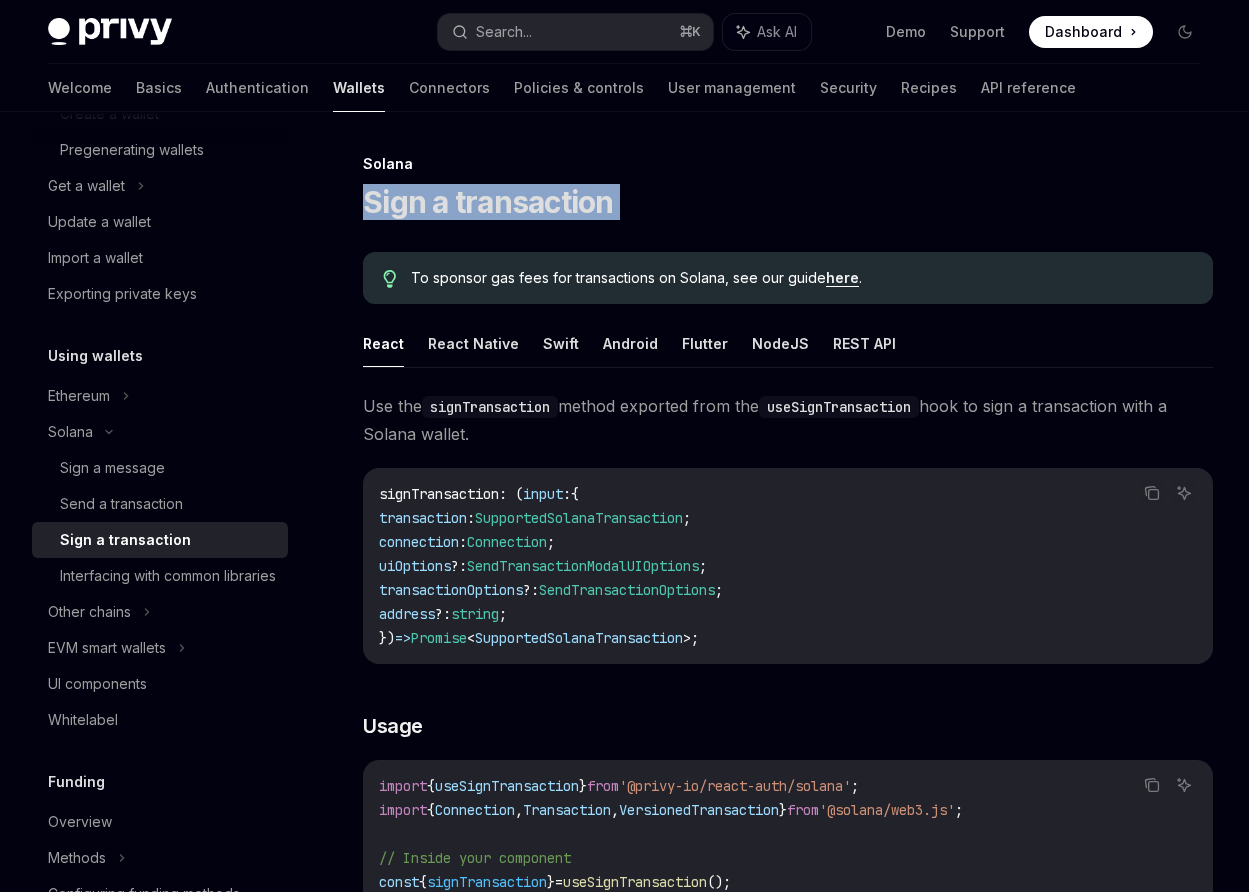 click on "Sign a transaction" at bounding box center [488, 202] 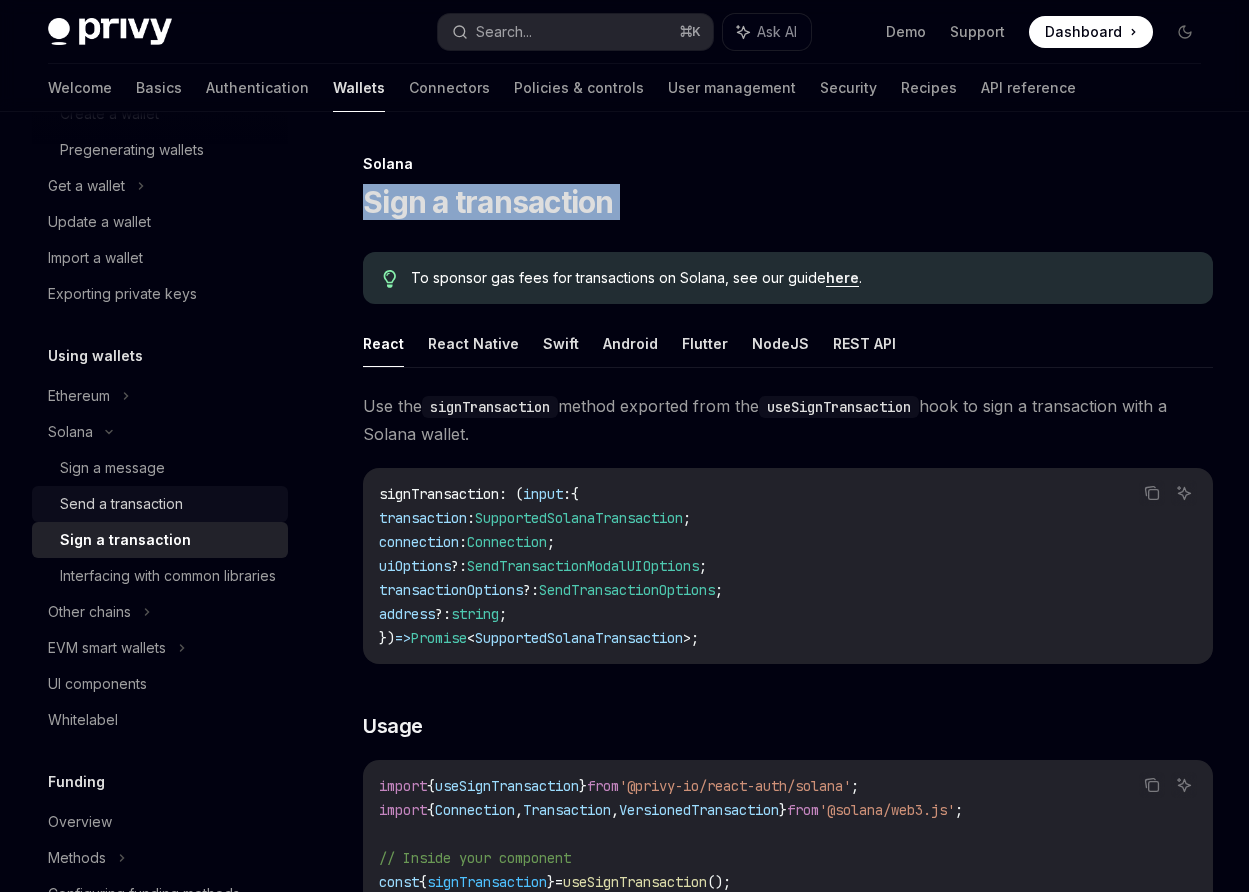 click on "Send a transaction" at bounding box center [121, 504] 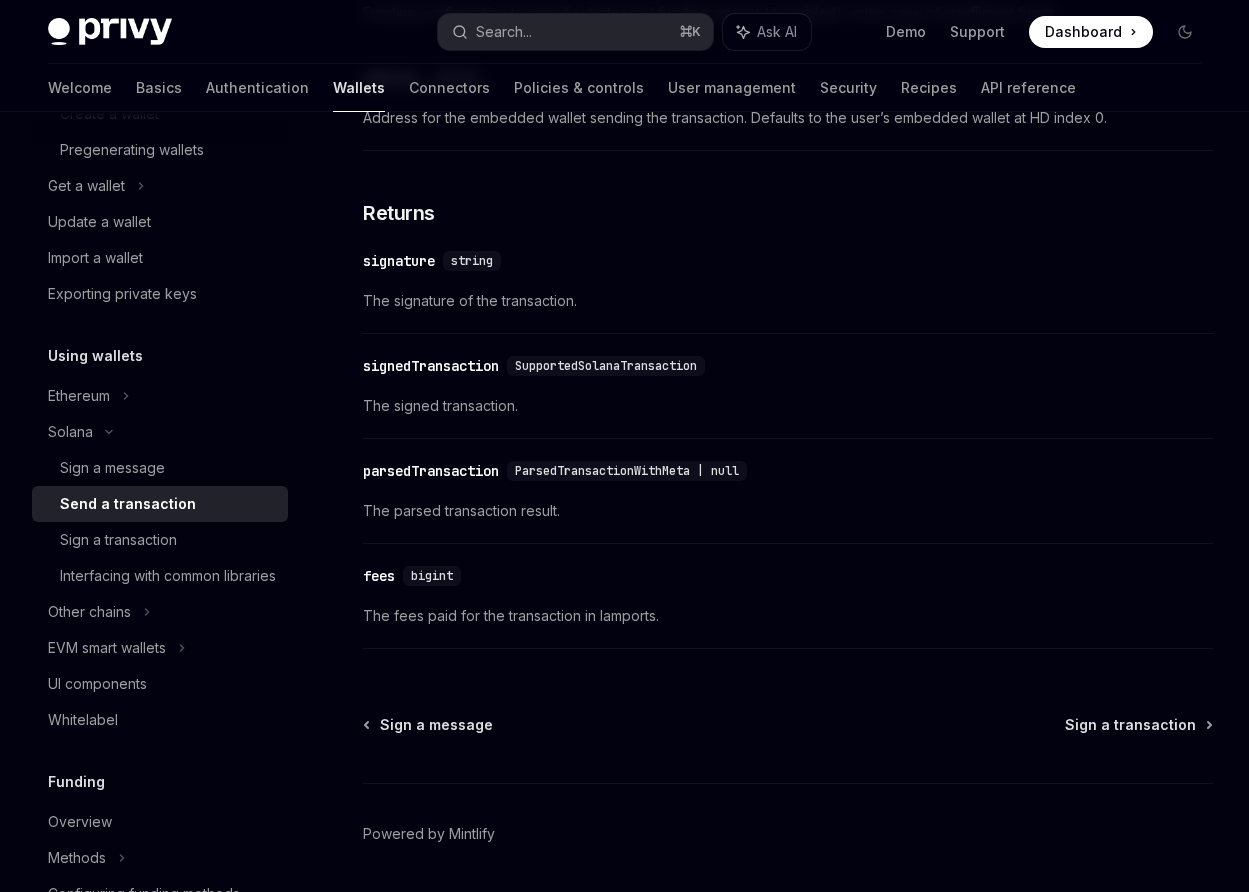 scroll, scrollTop: 2410, scrollLeft: 0, axis: vertical 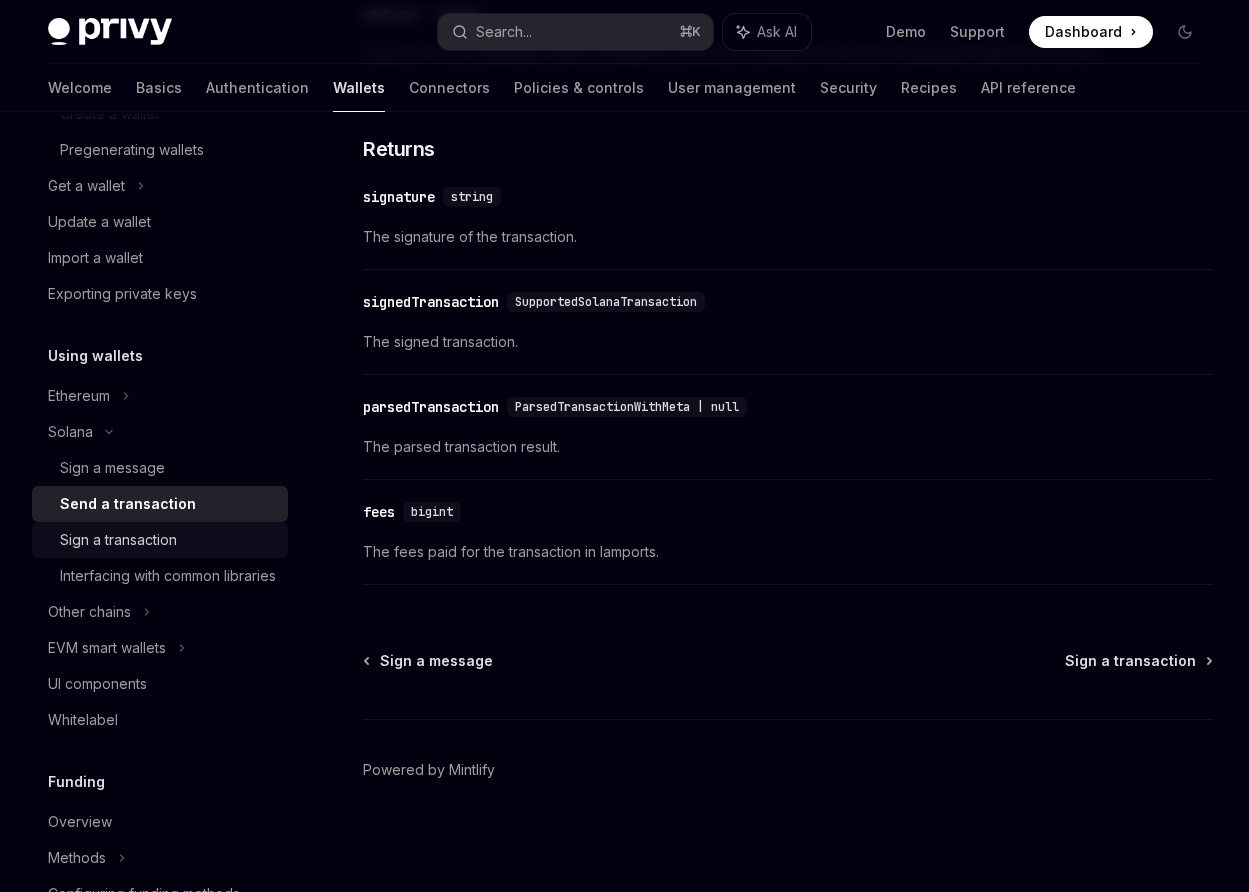 click on "Sign a transaction" at bounding box center [118, 540] 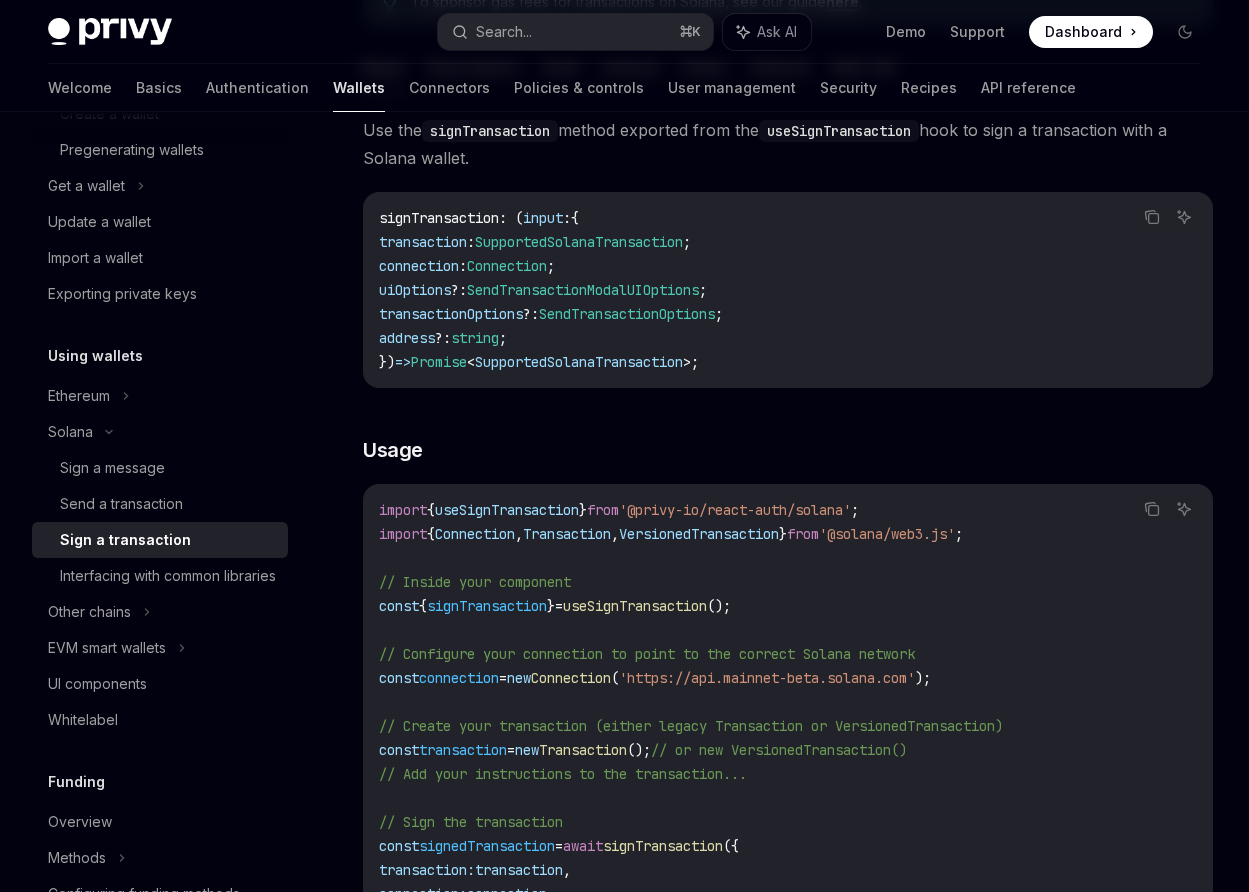 scroll, scrollTop: 0, scrollLeft: 0, axis: both 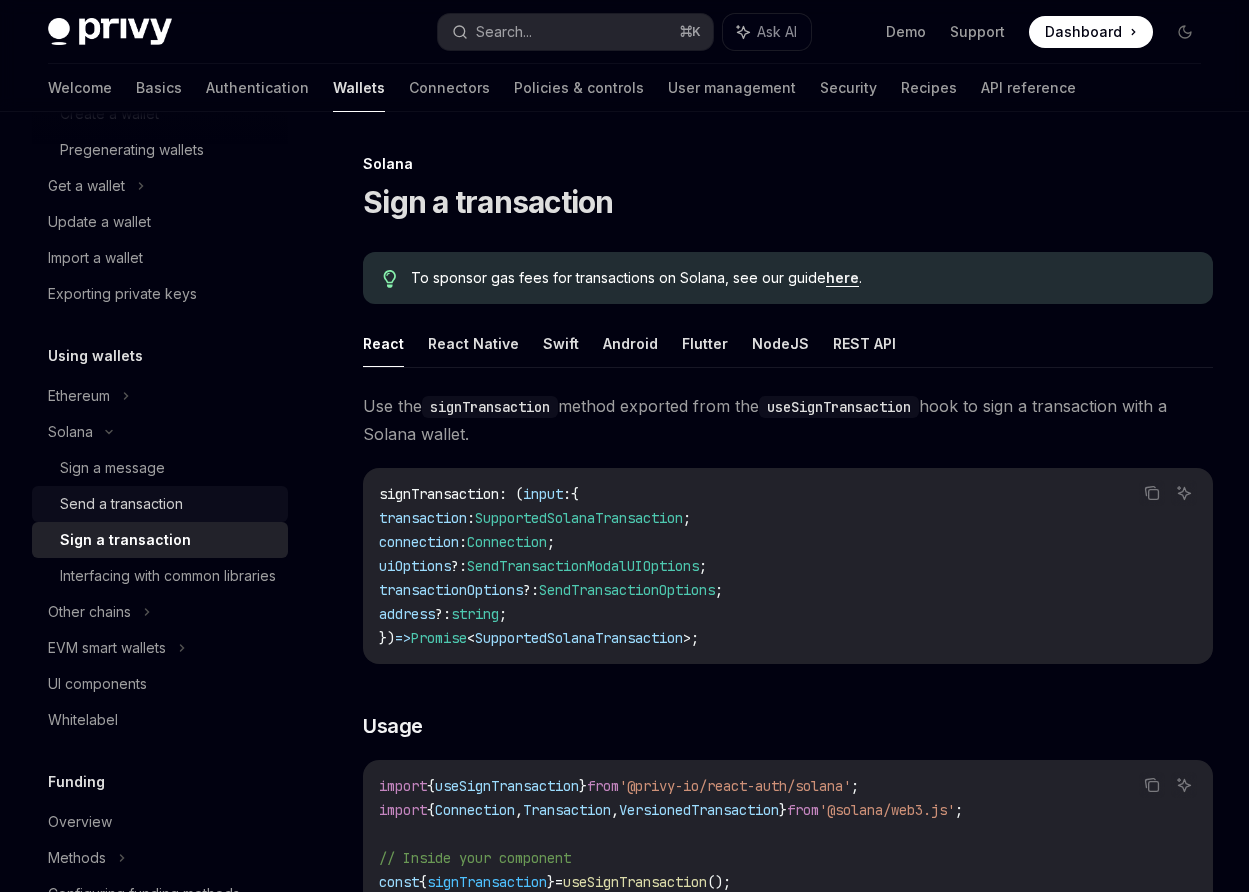 click on "Send a transaction" at bounding box center [121, 504] 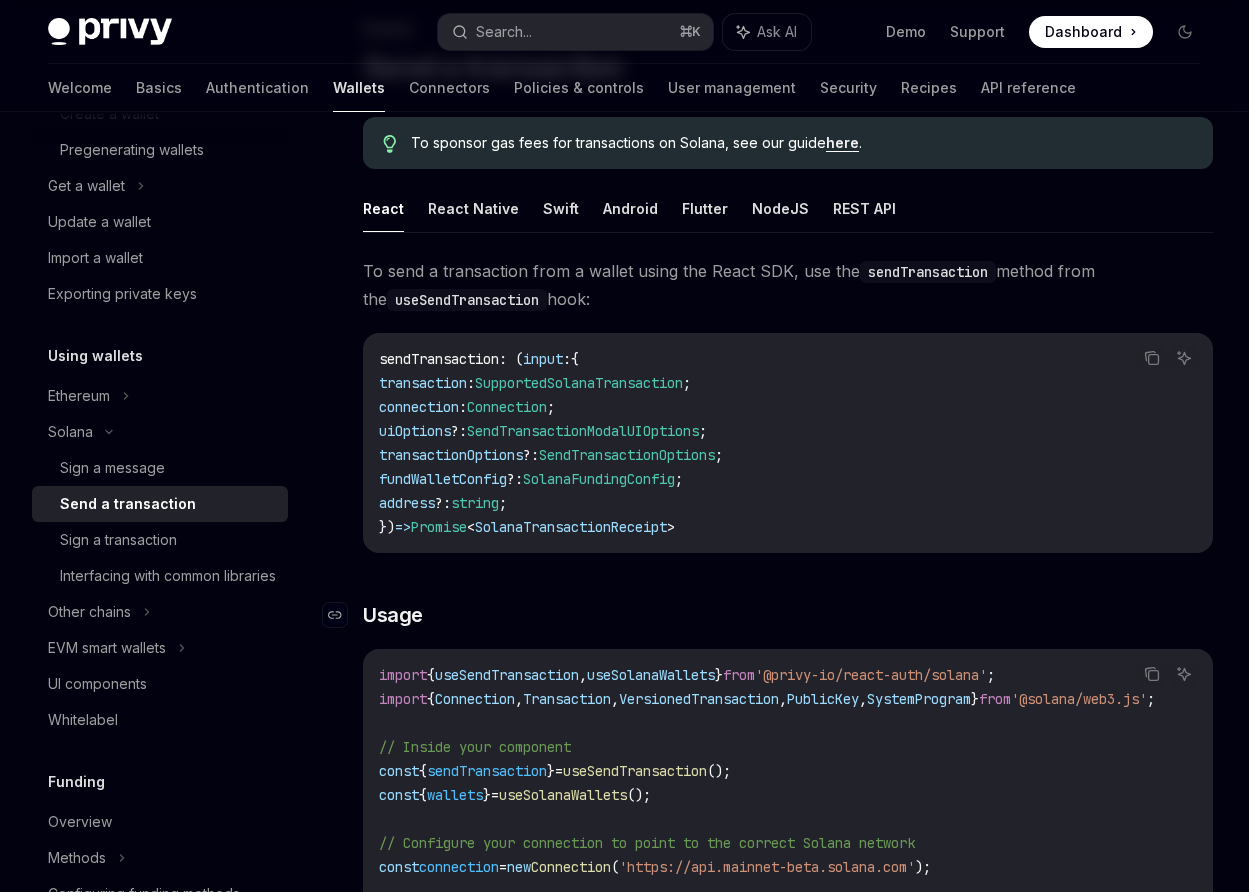 scroll, scrollTop: 0, scrollLeft: 0, axis: both 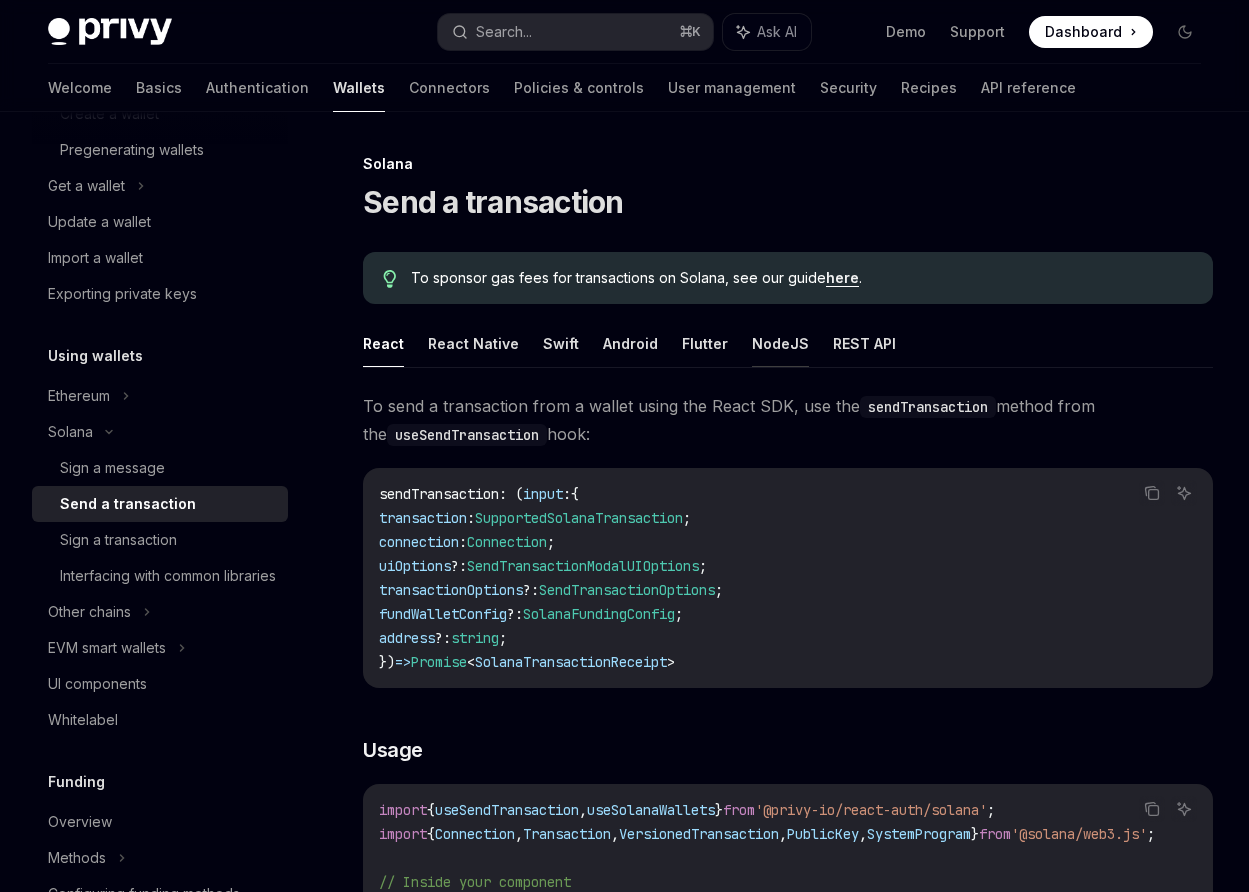 click on "NodeJS" at bounding box center (780, 343) 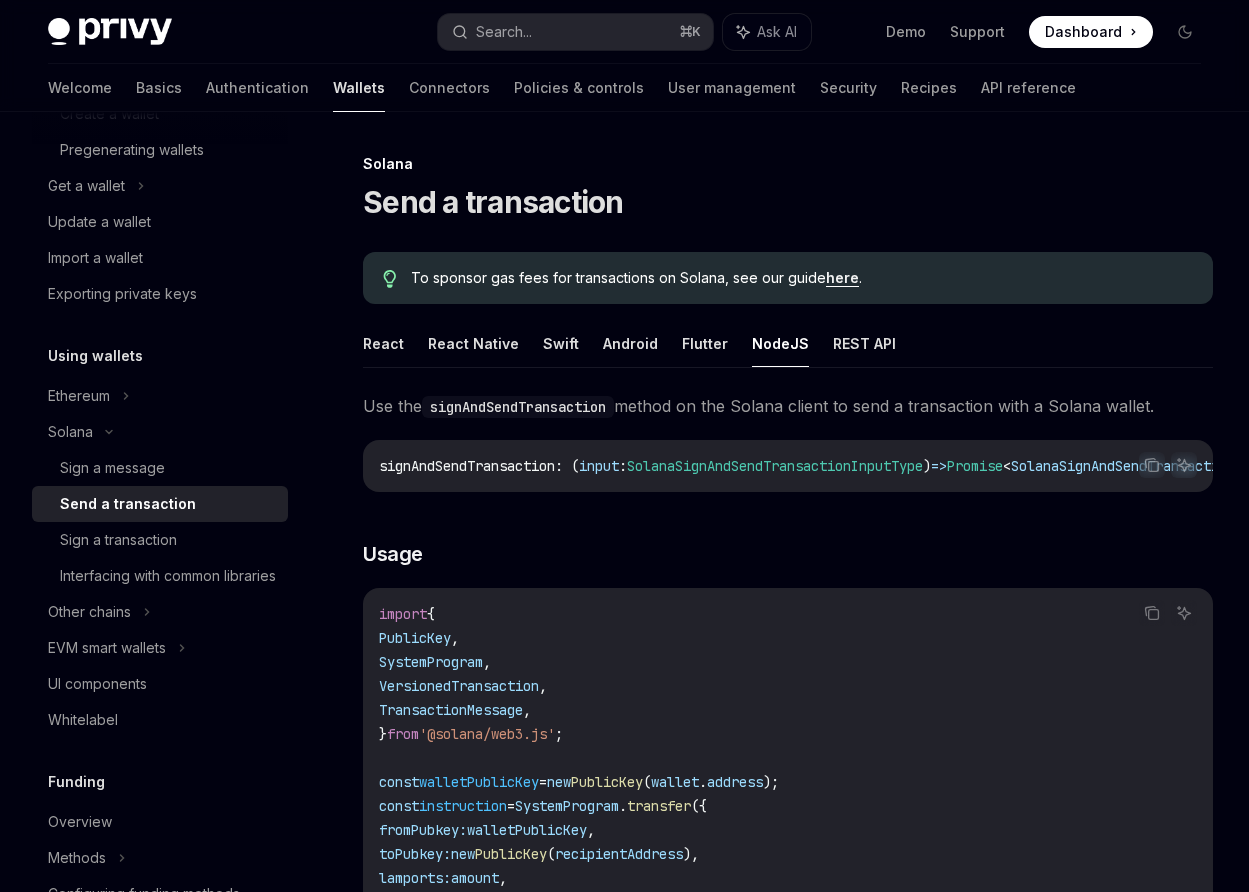 scroll, scrollTop: 15, scrollLeft: 0, axis: vertical 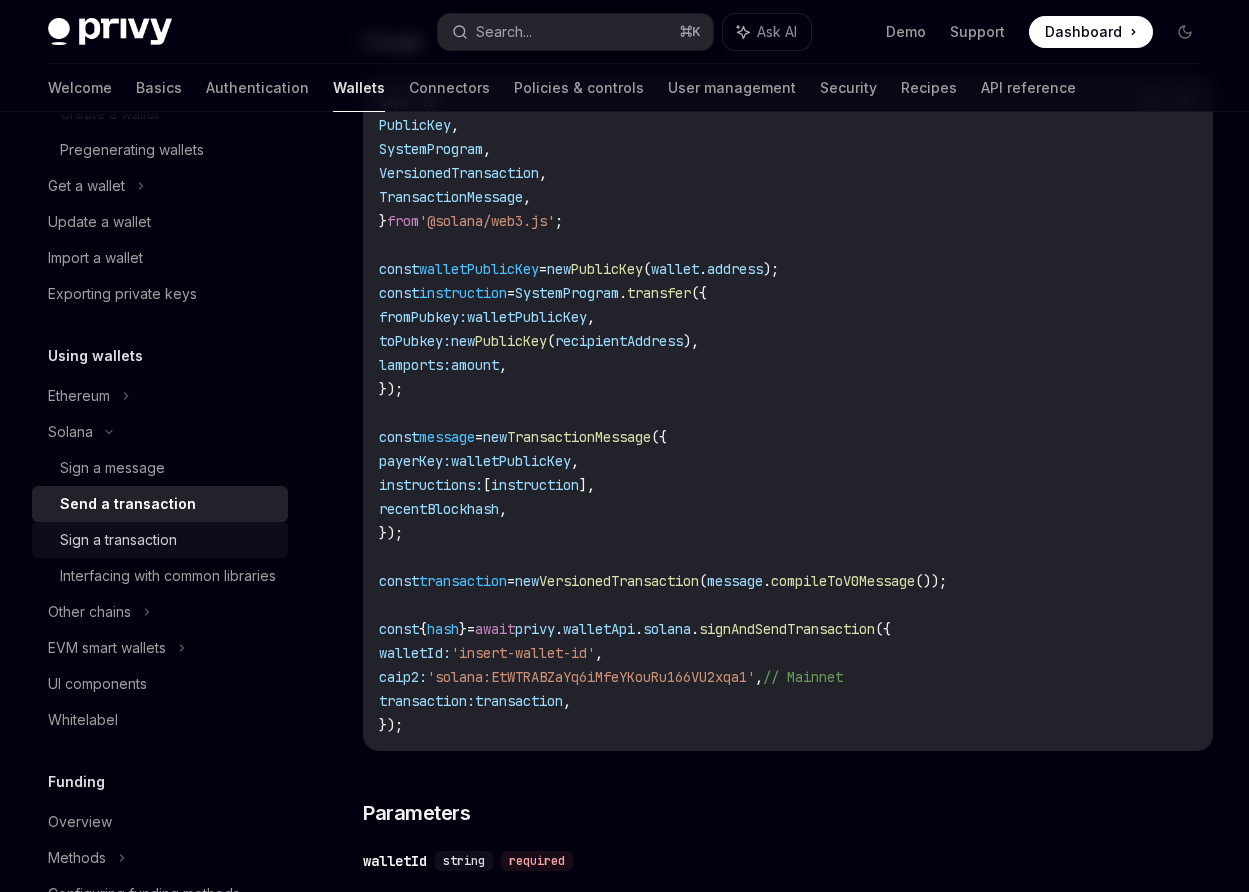click on "Sign a transaction" at bounding box center (118, 540) 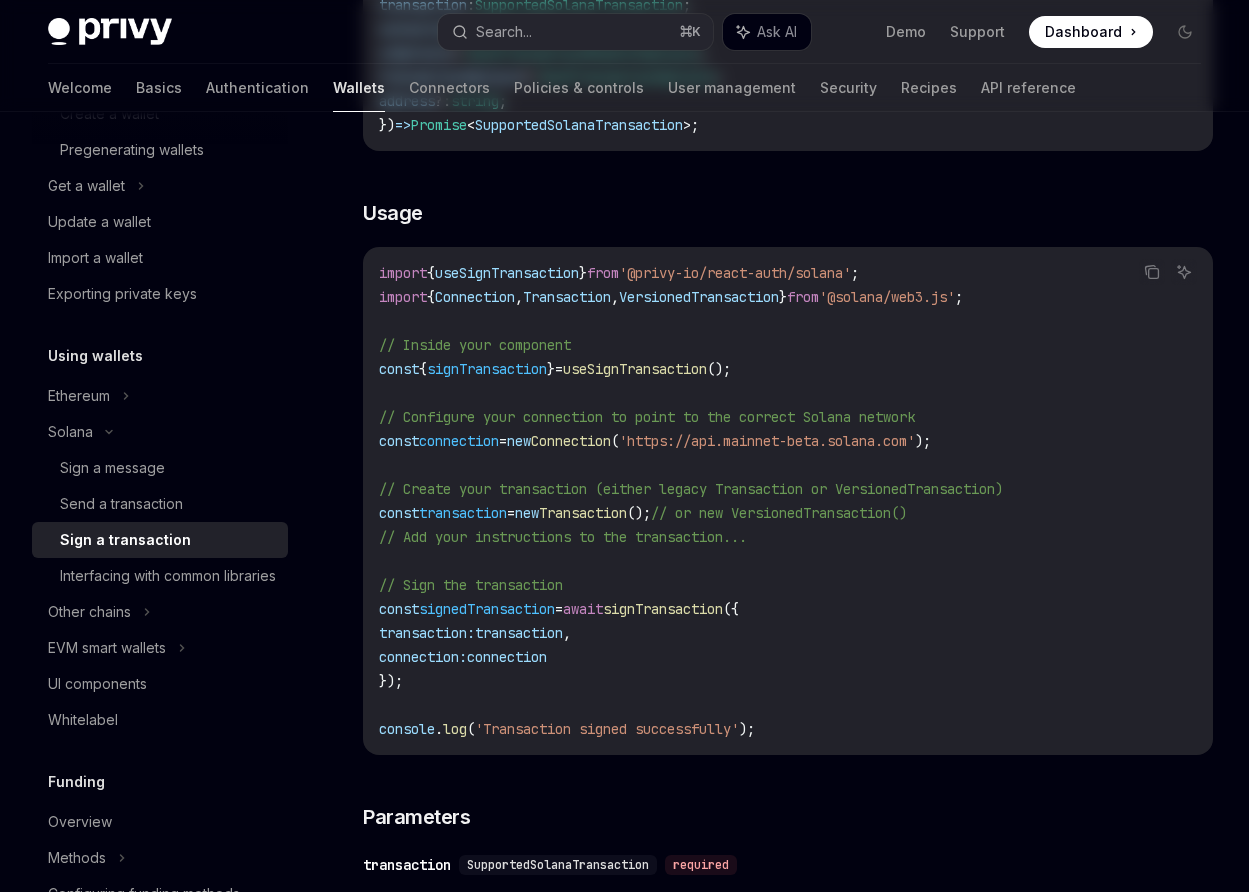 scroll, scrollTop: 0, scrollLeft: 0, axis: both 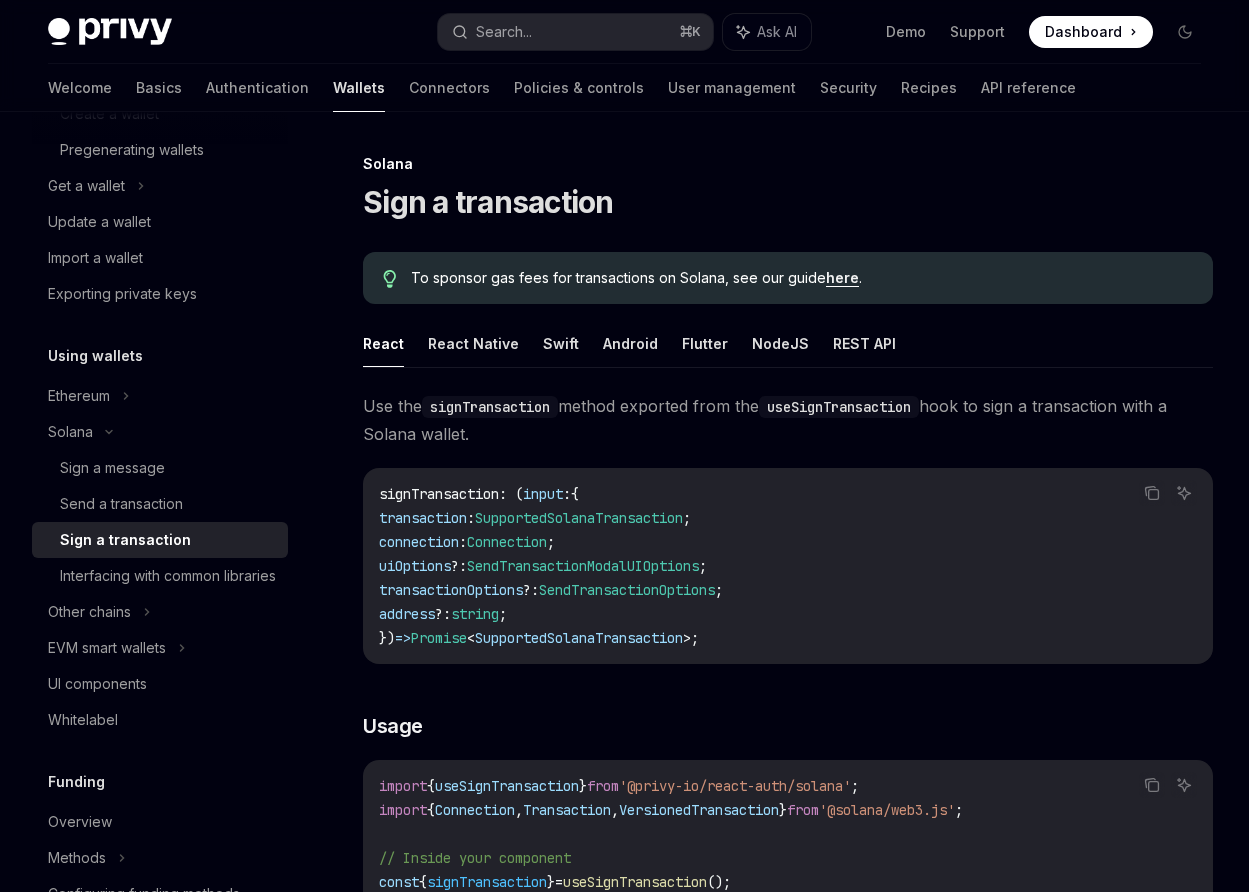 click on "React React Native Swift Android Flutter NodeJS REST API" at bounding box center [788, 344] 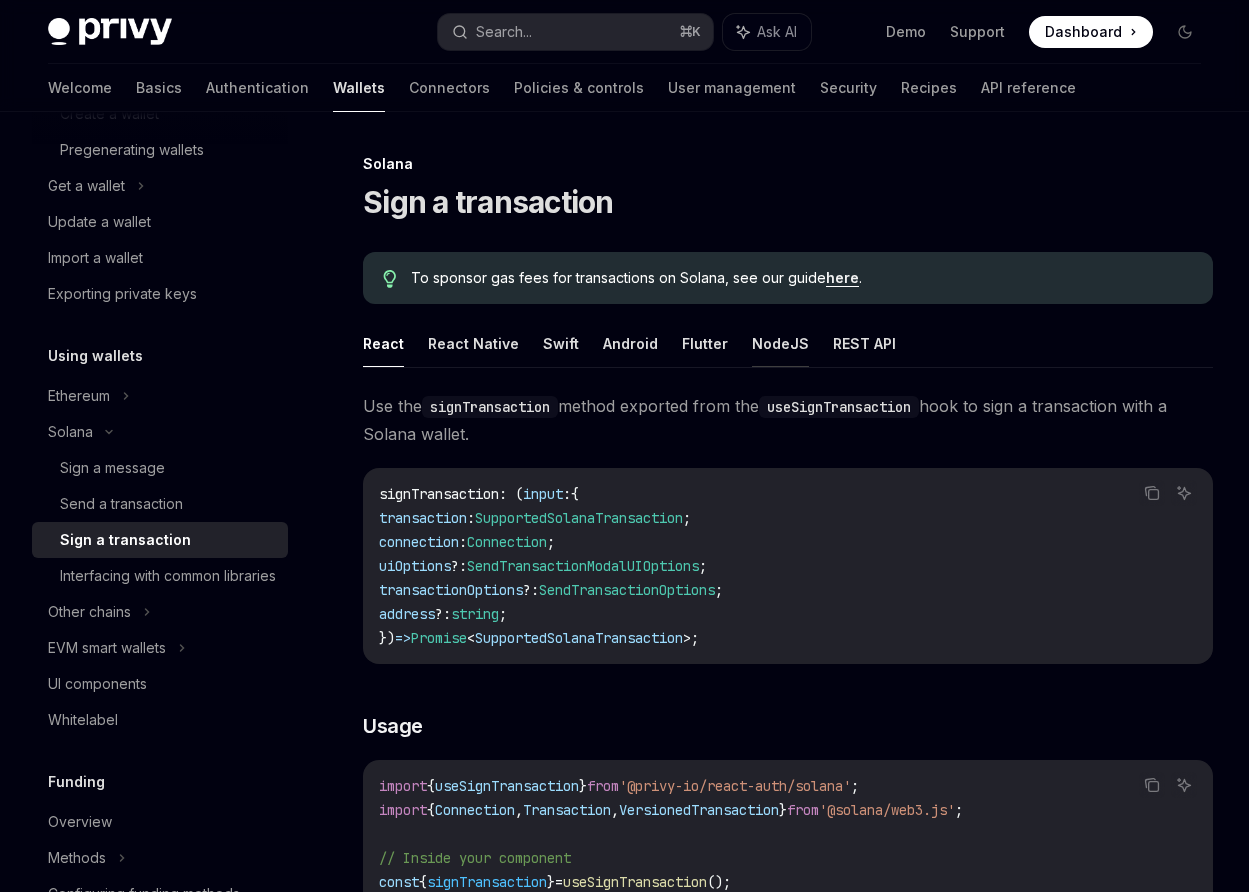 click on "NodeJS" at bounding box center (780, 343) 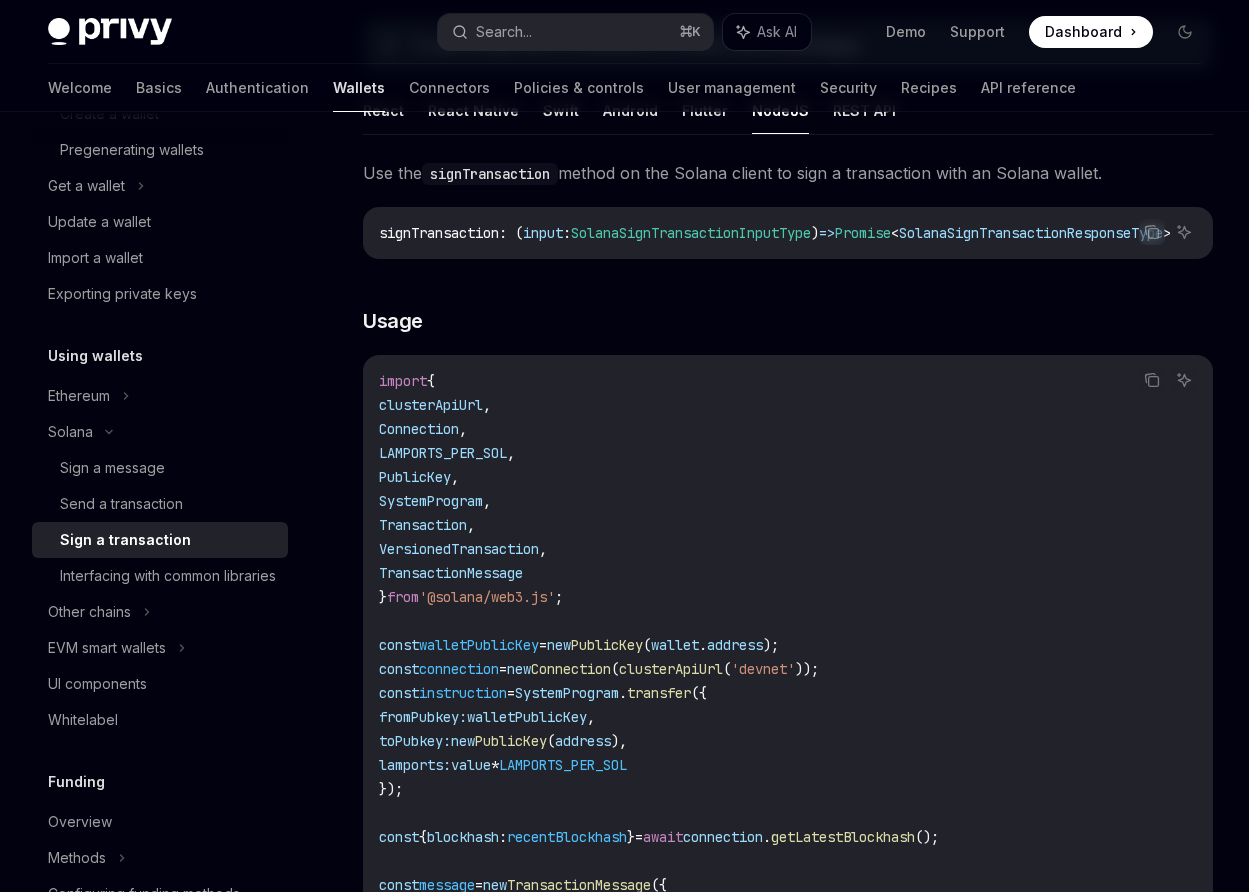 scroll, scrollTop: 258, scrollLeft: 0, axis: vertical 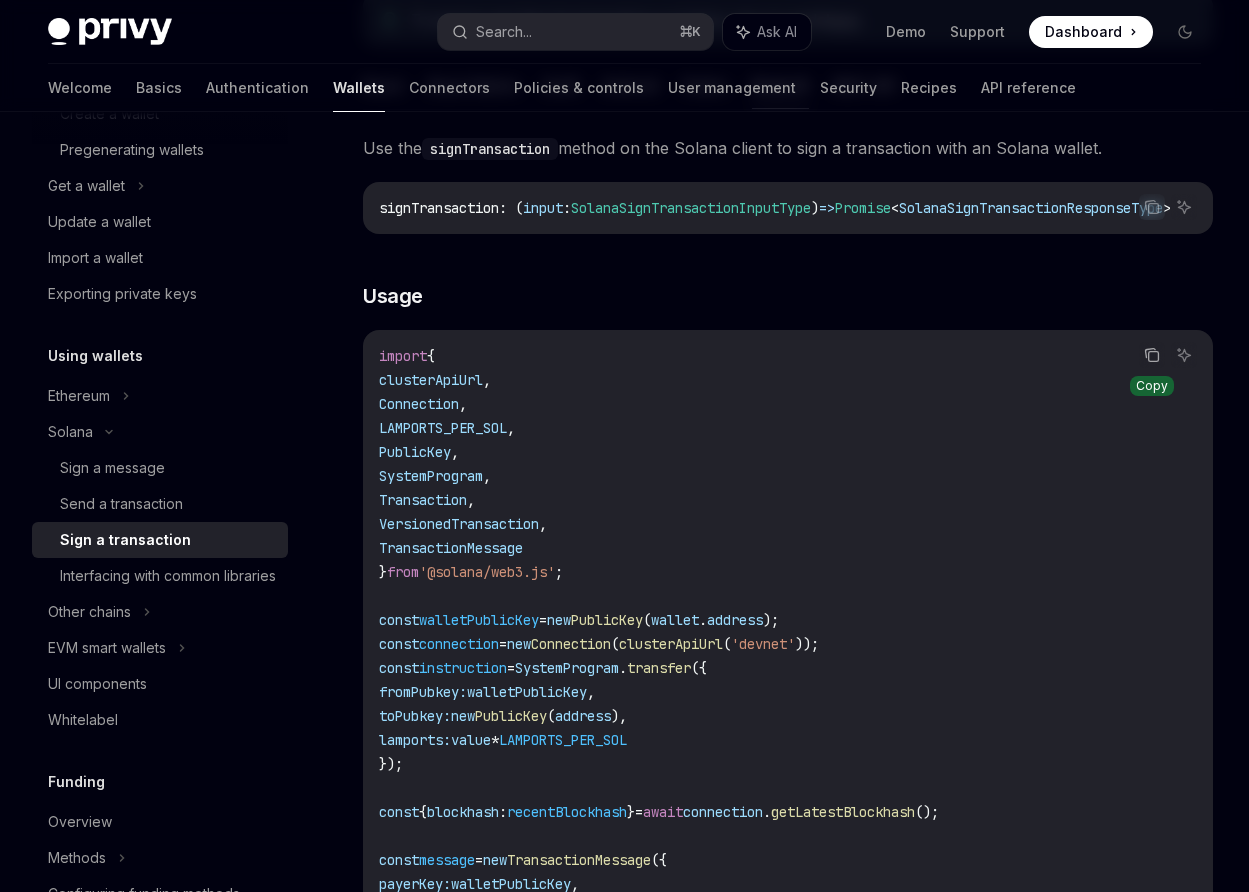 click 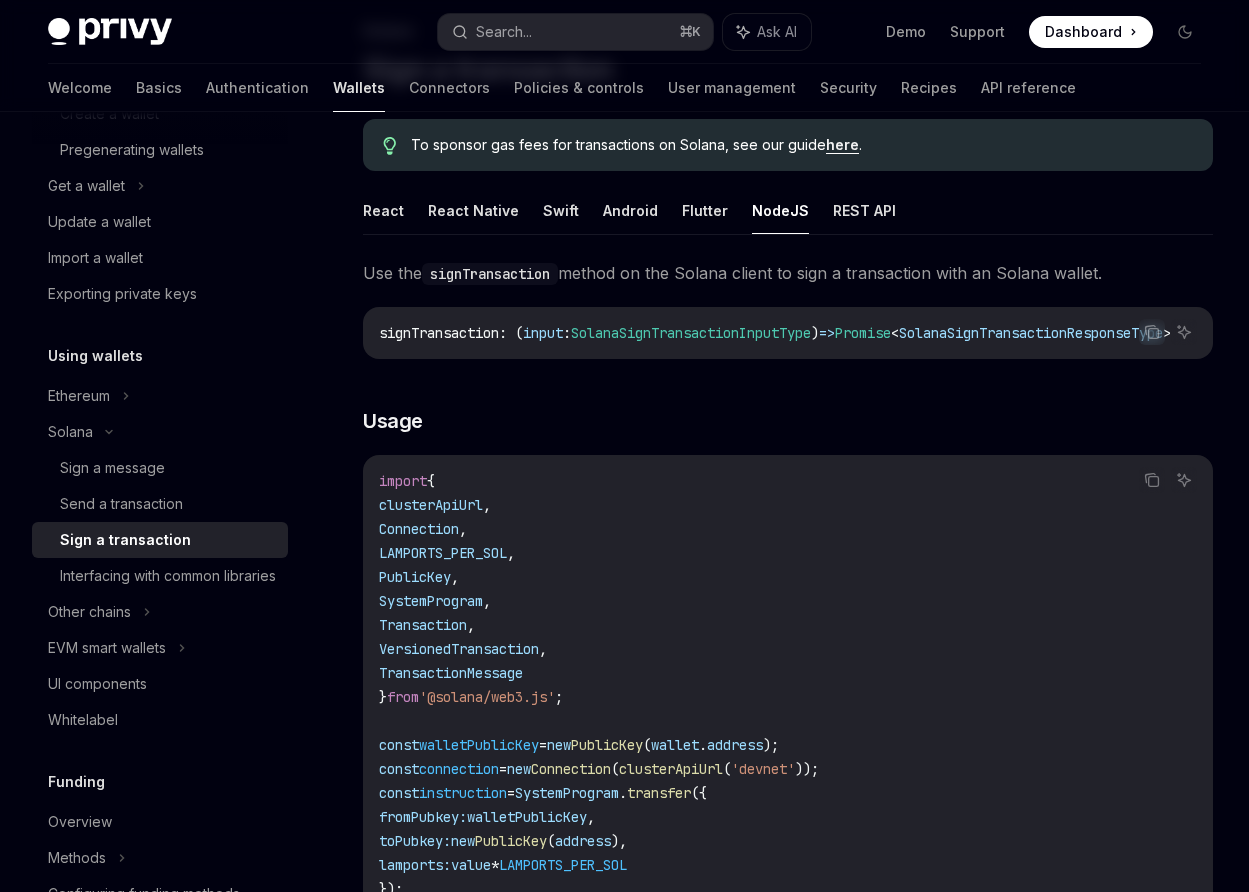 scroll, scrollTop: 0, scrollLeft: 0, axis: both 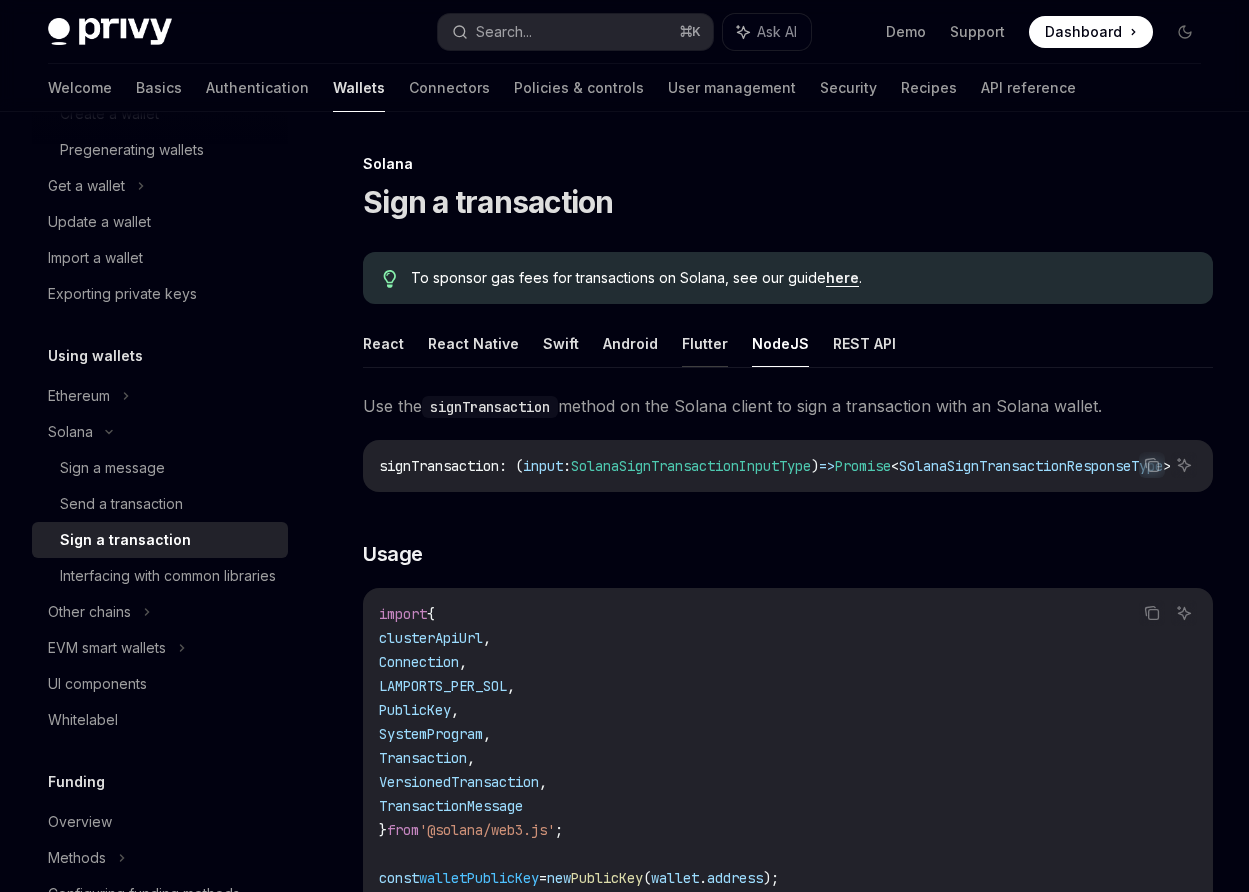 click on "Flutter" at bounding box center [705, 343] 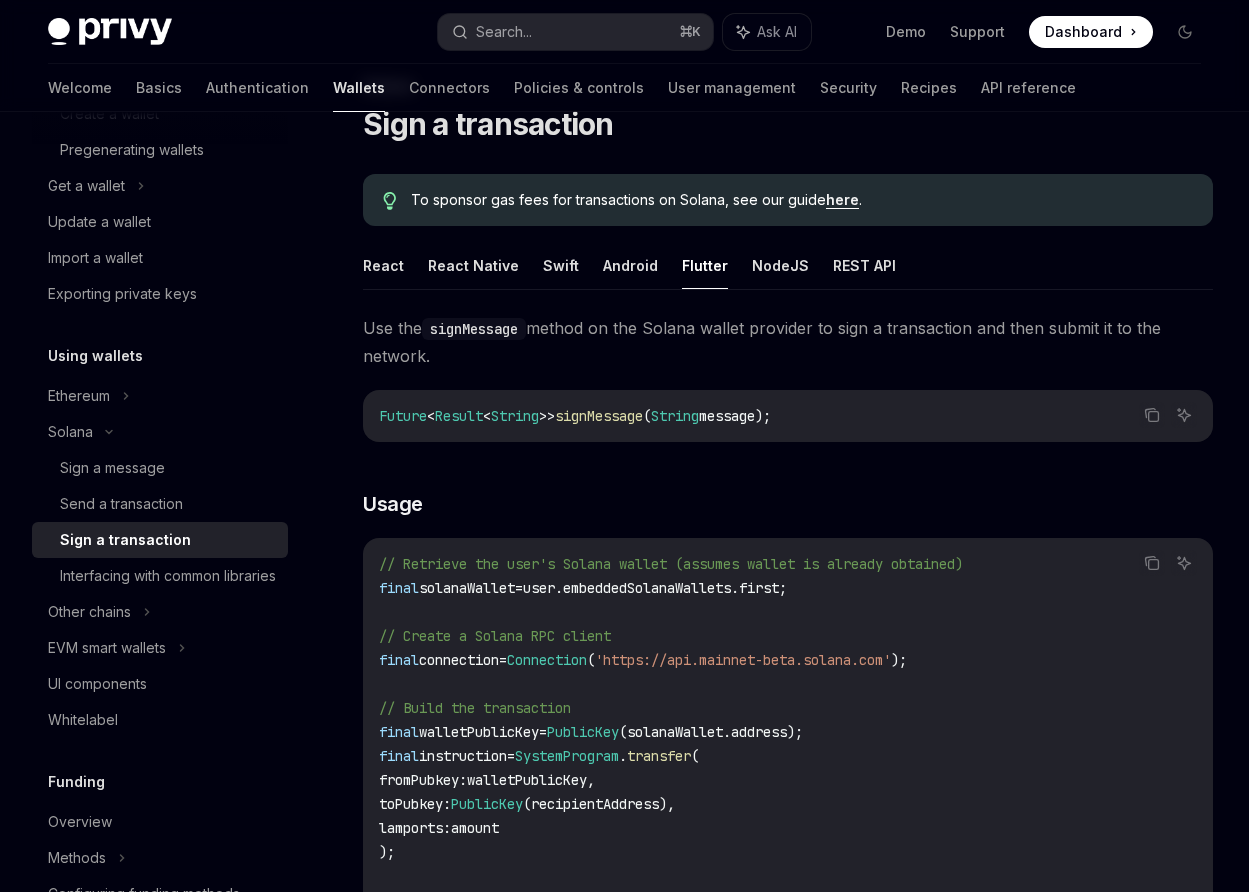 scroll, scrollTop: 77, scrollLeft: 0, axis: vertical 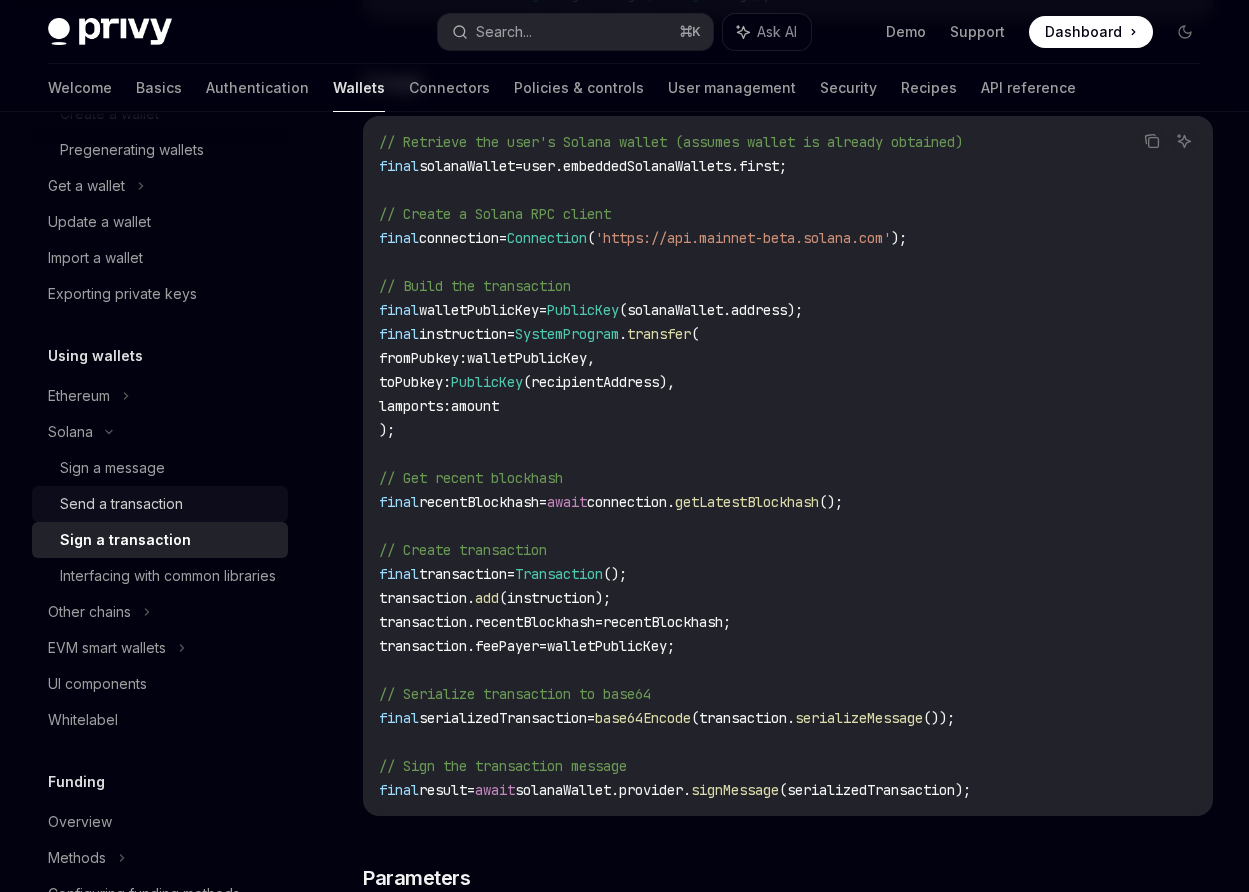 click on "Send a transaction" at bounding box center (121, 504) 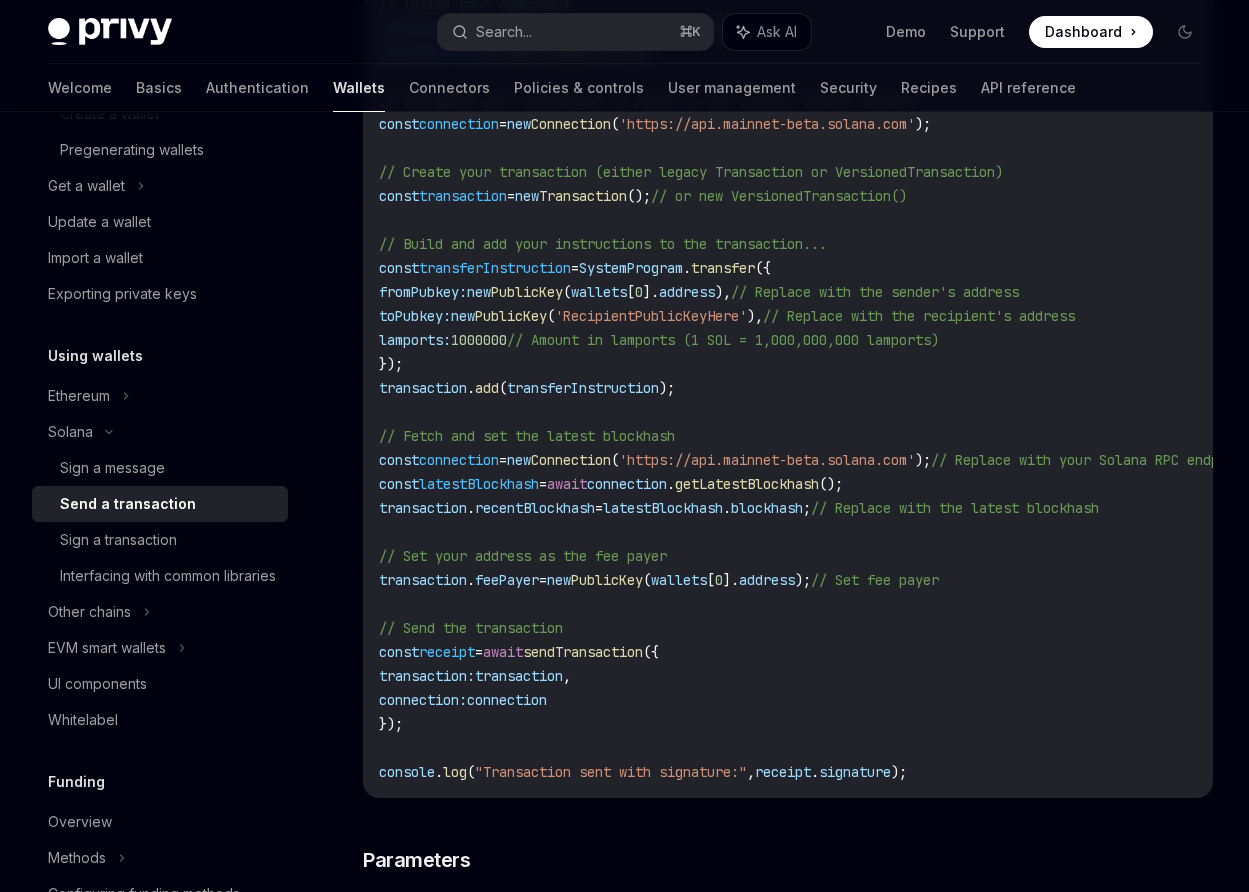 scroll, scrollTop: 879, scrollLeft: 0, axis: vertical 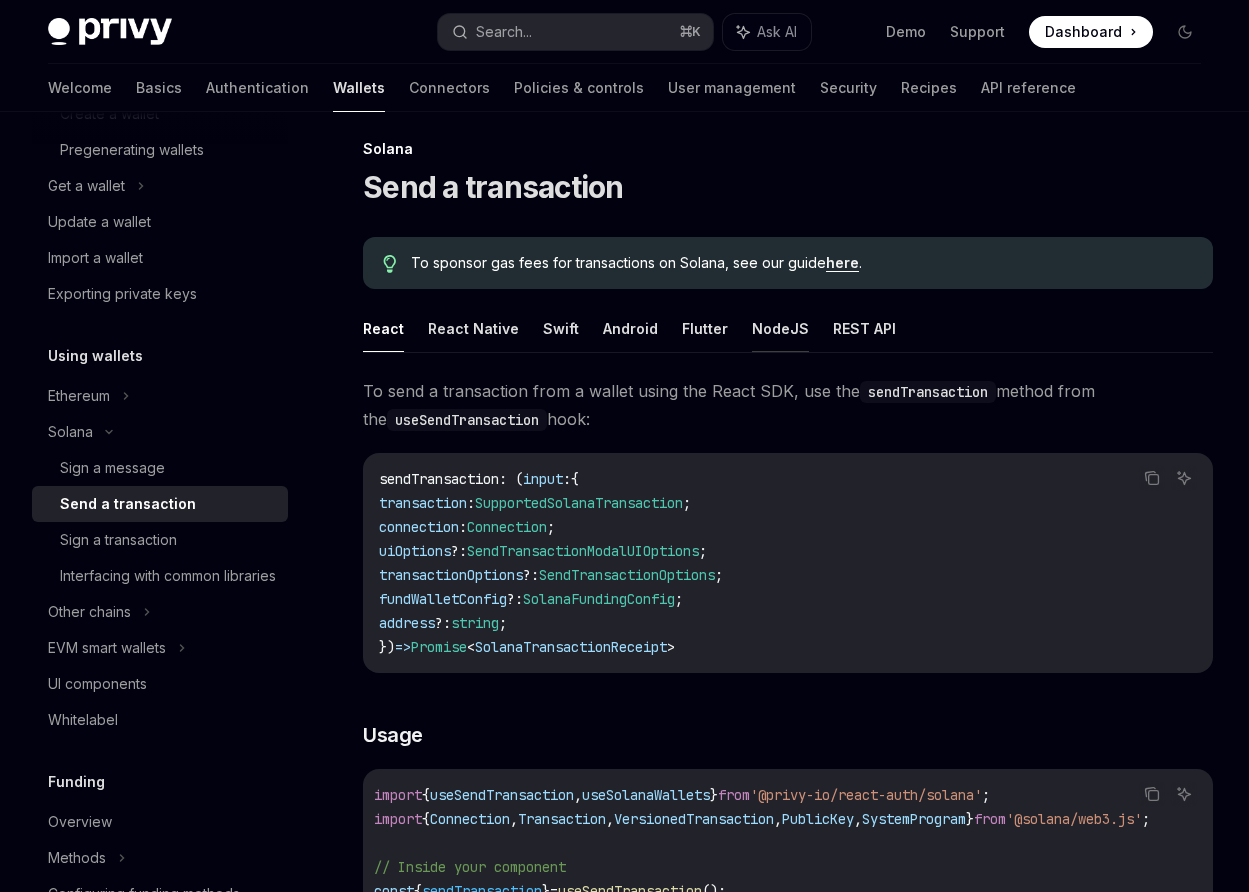 click on "NodeJS" at bounding box center [780, 328] 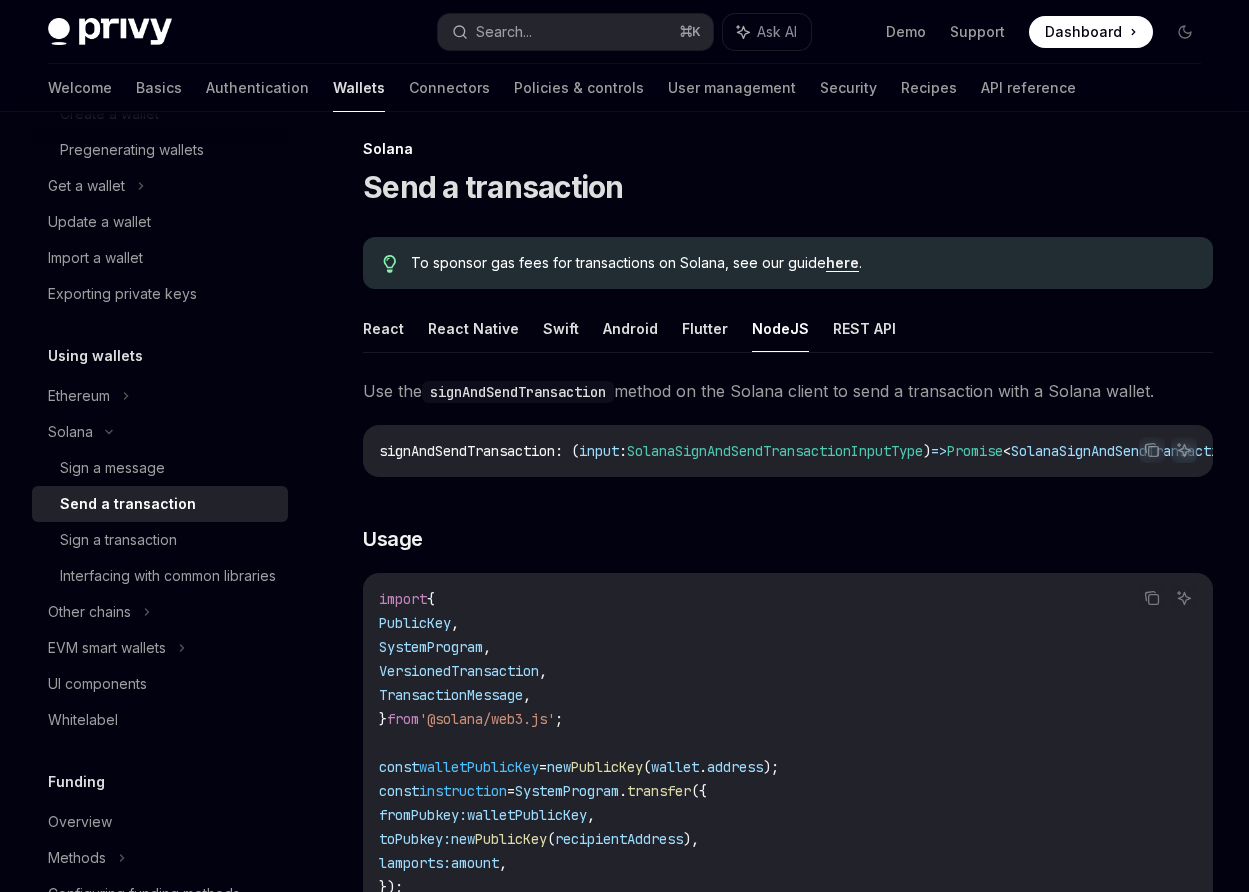 scroll, scrollTop: 438, scrollLeft: 0, axis: vertical 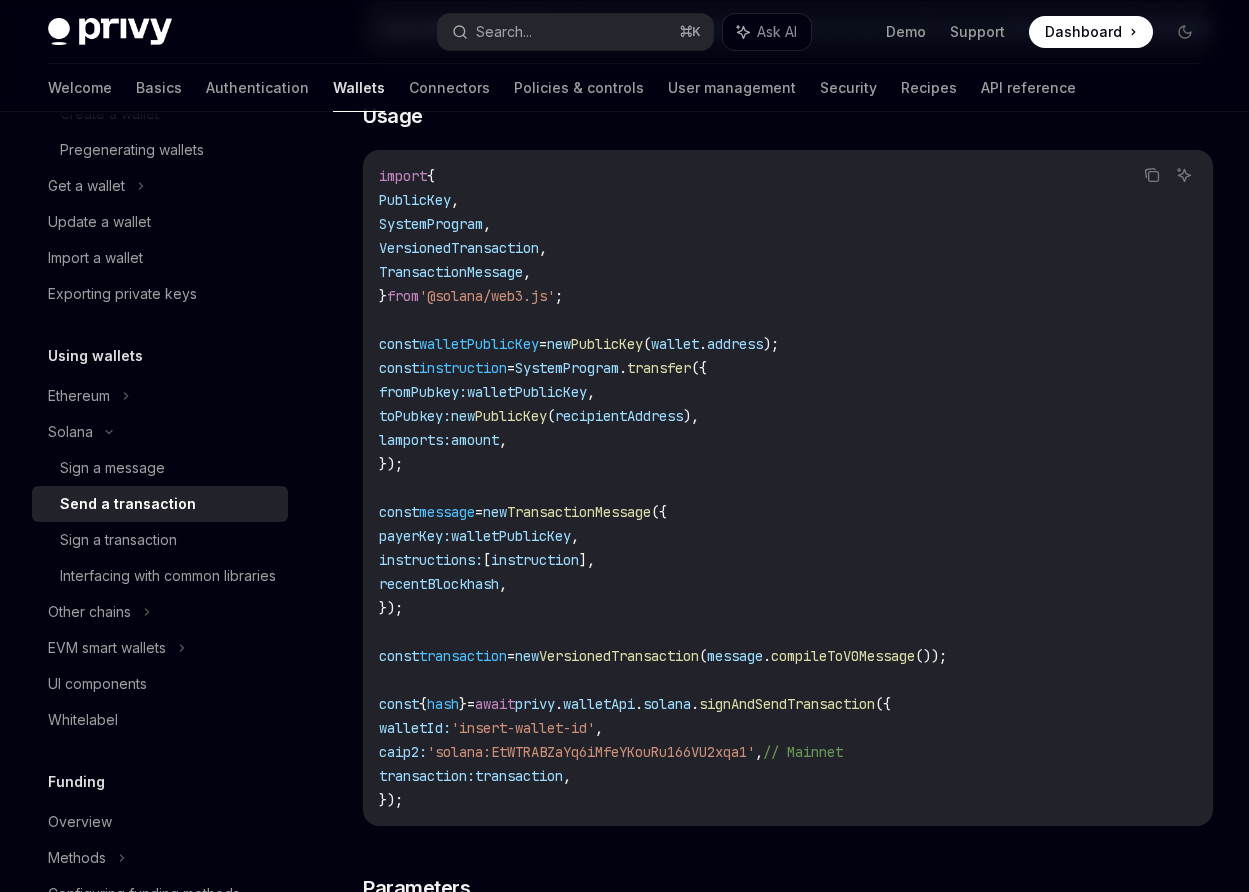 click on "'solana:EtWTRABZaYq6iMfeYKouRu166VU2xqa1'" at bounding box center [591, 752] 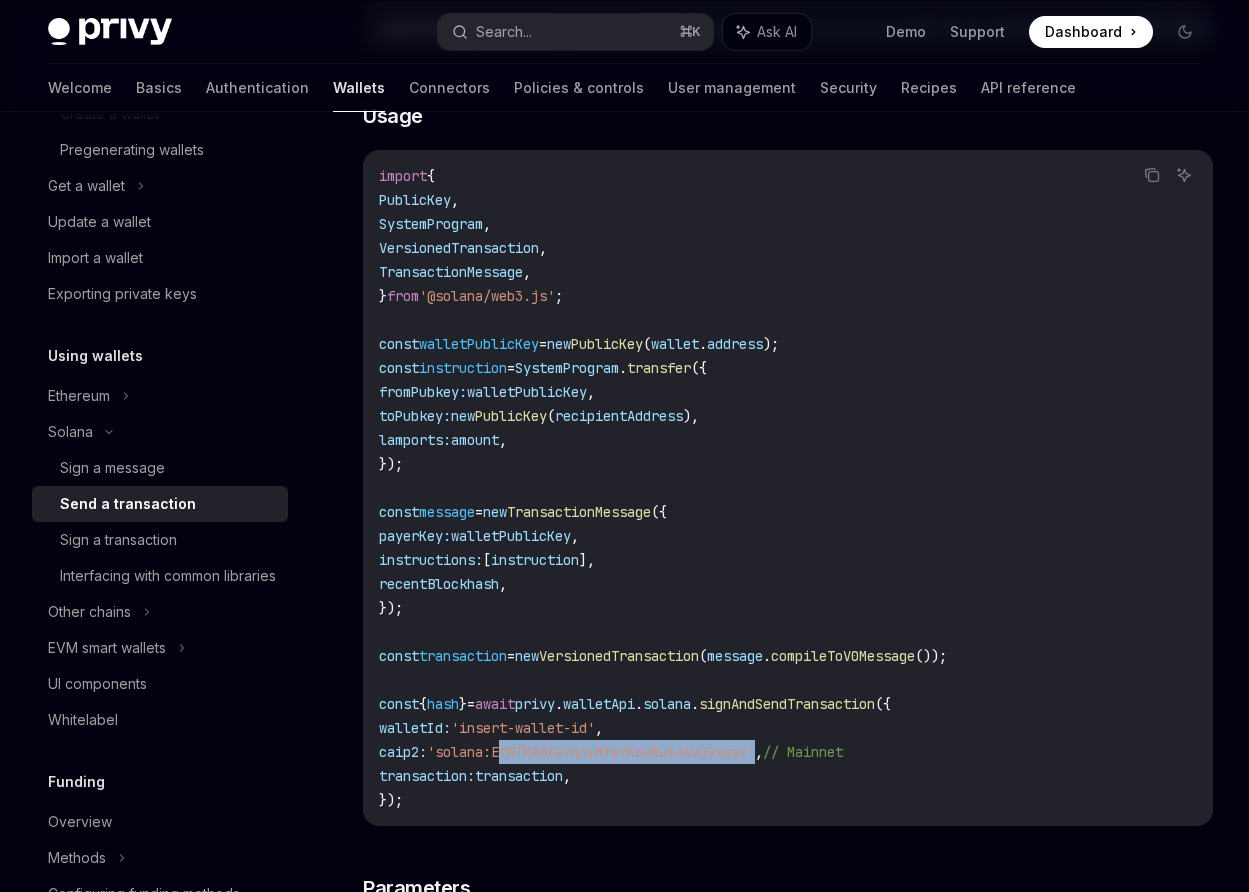 click on "'solana:EtWTRABZaYq6iMfeYKouRu166VU2xqa1'" at bounding box center (591, 752) 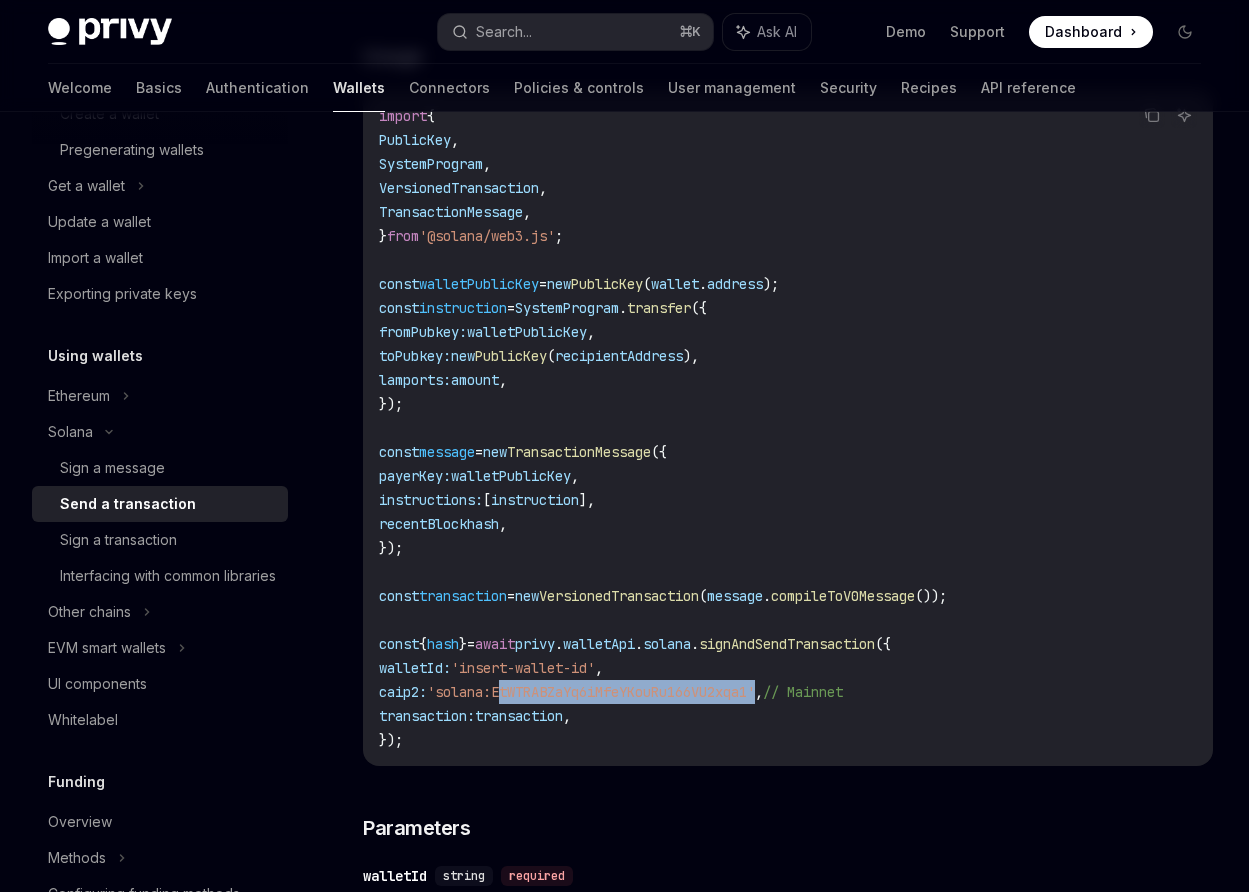 scroll, scrollTop: 503, scrollLeft: 0, axis: vertical 